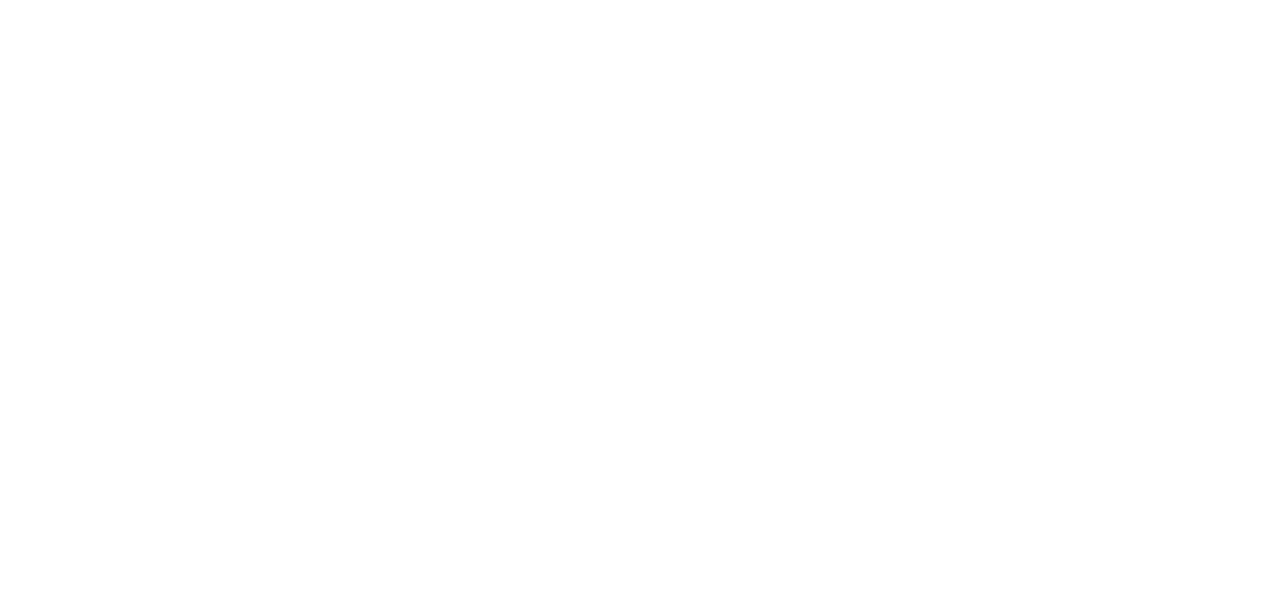 scroll, scrollTop: 0, scrollLeft: 0, axis: both 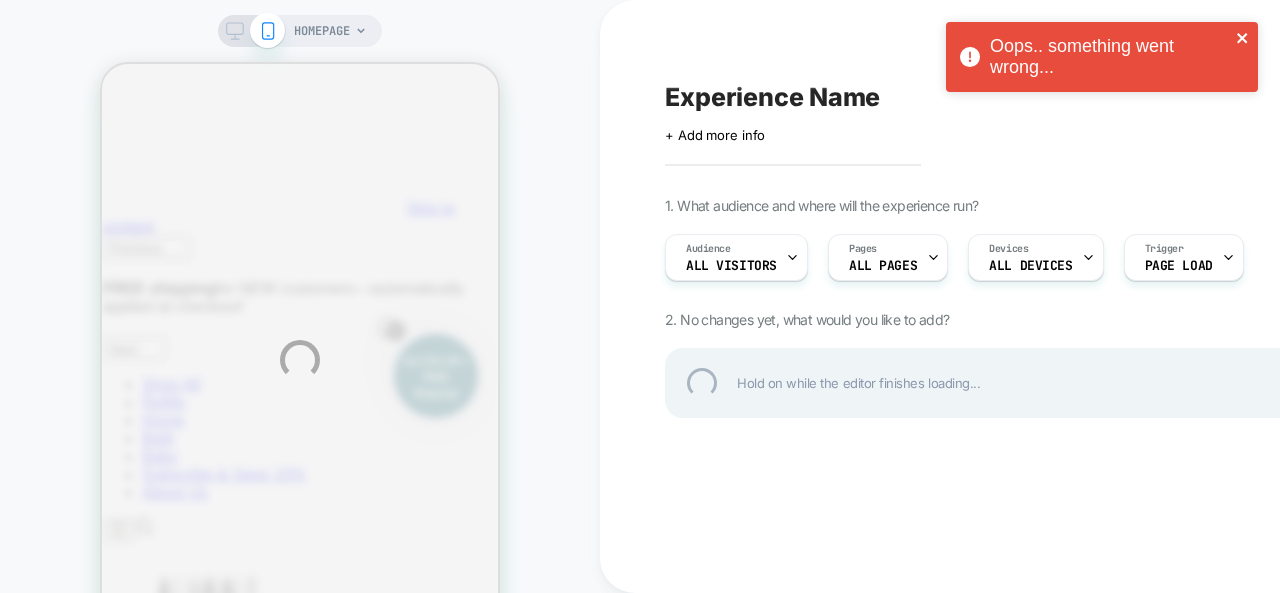click 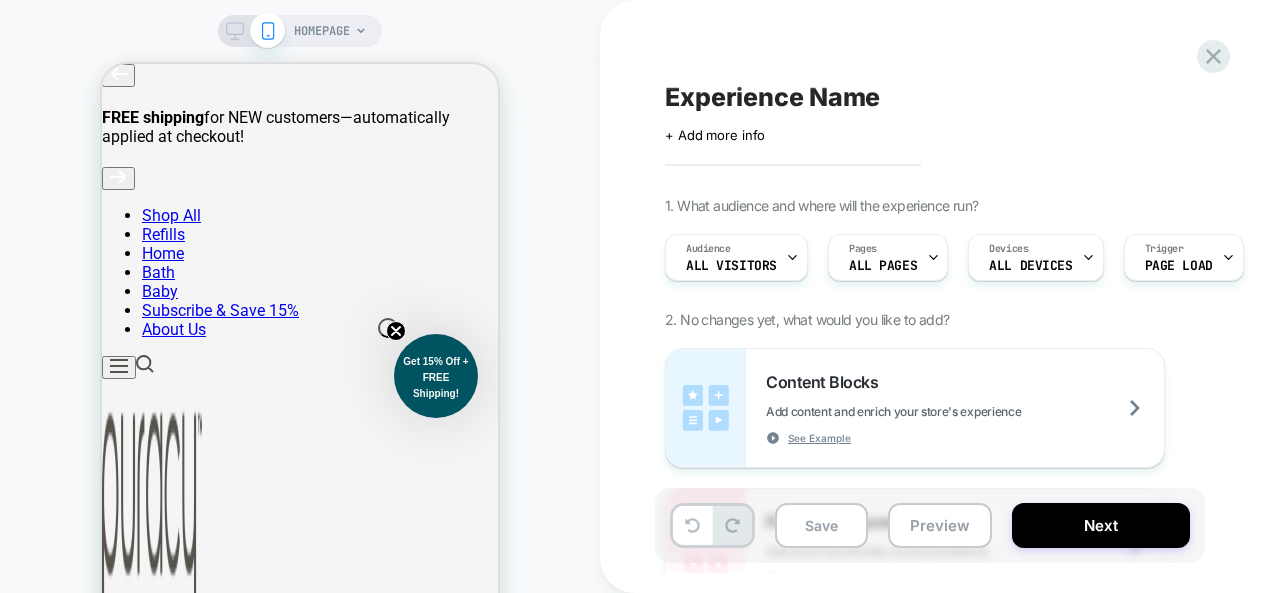 click on "HOMEPAGE" at bounding box center [322, 31] 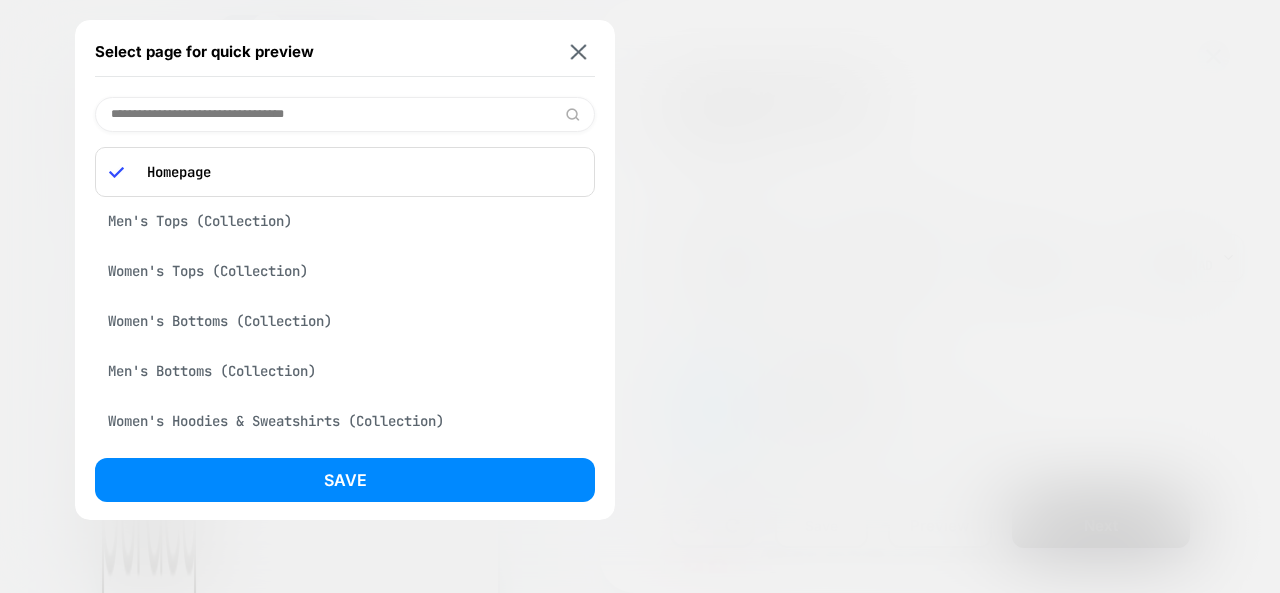 paste on "**********" 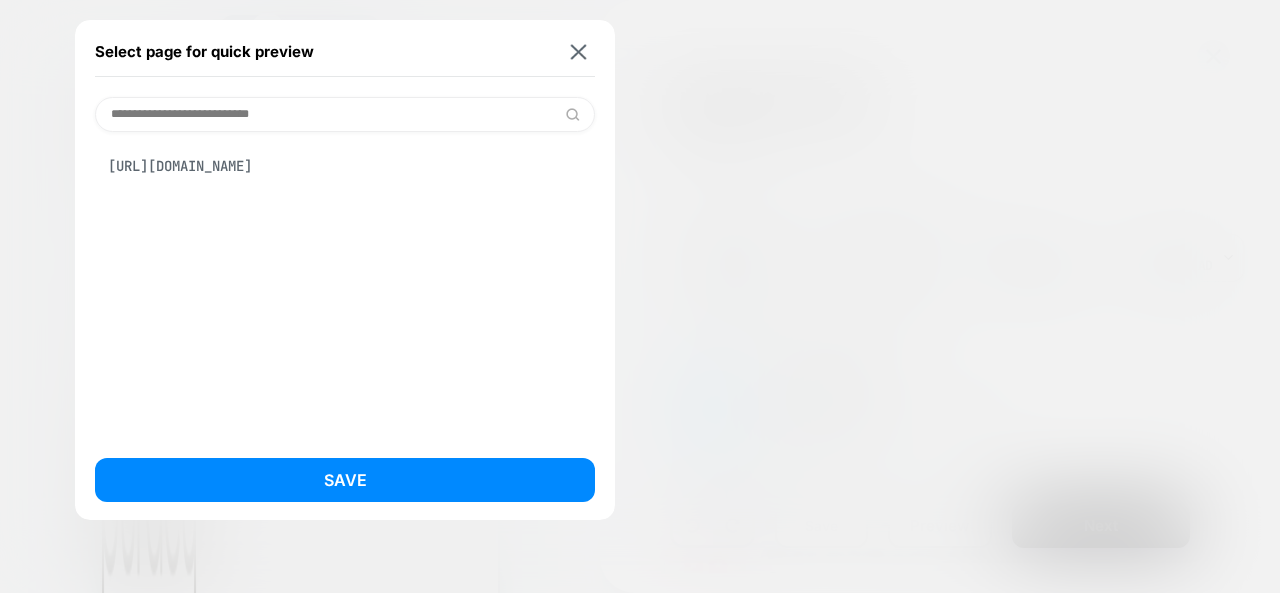 type on "**********" 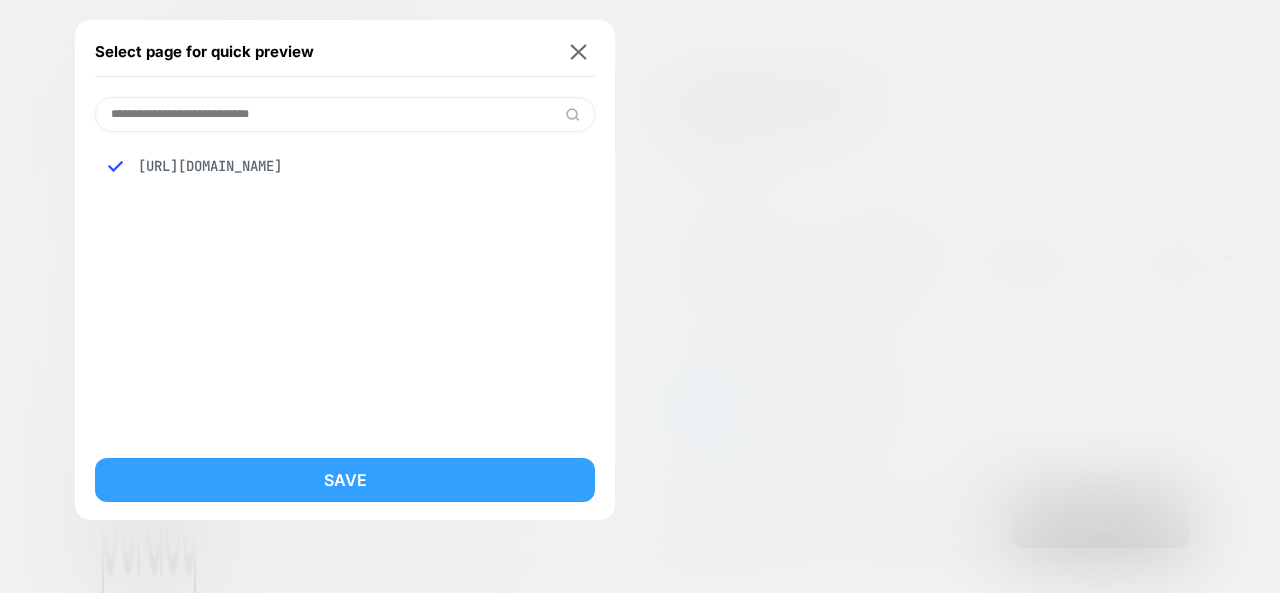 click on "Save" at bounding box center (345, 480) 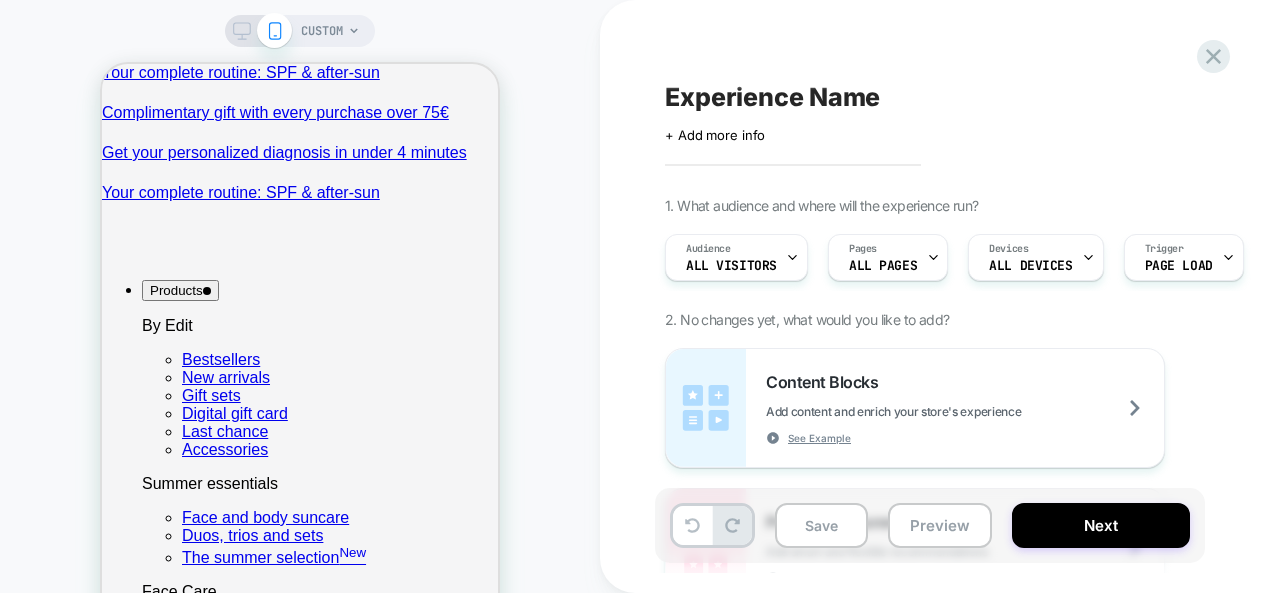 scroll, scrollTop: 0, scrollLeft: 0, axis: both 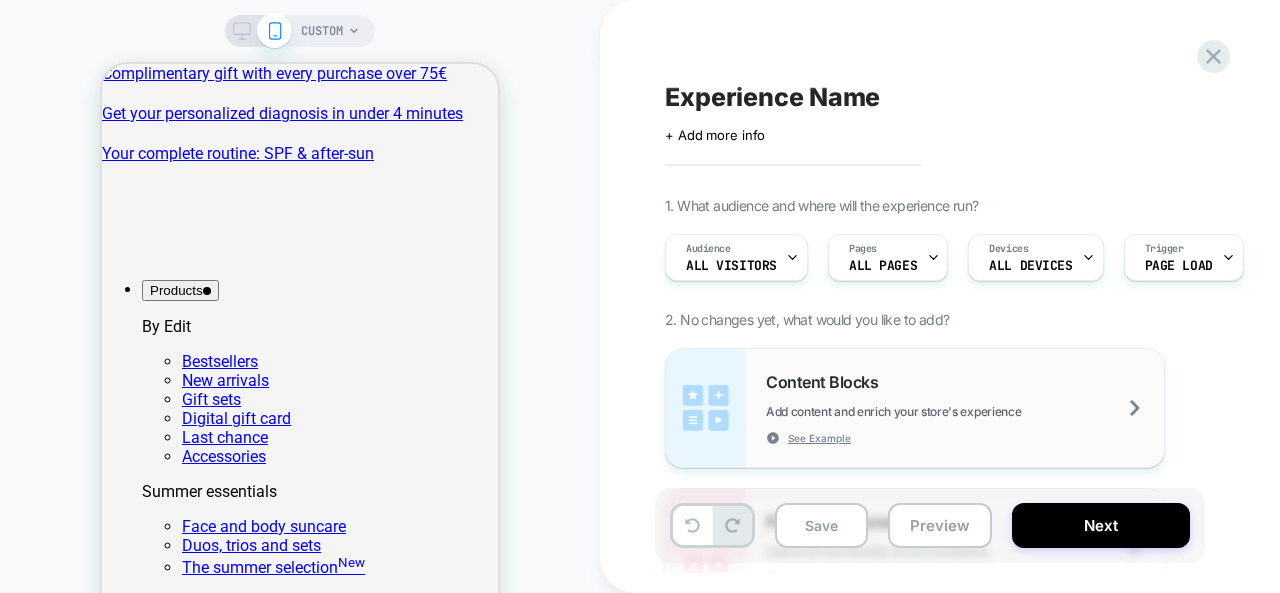 click on "Content Blocks Add content and enrich your store's experience See Example" at bounding box center [965, 408] 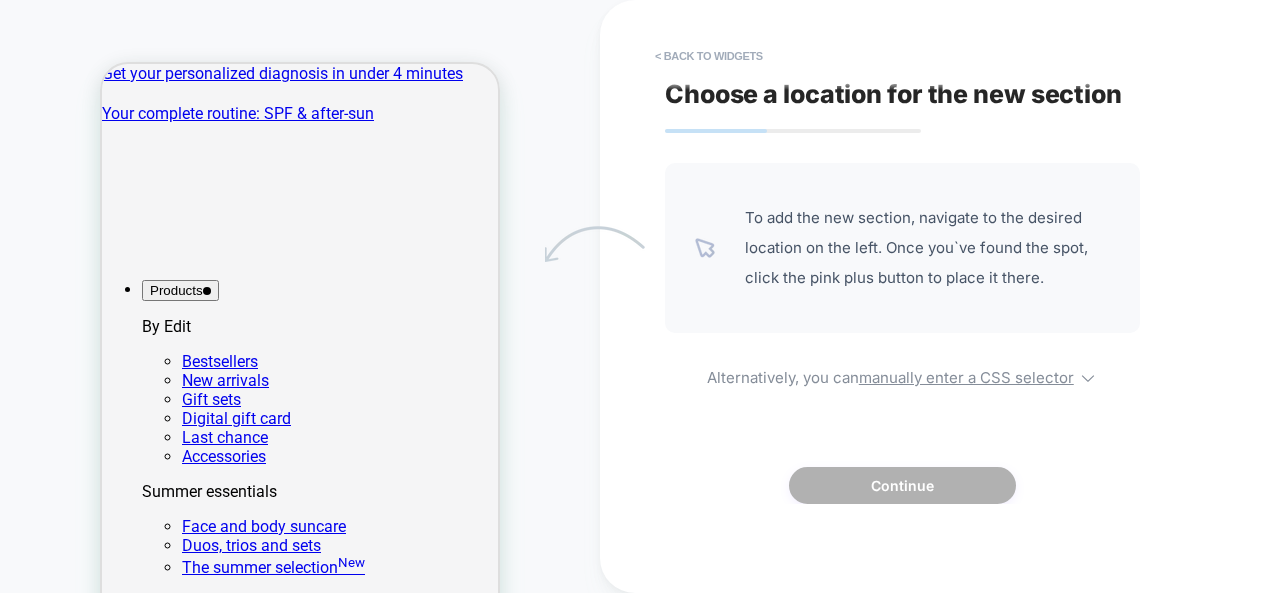 scroll, scrollTop: 2, scrollLeft: 0, axis: vertical 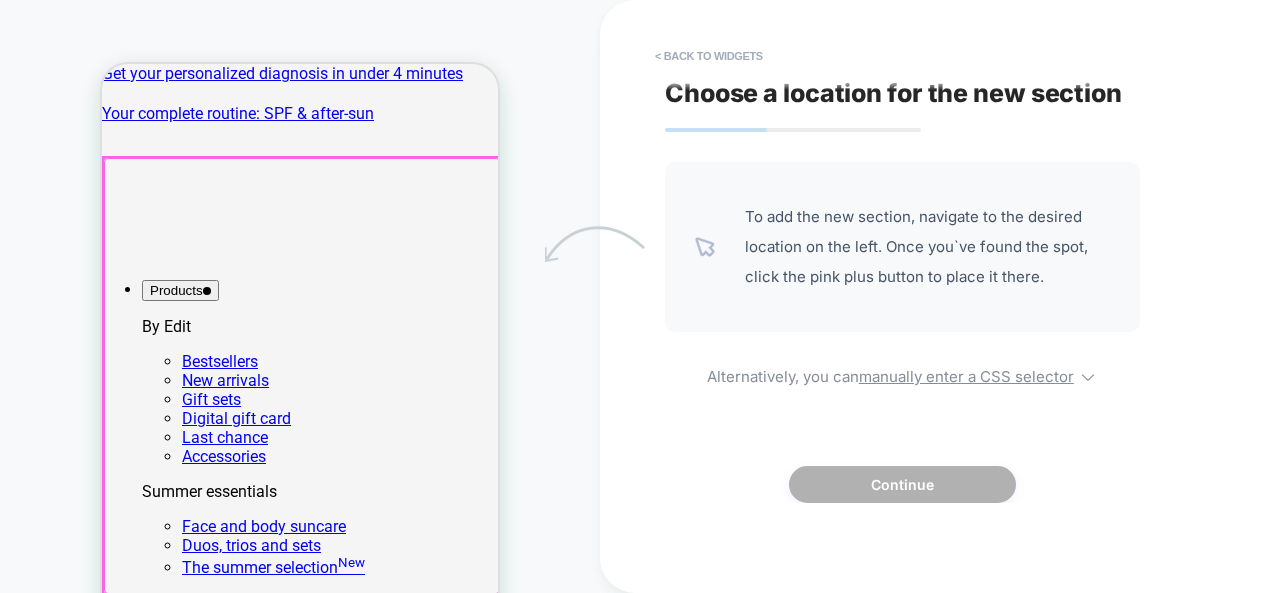 click at bounding box center [302, 376] 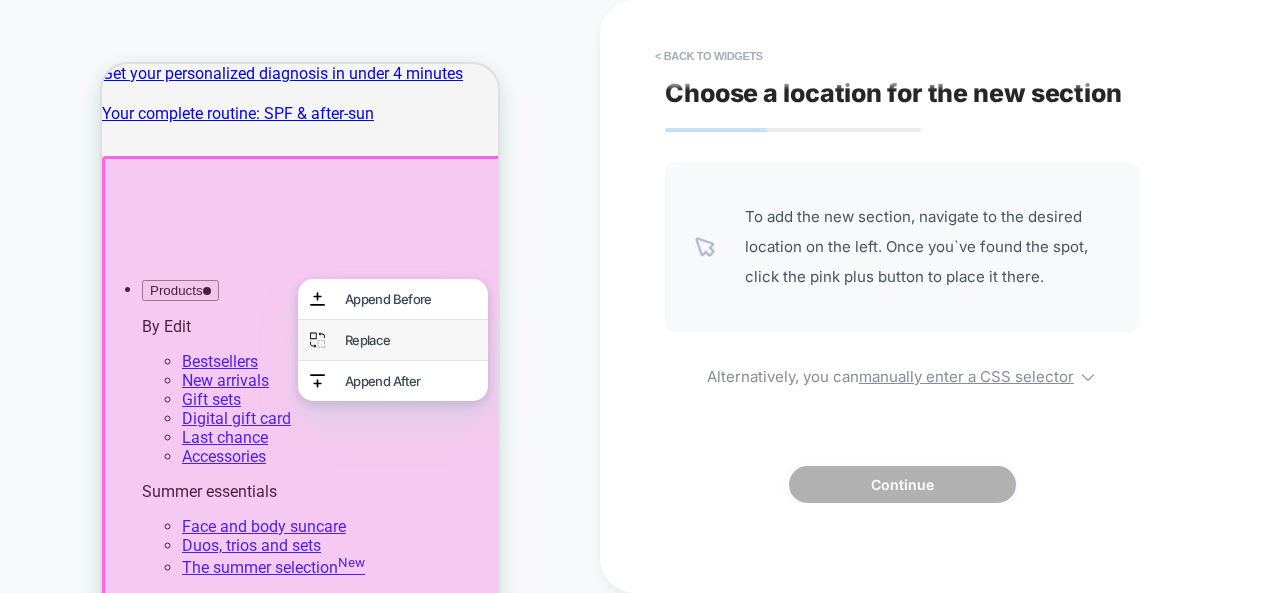 click on "Replace" at bounding box center (410, 340) 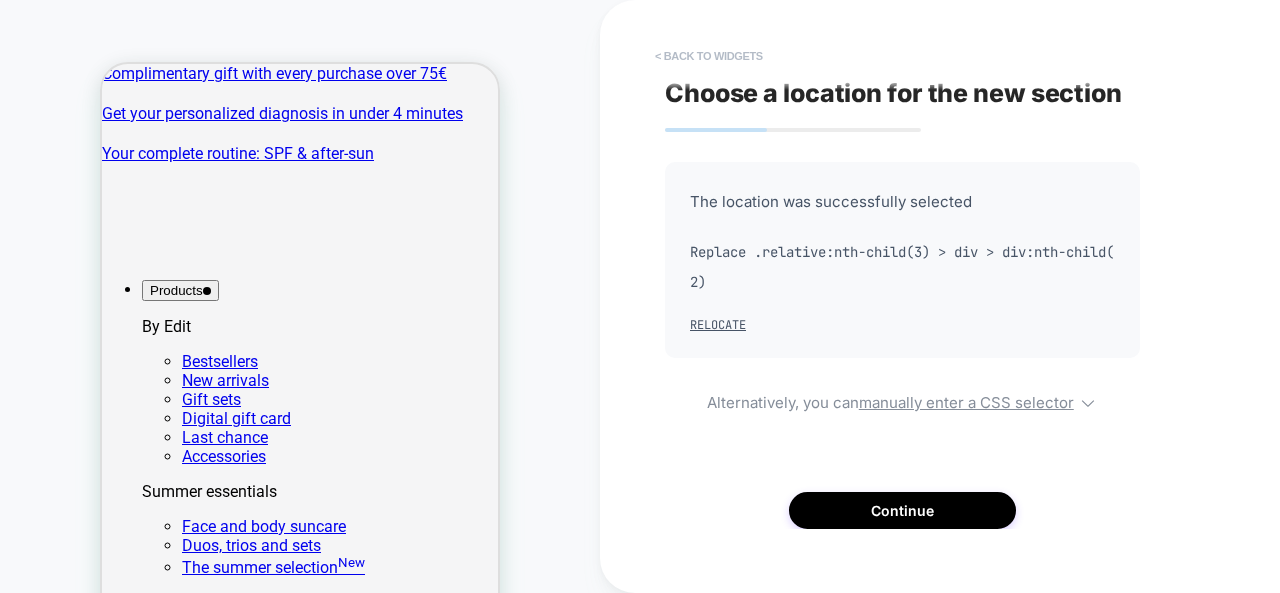 click on "< Back to widgets" at bounding box center [709, 56] 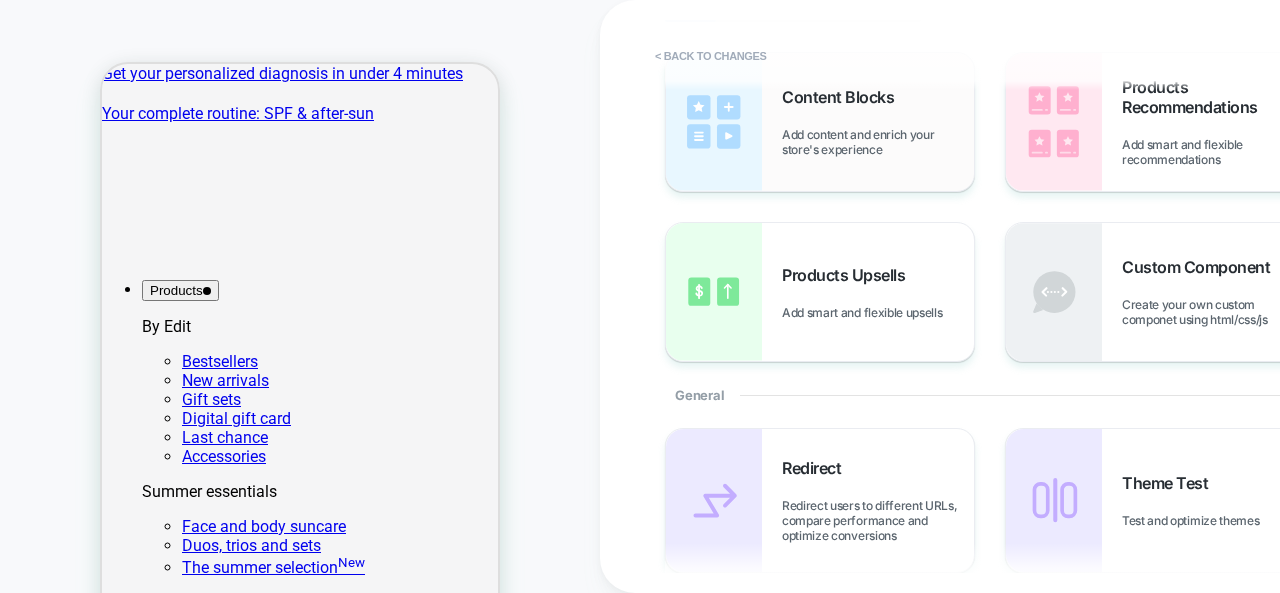scroll, scrollTop: 106, scrollLeft: 0, axis: vertical 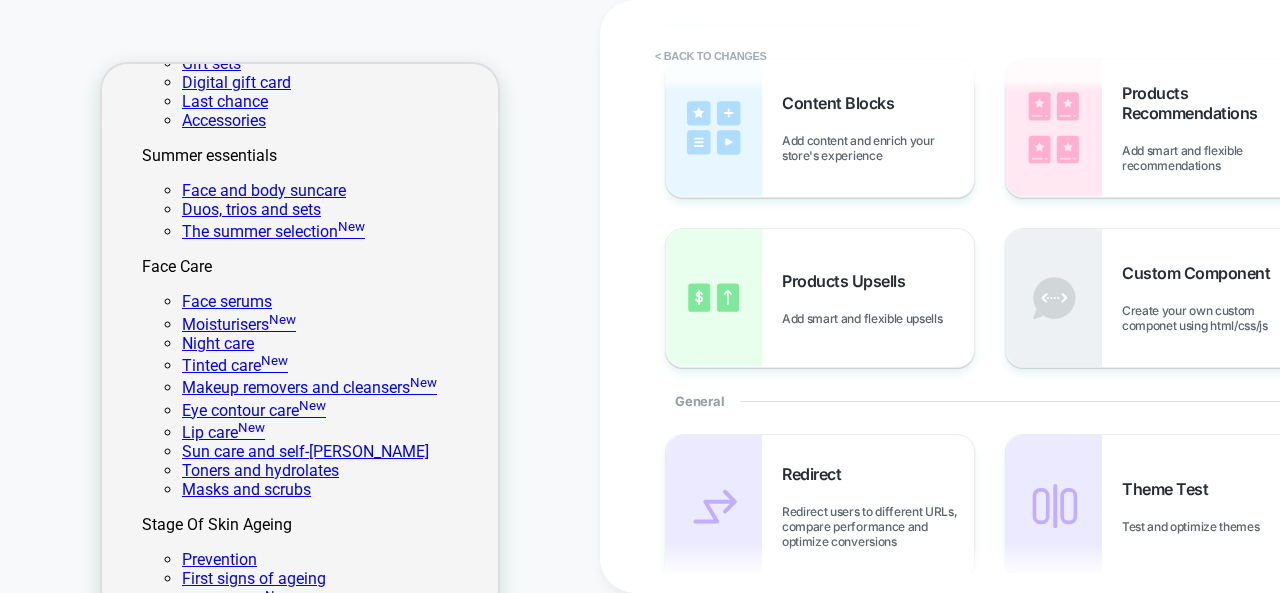 click on "Our products are
Vegan, Cruelty-free, Made in [GEOGRAPHIC_DATA]" at bounding box center (300, 3340) 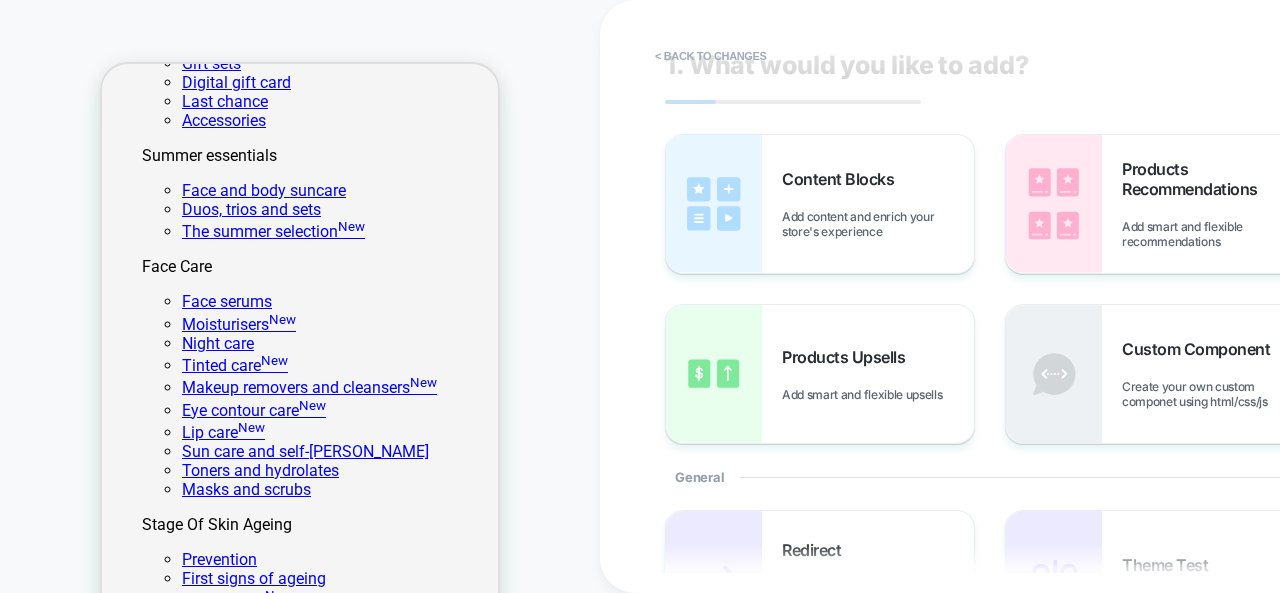 scroll, scrollTop: 0, scrollLeft: 0, axis: both 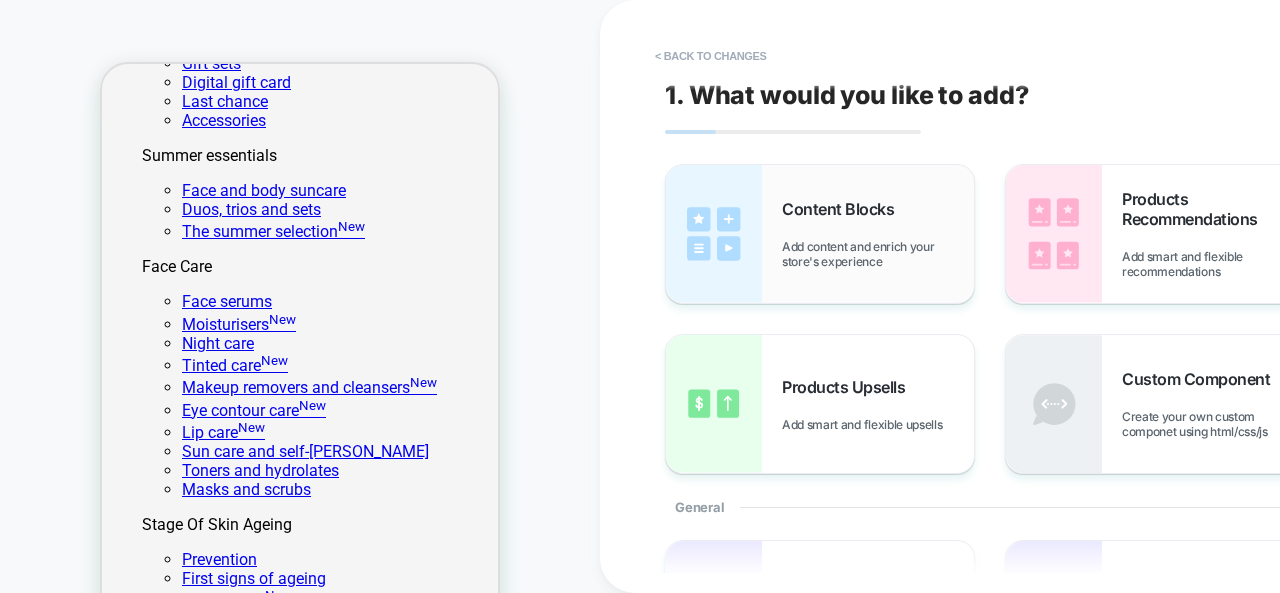click on "Content Blocks Add content and enrich your store's experience" at bounding box center [820, 234] 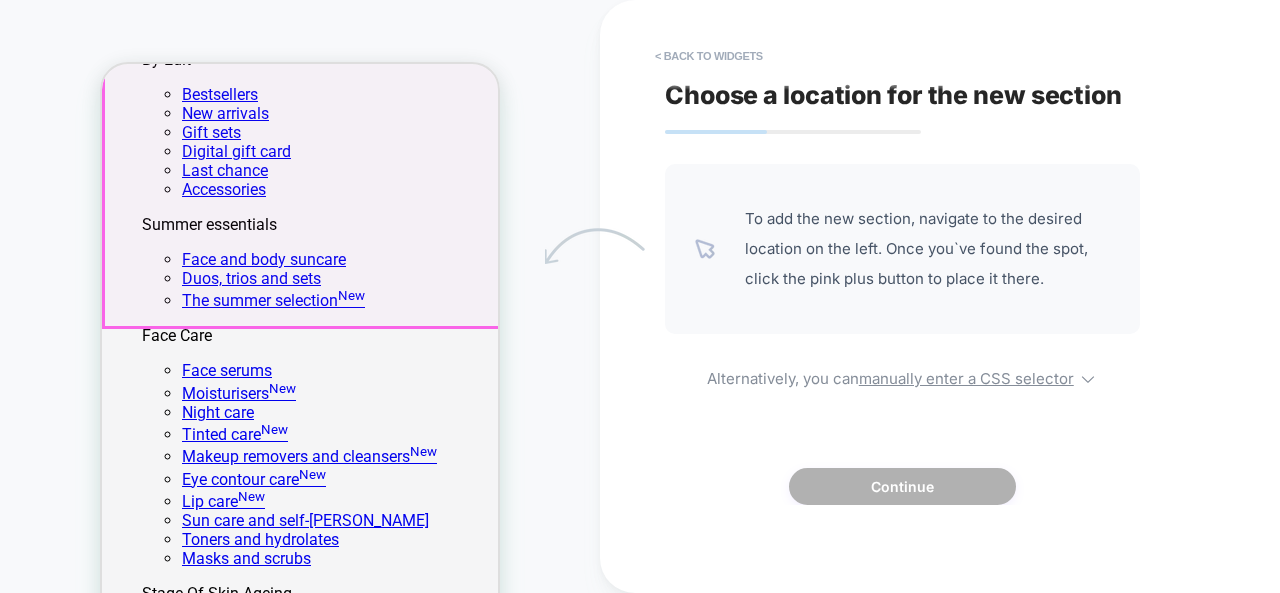 scroll, scrollTop: 233, scrollLeft: 0, axis: vertical 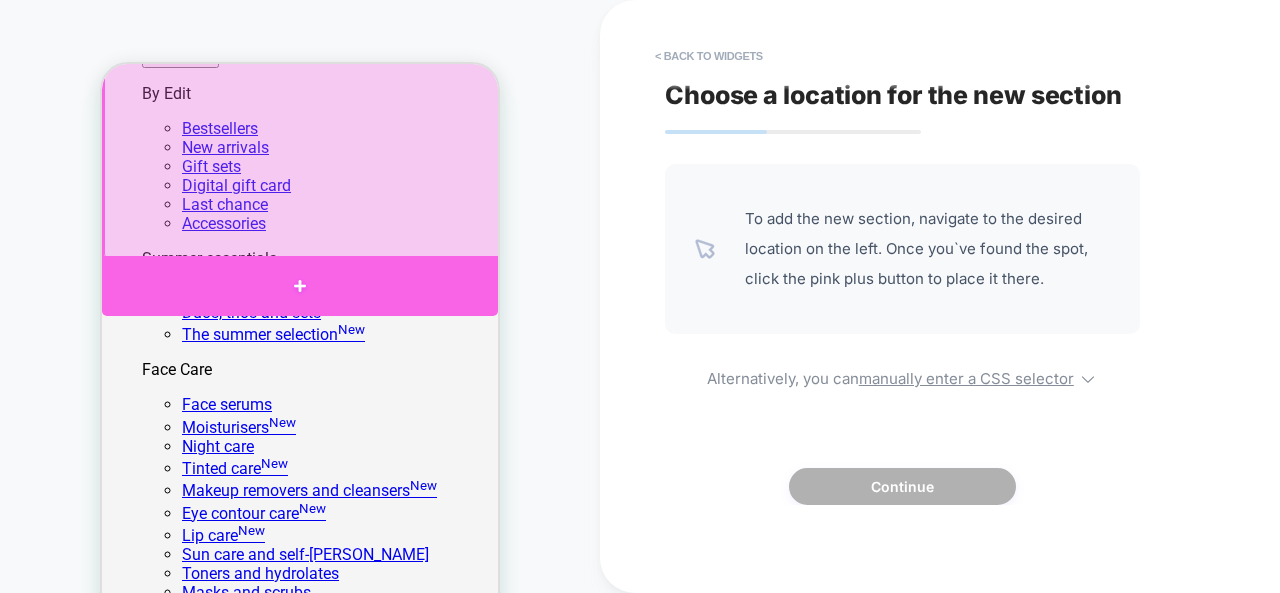 click at bounding box center (300, 286) 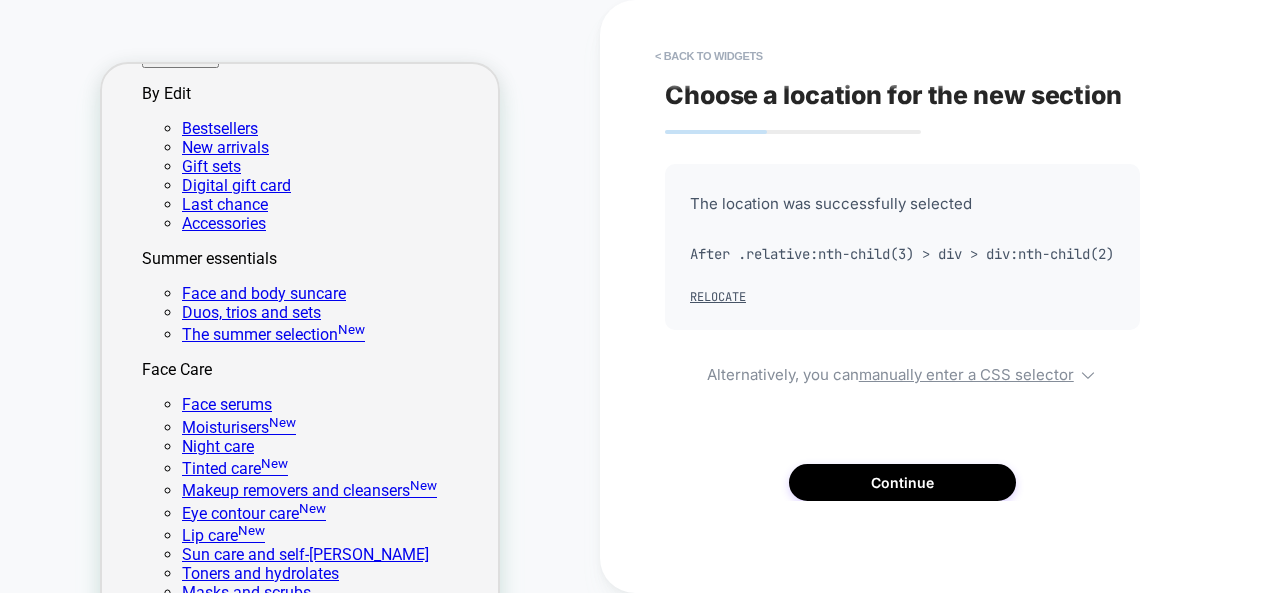 scroll, scrollTop: 259, scrollLeft: 0, axis: vertical 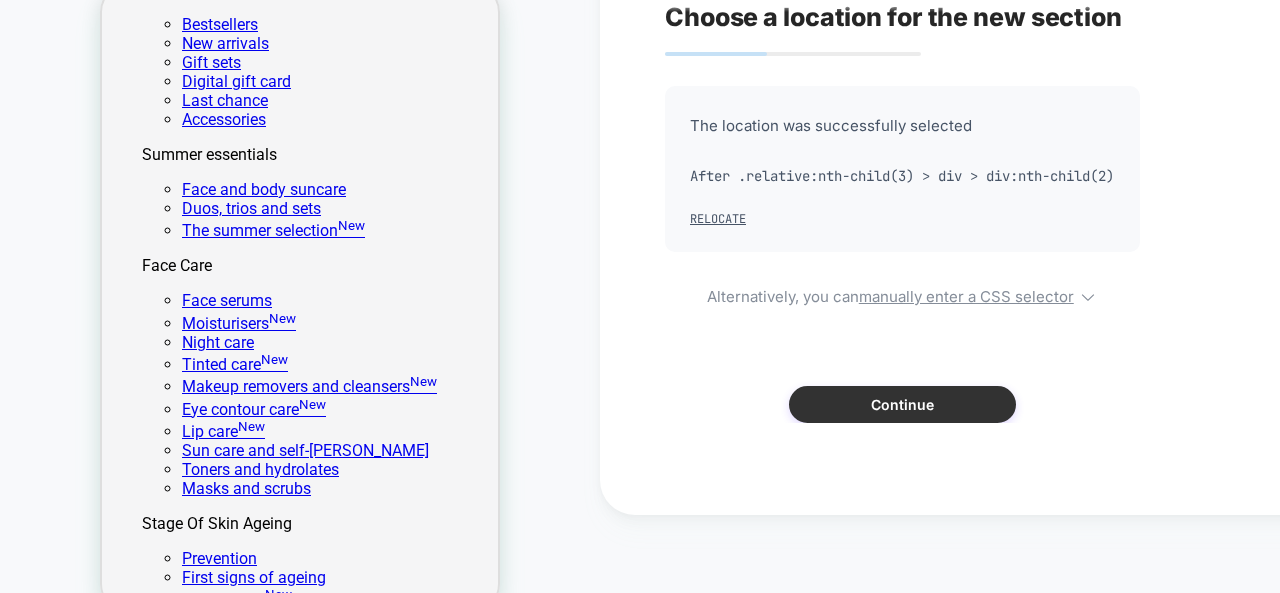 click on "Continue" at bounding box center (902, 404) 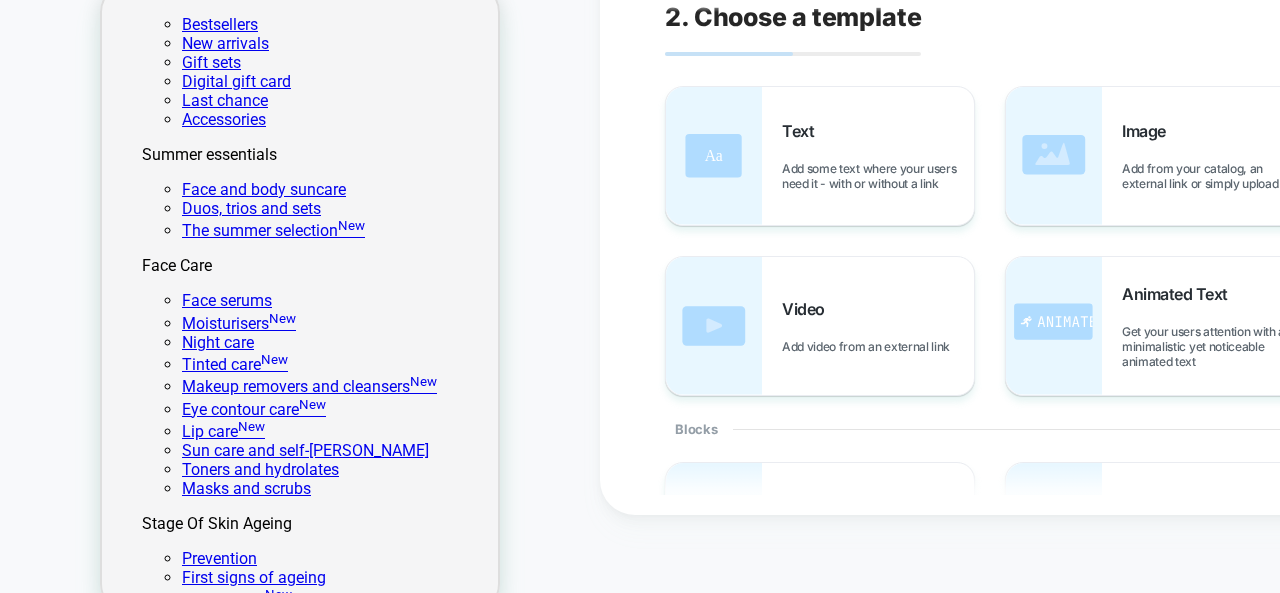 scroll, scrollTop: 191, scrollLeft: 0, axis: vertical 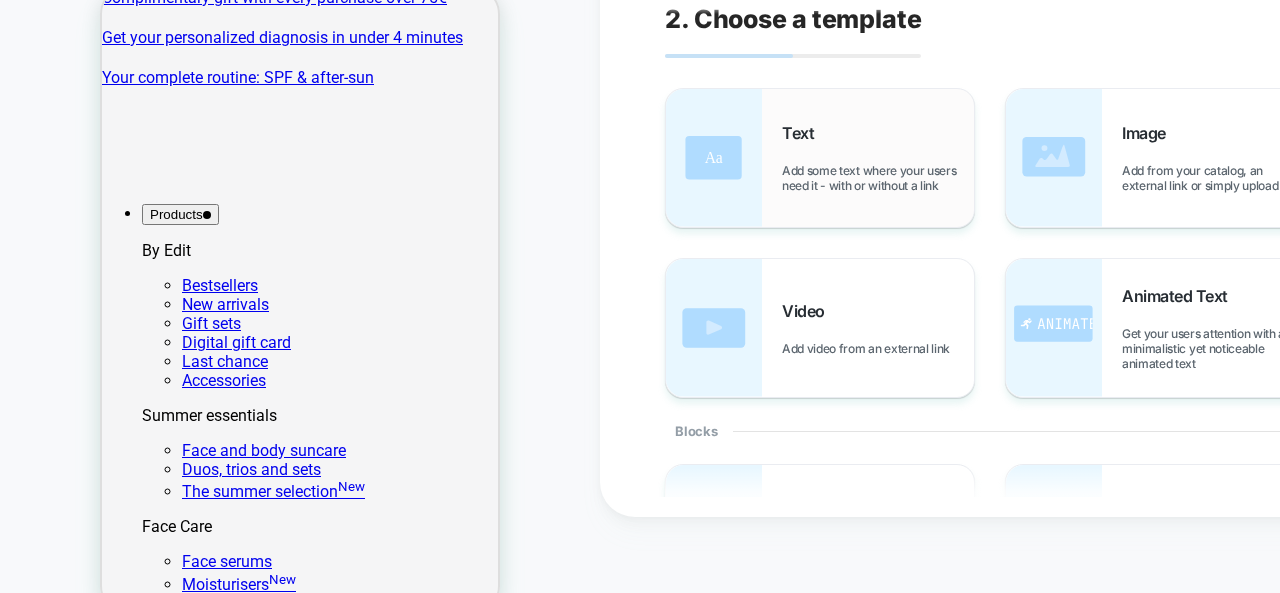 click on "Text Add some text where your users need it - with or without a link" at bounding box center [878, 158] 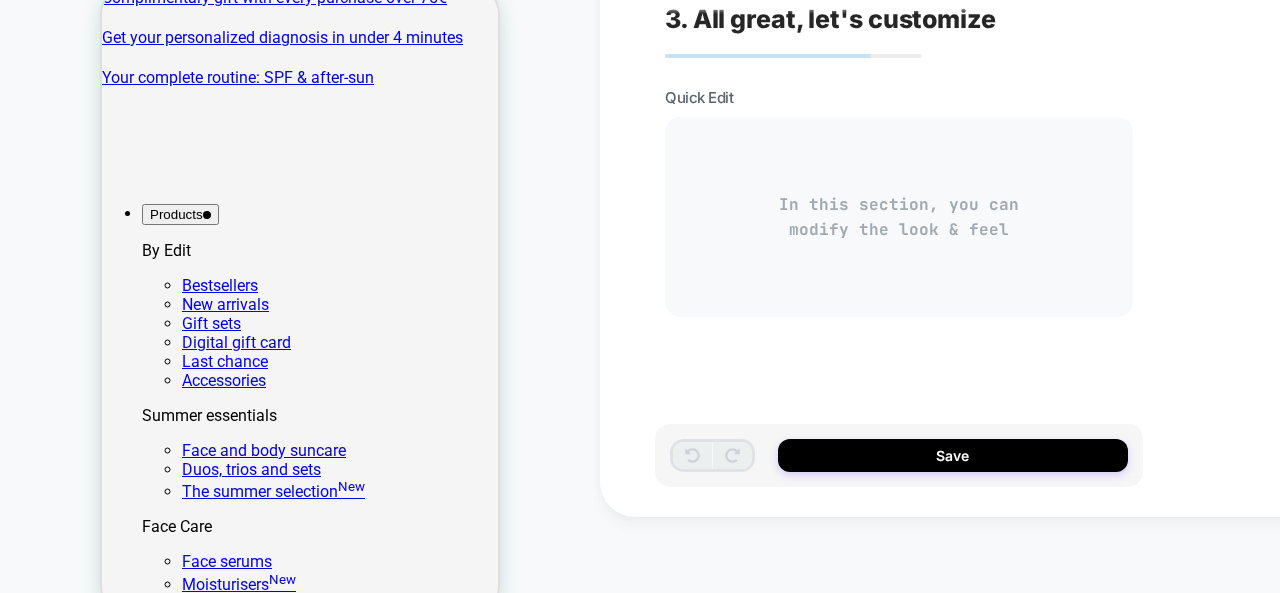 click on "In this section, you can modify the look & feel" at bounding box center [899, 217] 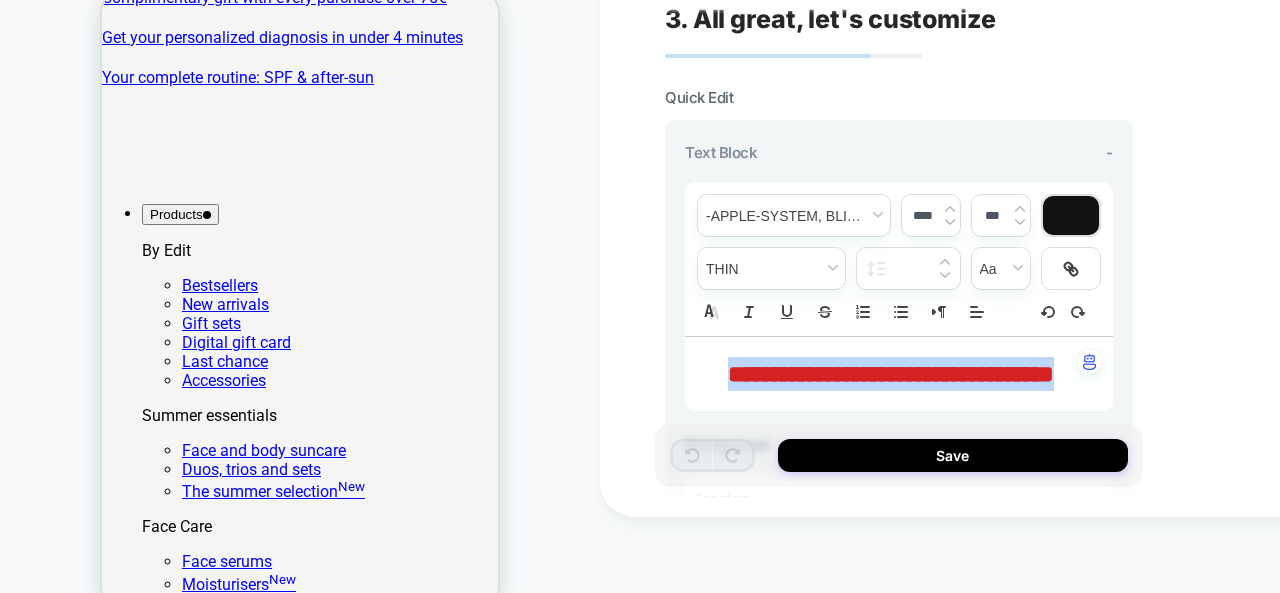 drag, startPoint x: 983, startPoint y: 405, endPoint x: 718, endPoint y: 367, distance: 267.71066 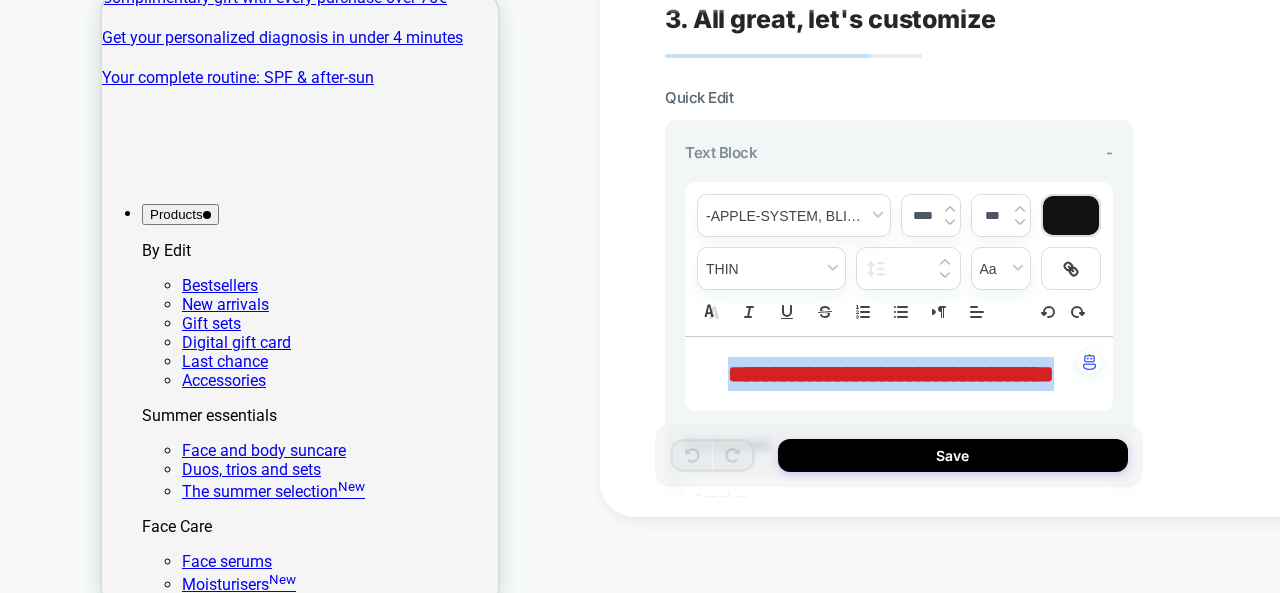 type on "****" 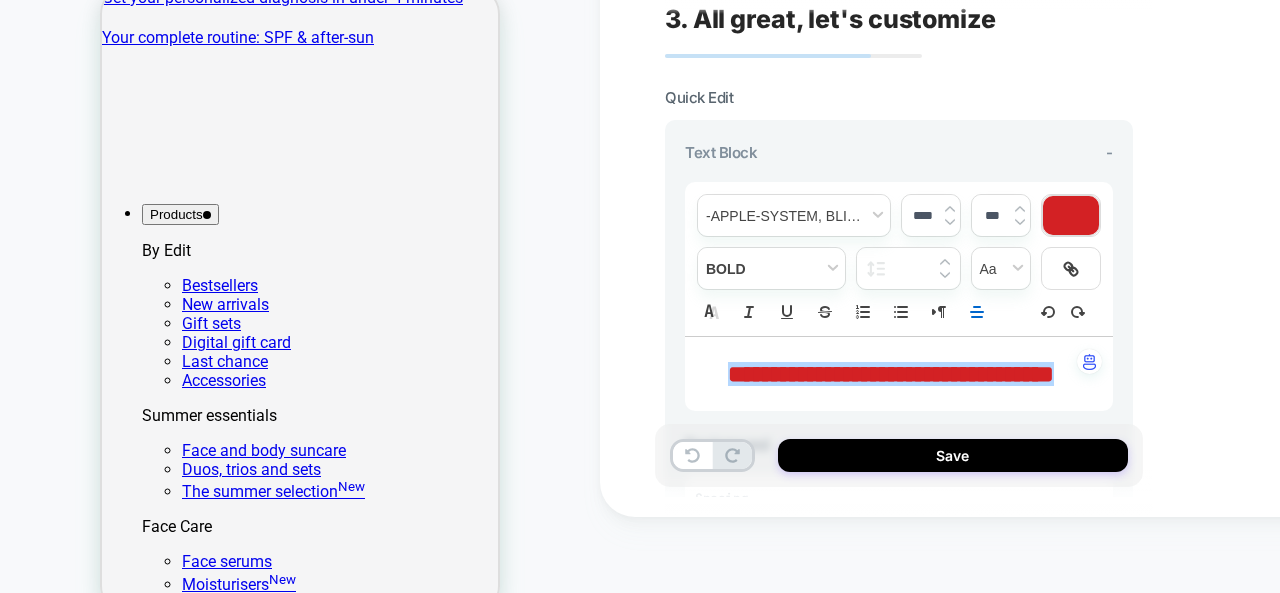 click on "**********" at bounding box center [1040, 220] 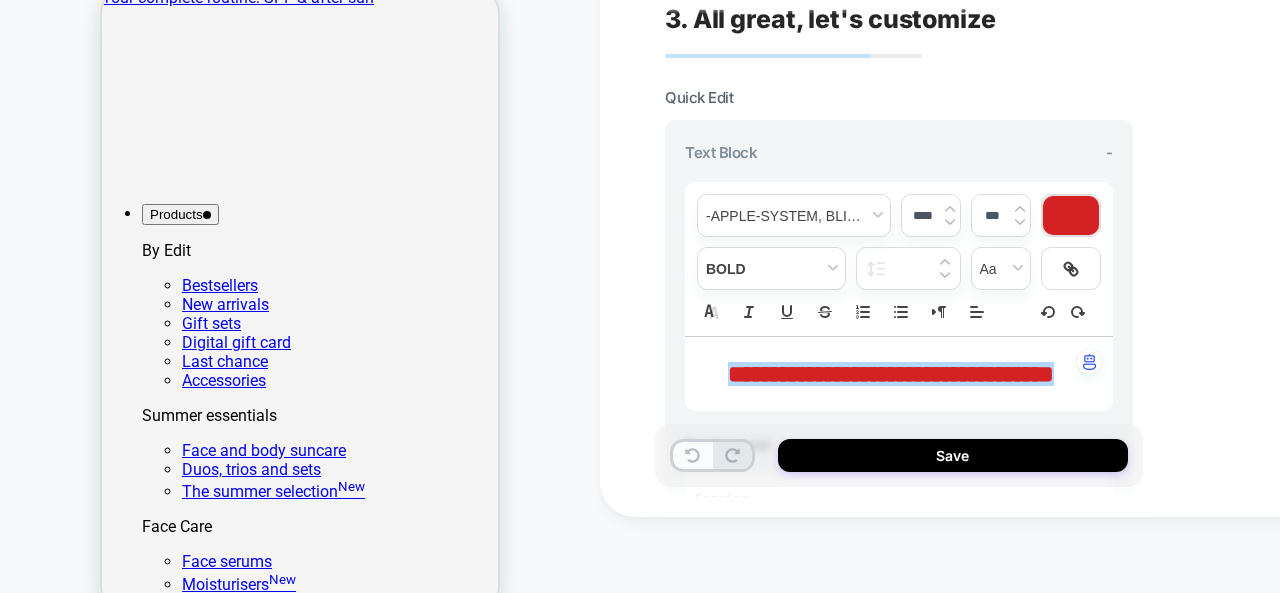 click 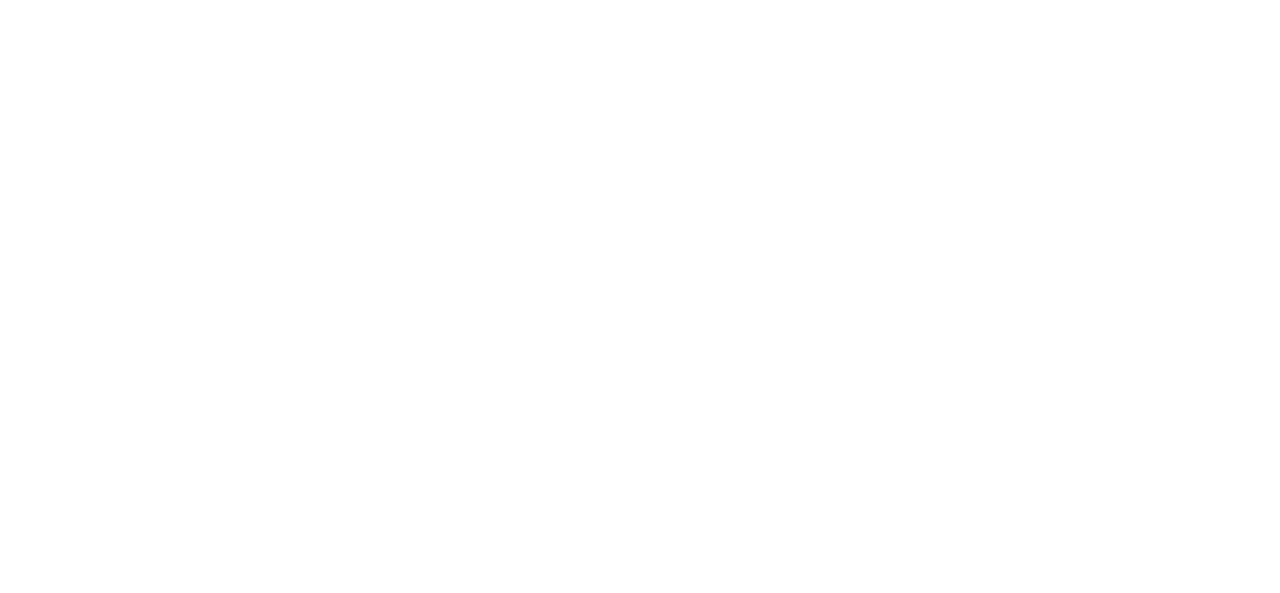 scroll, scrollTop: 0, scrollLeft: 0, axis: both 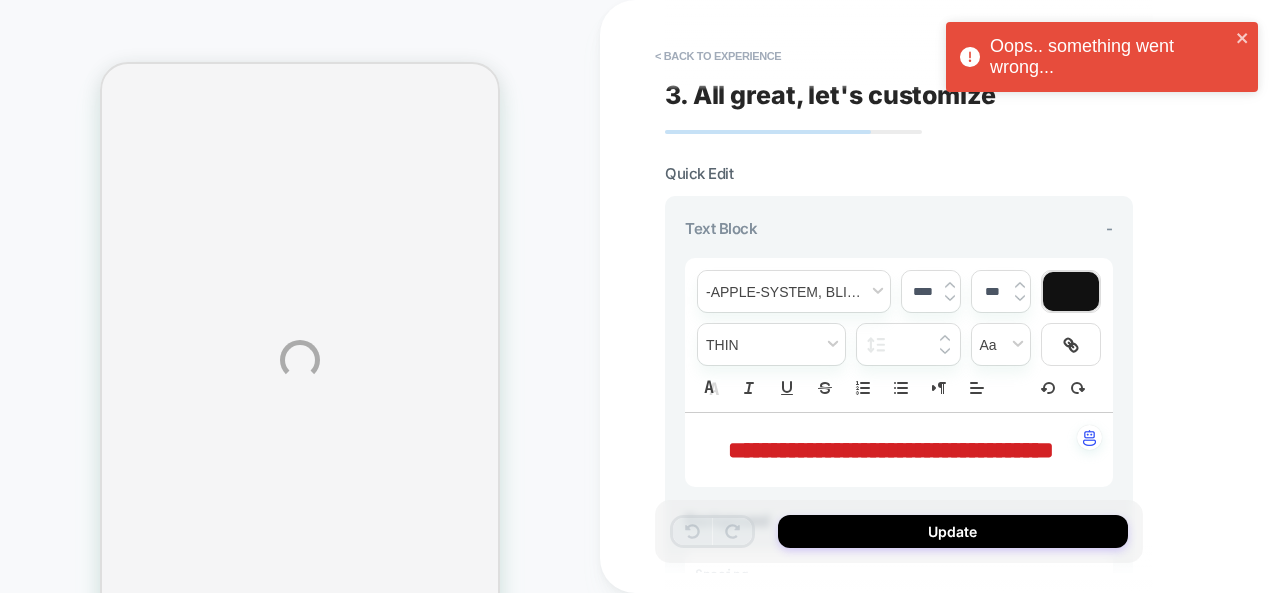 click on "Oops.. something went wrong..." at bounding box center [1095, 57] 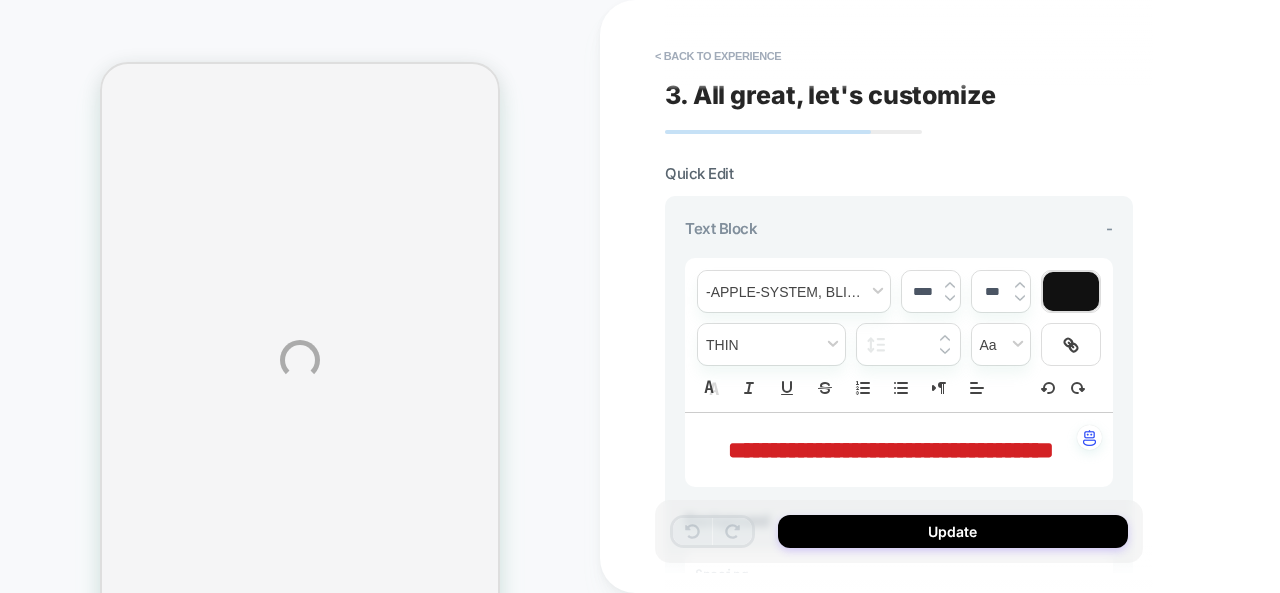 click on "**********" at bounding box center [640, 360] 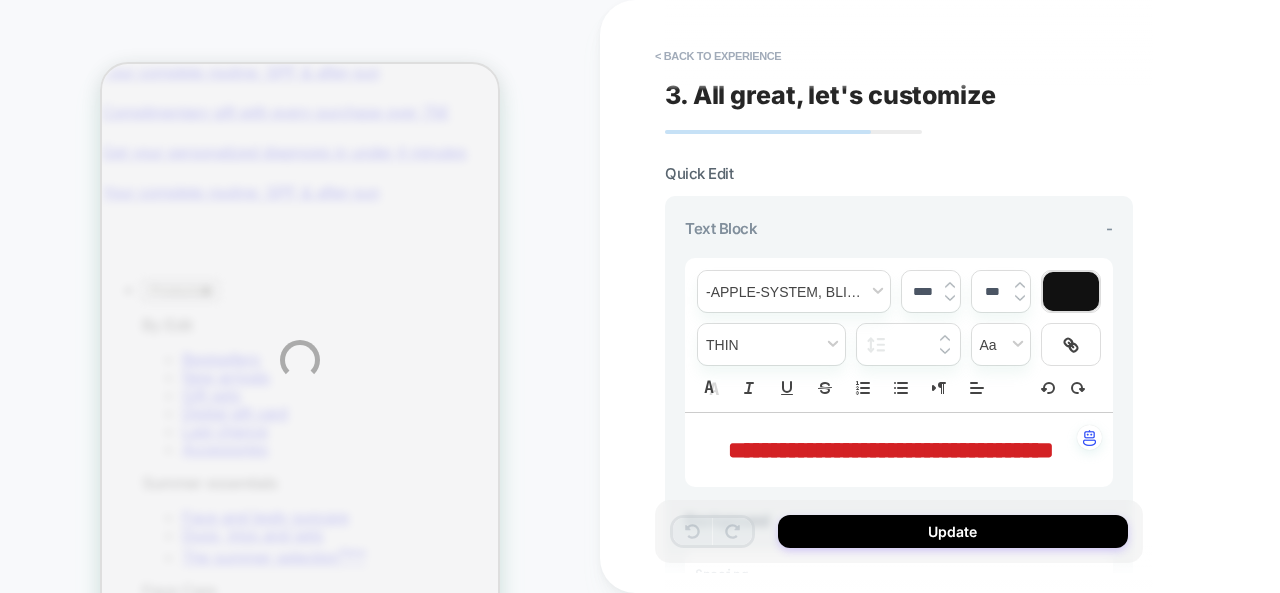 scroll, scrollTop: 0, scrollLeft: 0, axis: both 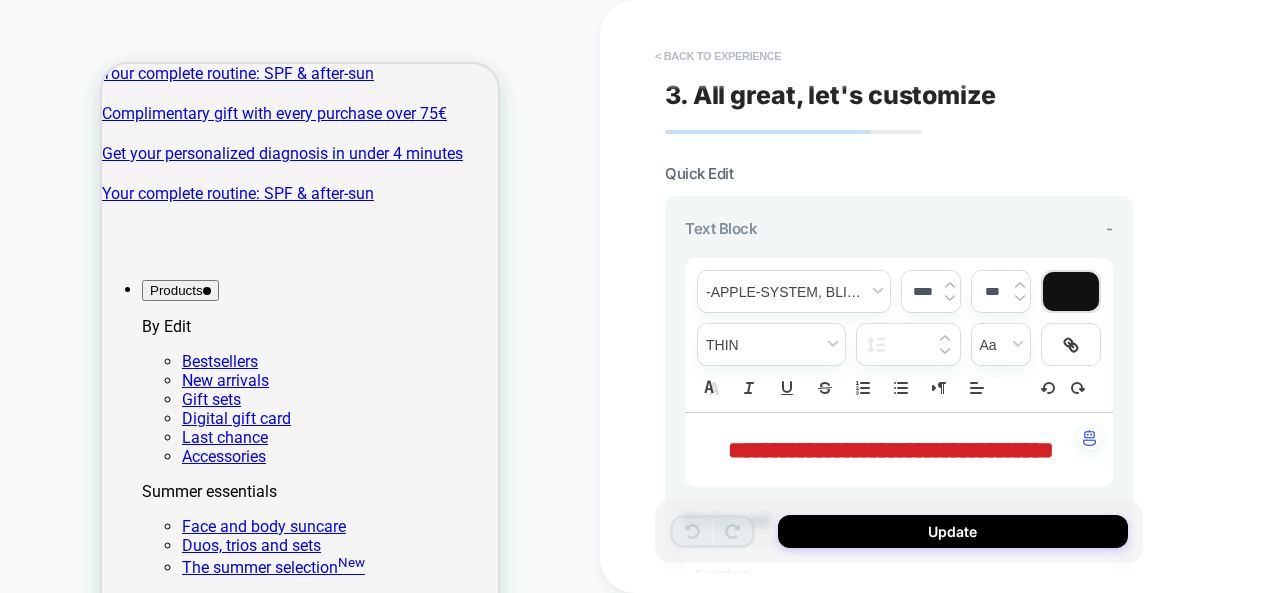 click on "< Back to experience" at bounding box center [718, 56] 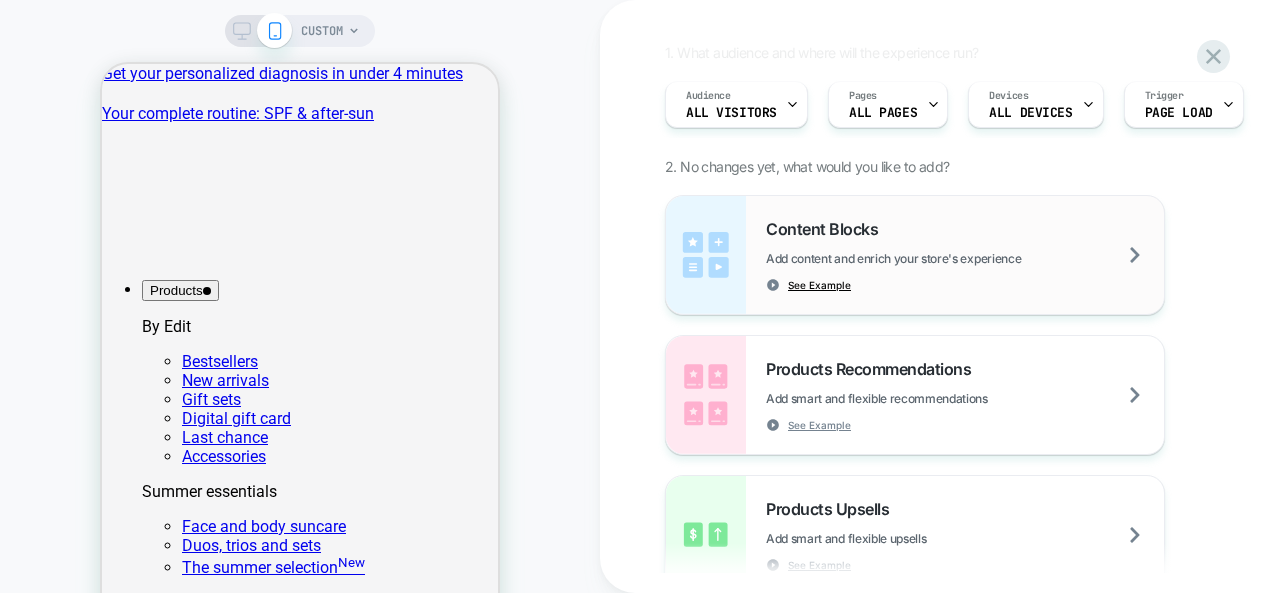 scroll, scrollTop: 149, scrollLeft: 0, axis: vertical 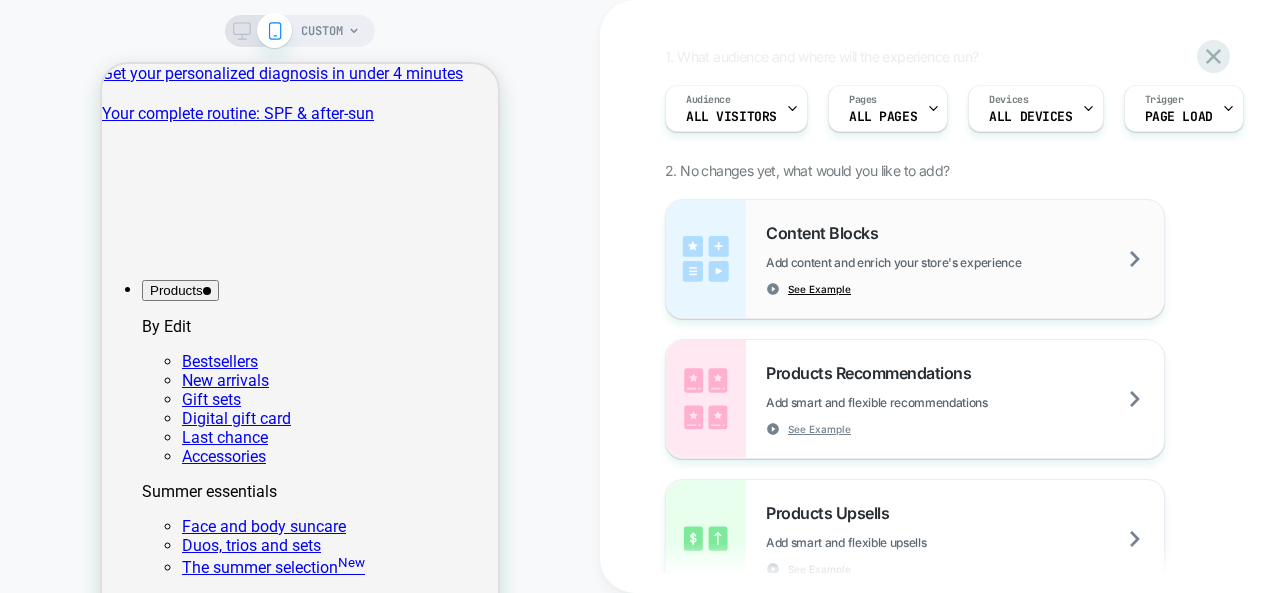 click on "See Example" at bounding box center (819, 289) 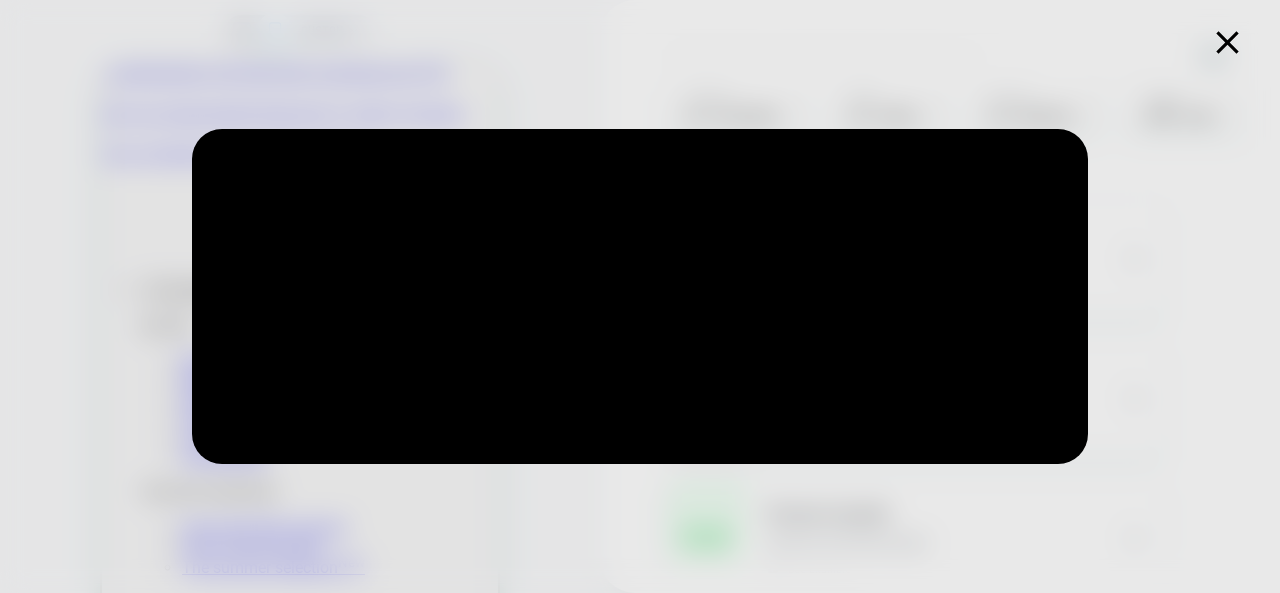 click 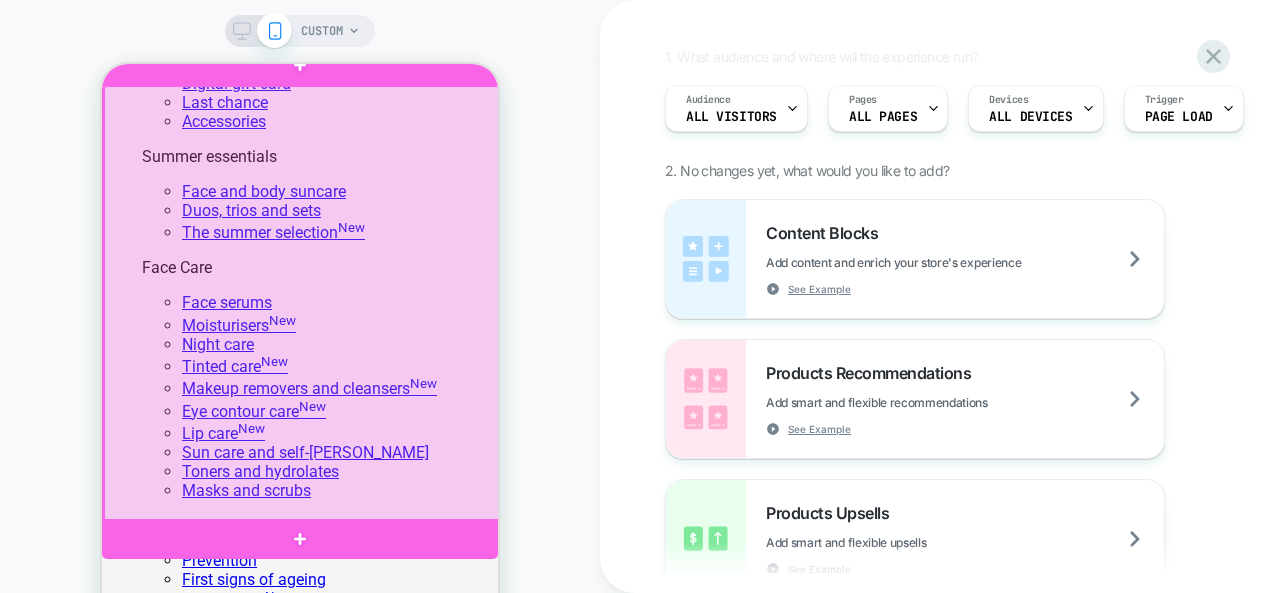 scroll, scrollTop: 338, scrollLeft: 0, axis: vertical 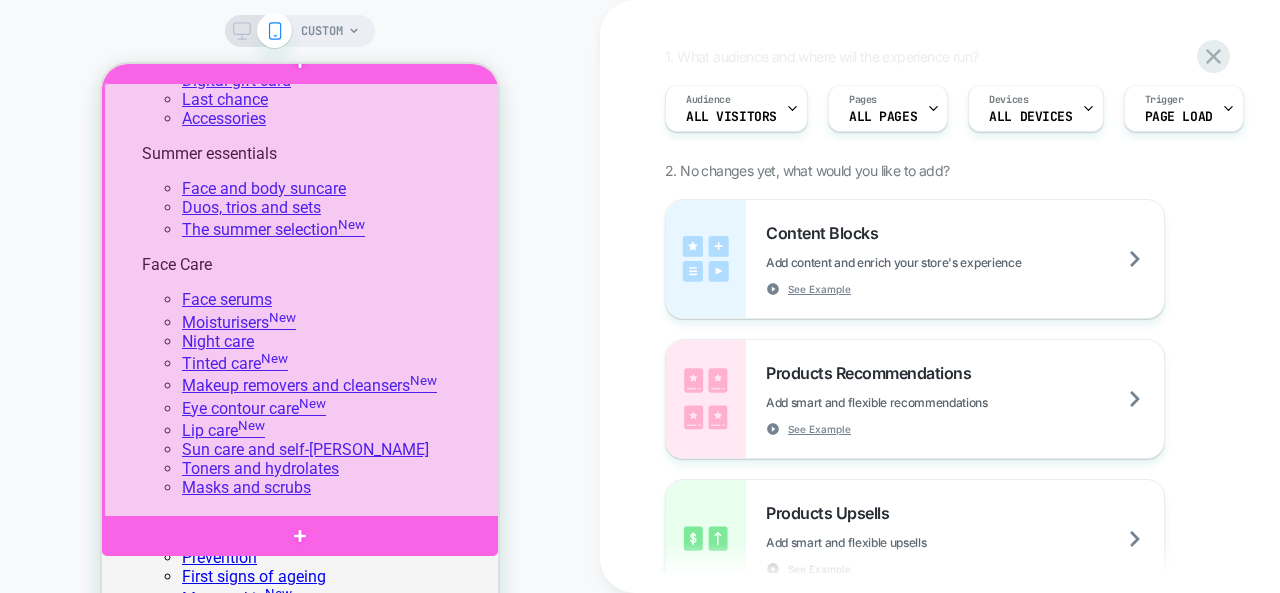 click at bounding box center [302, 301] 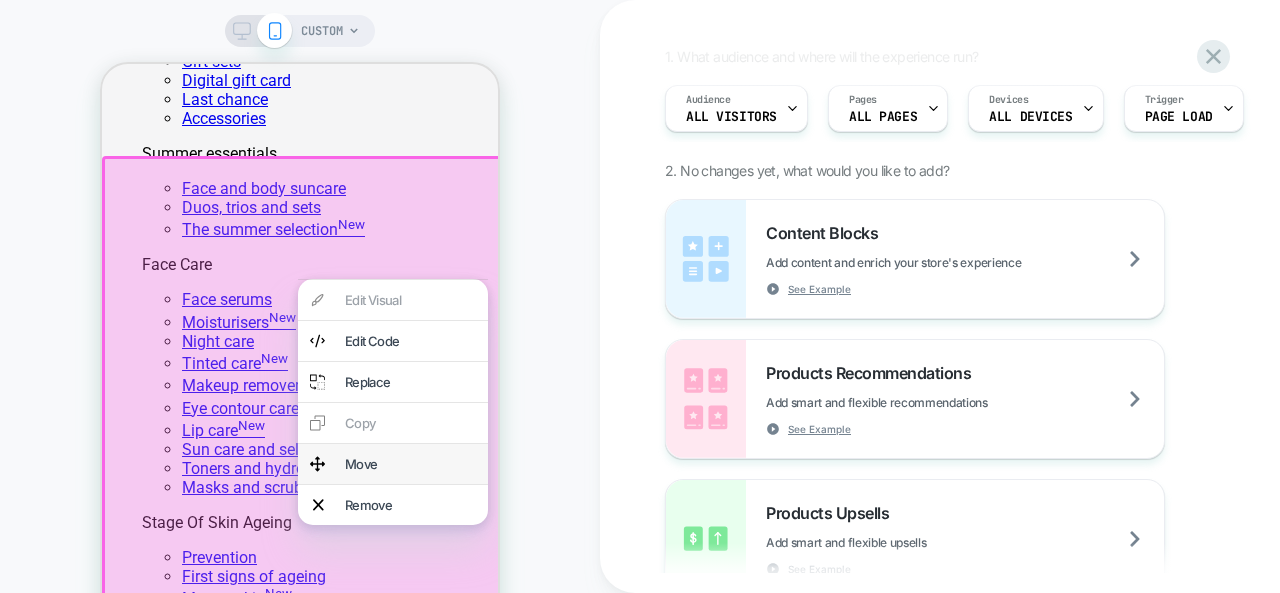 click at bounding box center (317, 464) 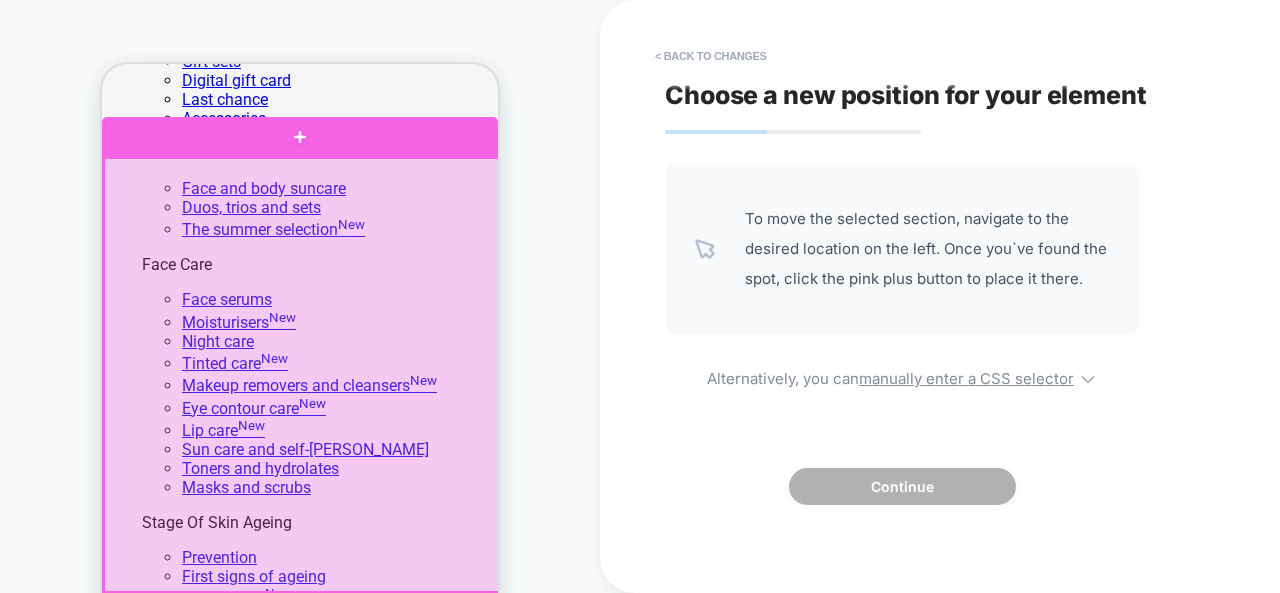 drag, startPoint x: 334, startPoint y: 419, endPoint x: 340, endPoint y: 307, distance: 112.1606 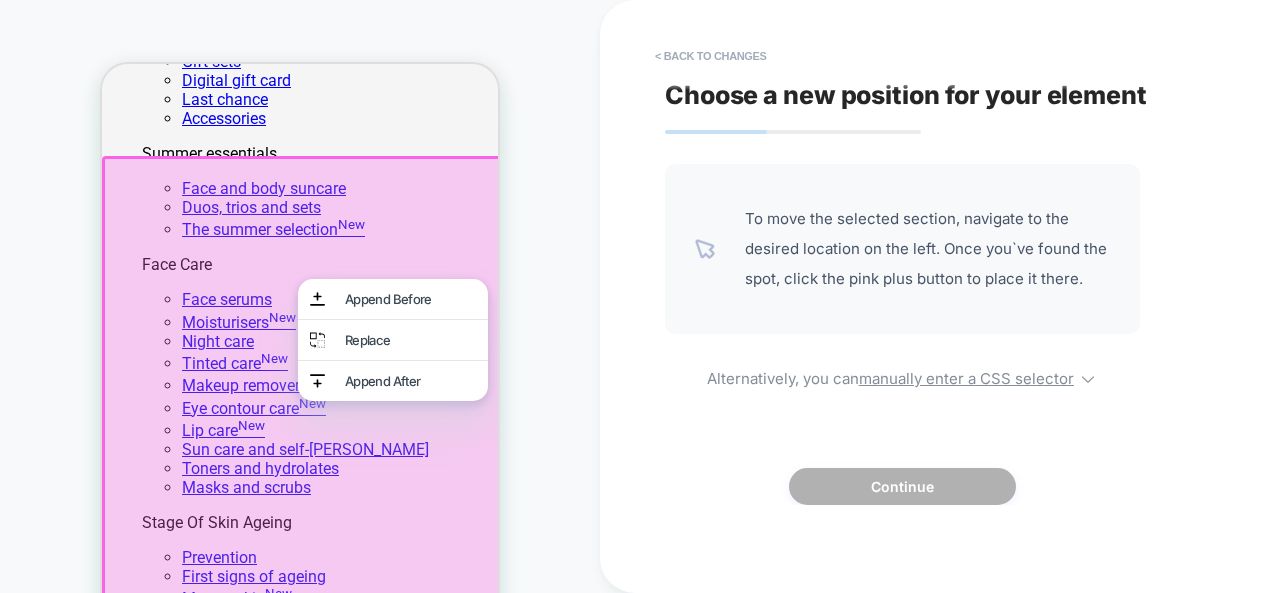 click at bounding box center [300, 374] 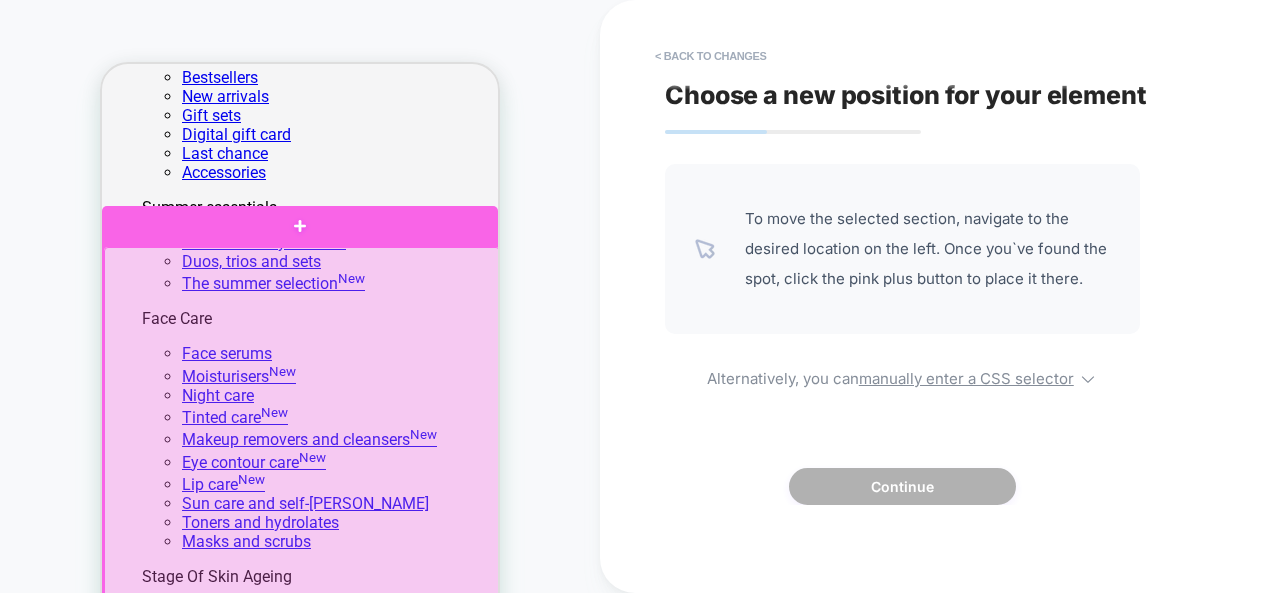 scroll, scrollTop: 284, scrollLeft: 0, axis: vertical 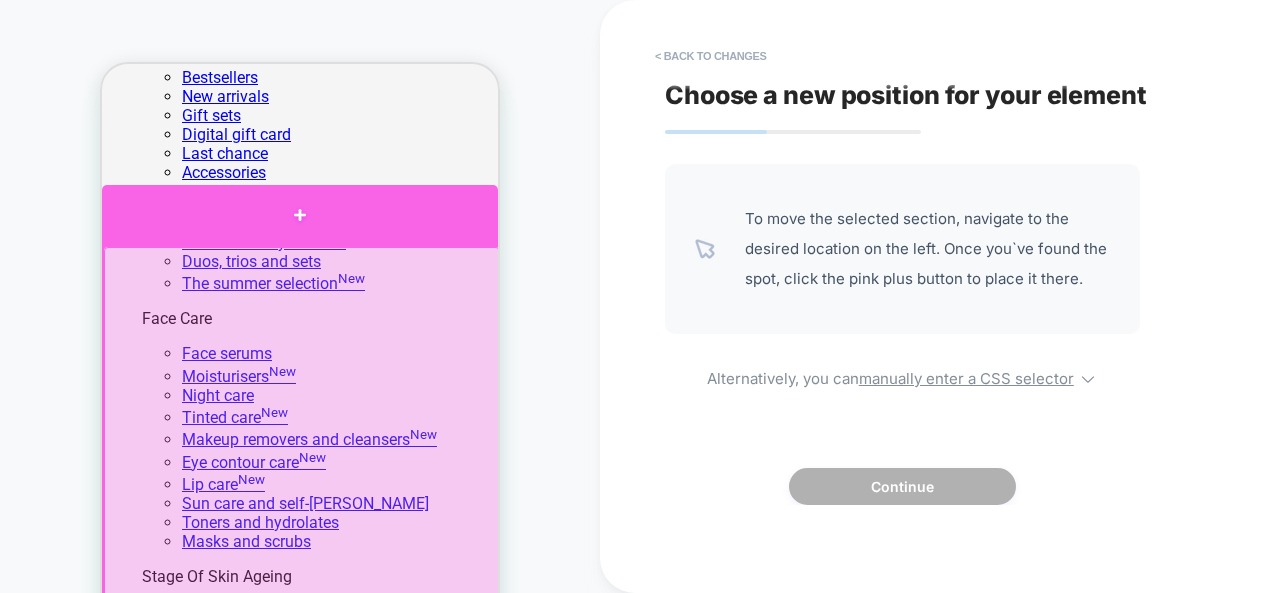 click at bounding box center (300, 215) 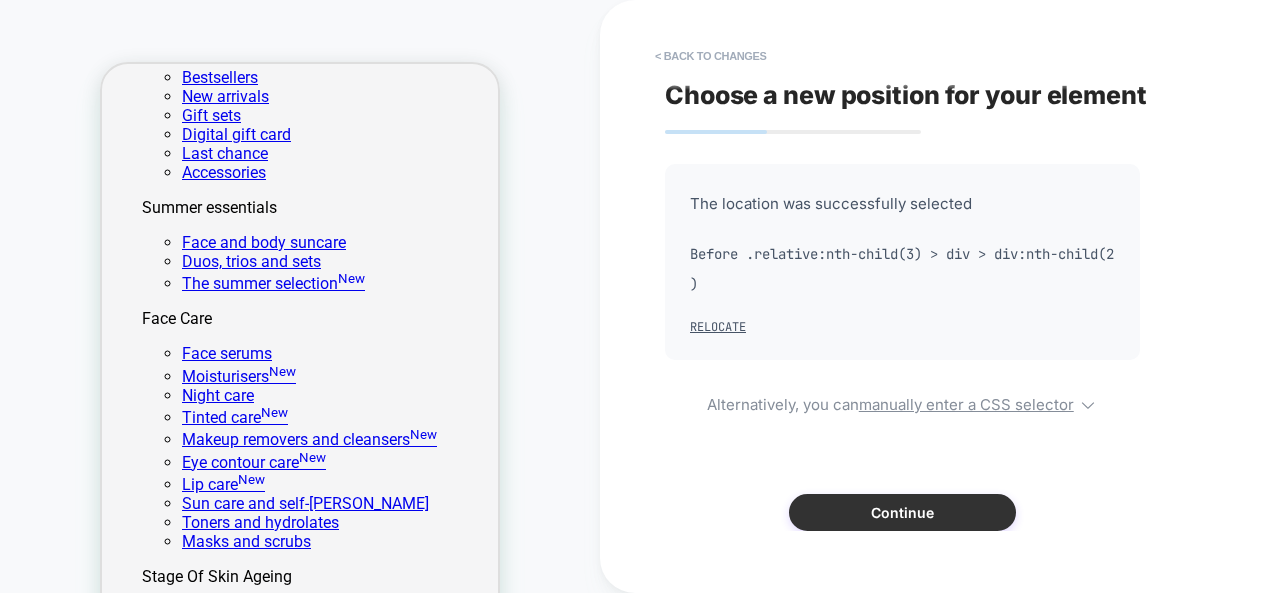 click on "Continue" at bounding box center [902, 512] 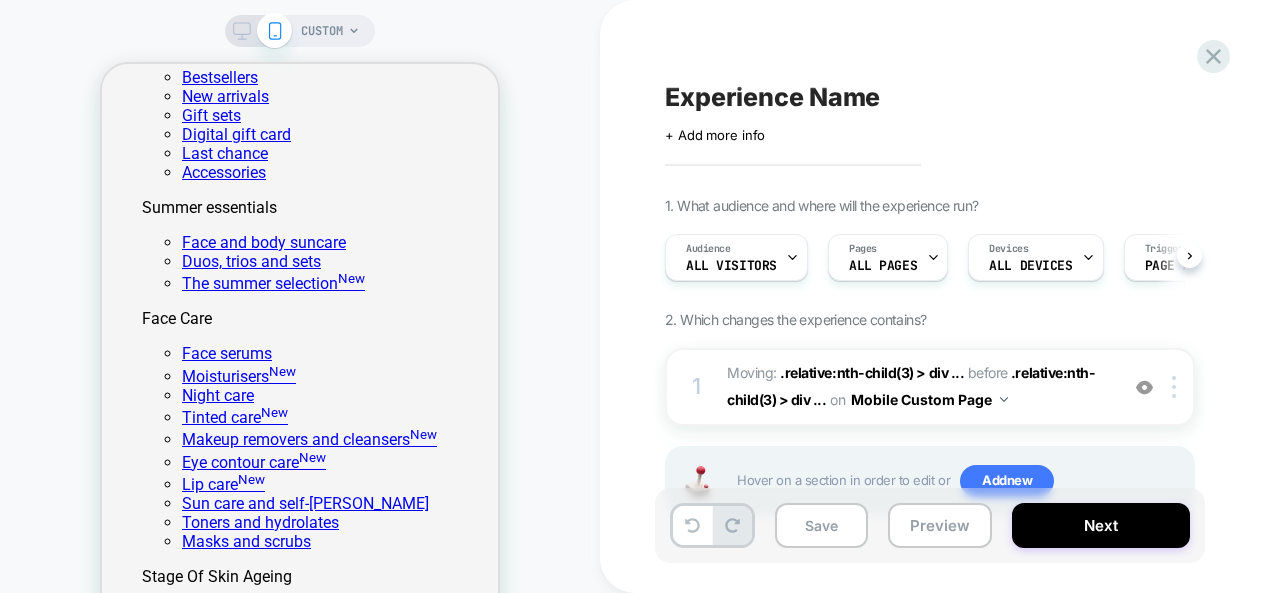scroll, scrollTop: 0, scrollLeft: 1, axis: horizontal 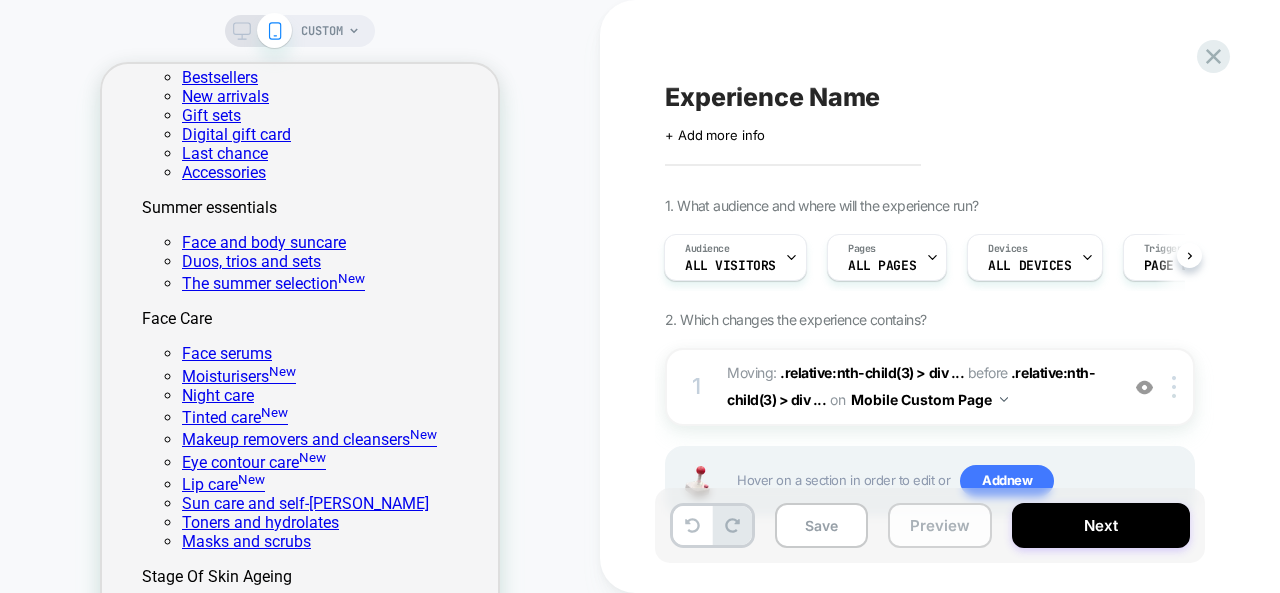 click on "Preview" at bounding box center (940, 525) 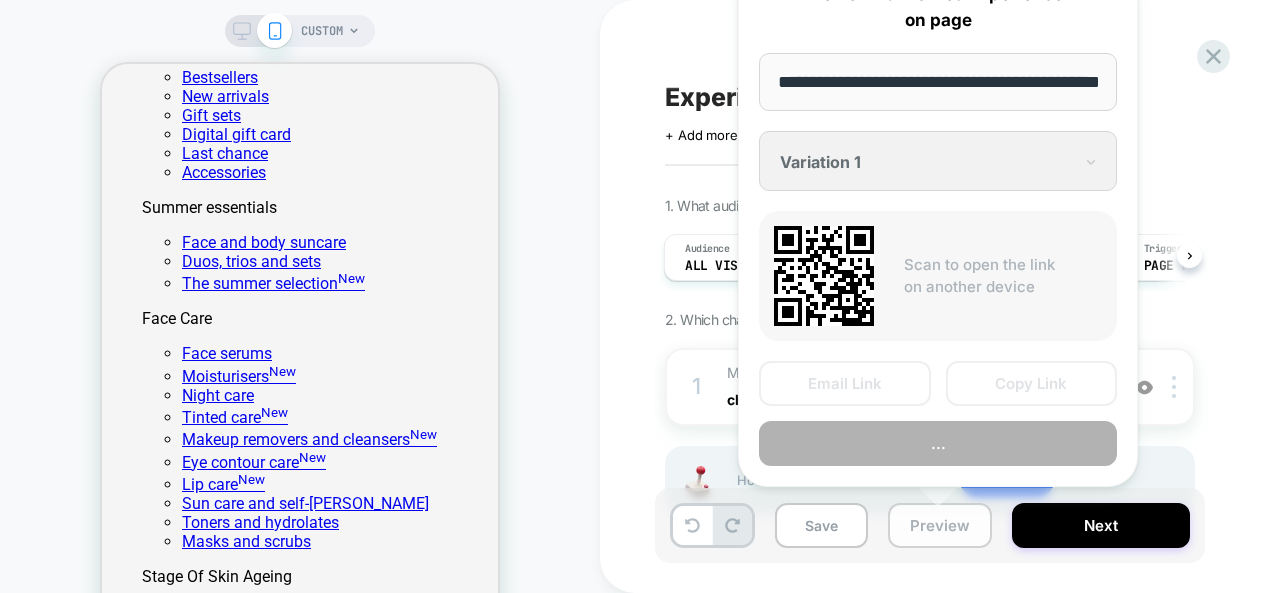 scroll, scrollTop: 0, scrollLeft: 62, axis: horizontal 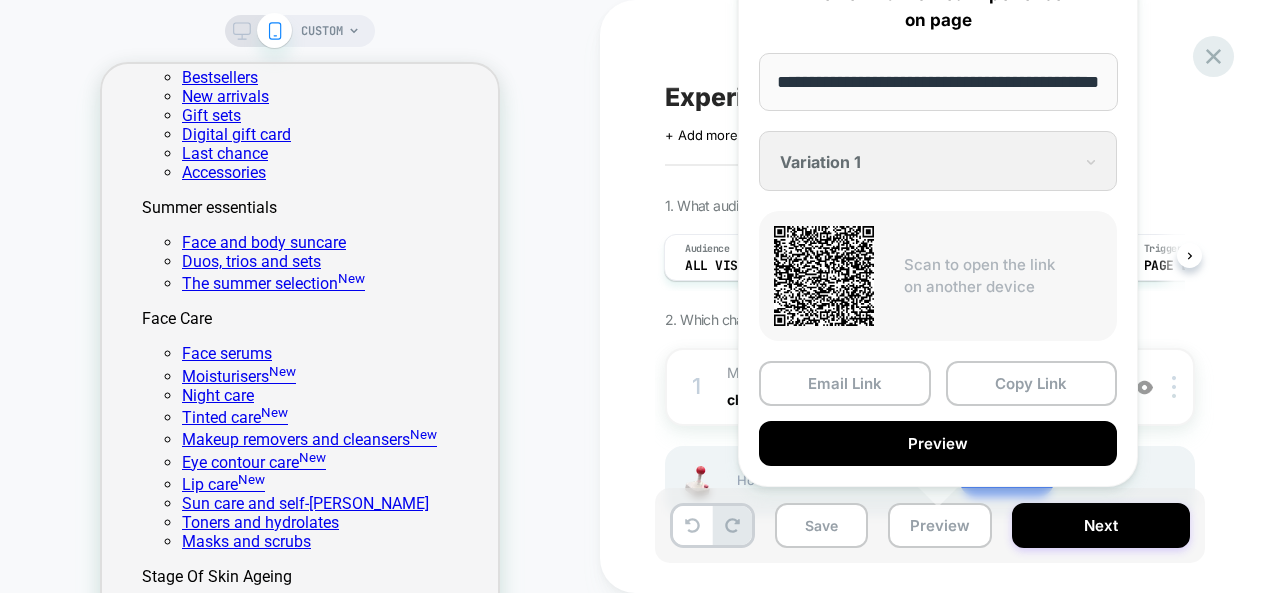 click 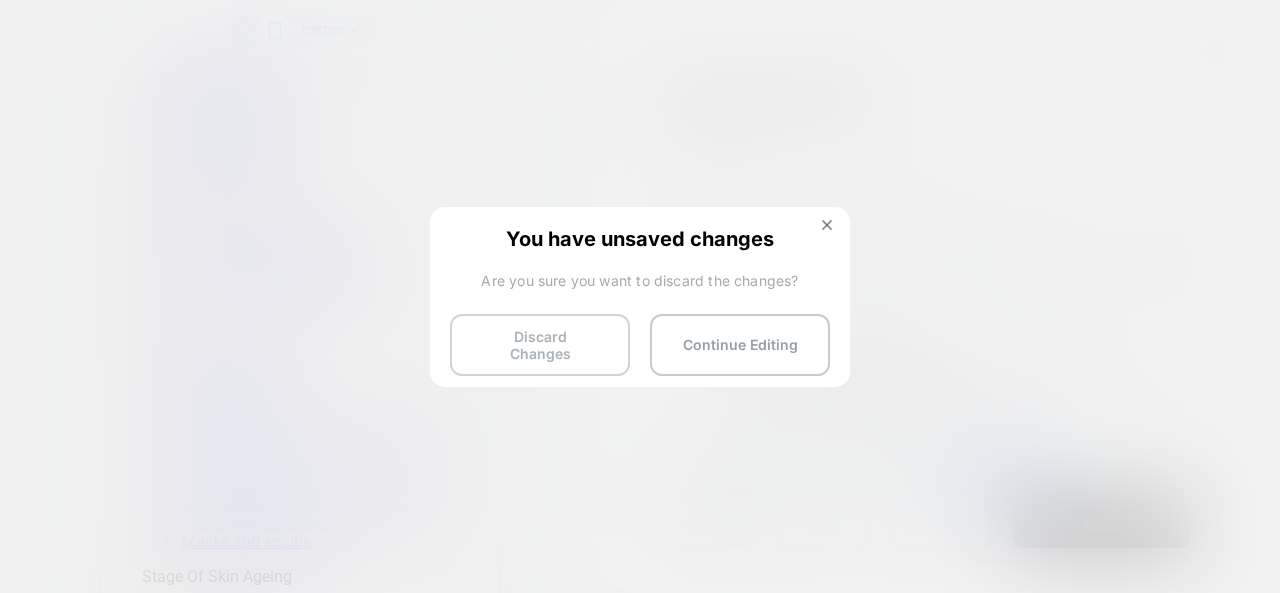 click on "Discard Changes" at bounding box center (540, 345) 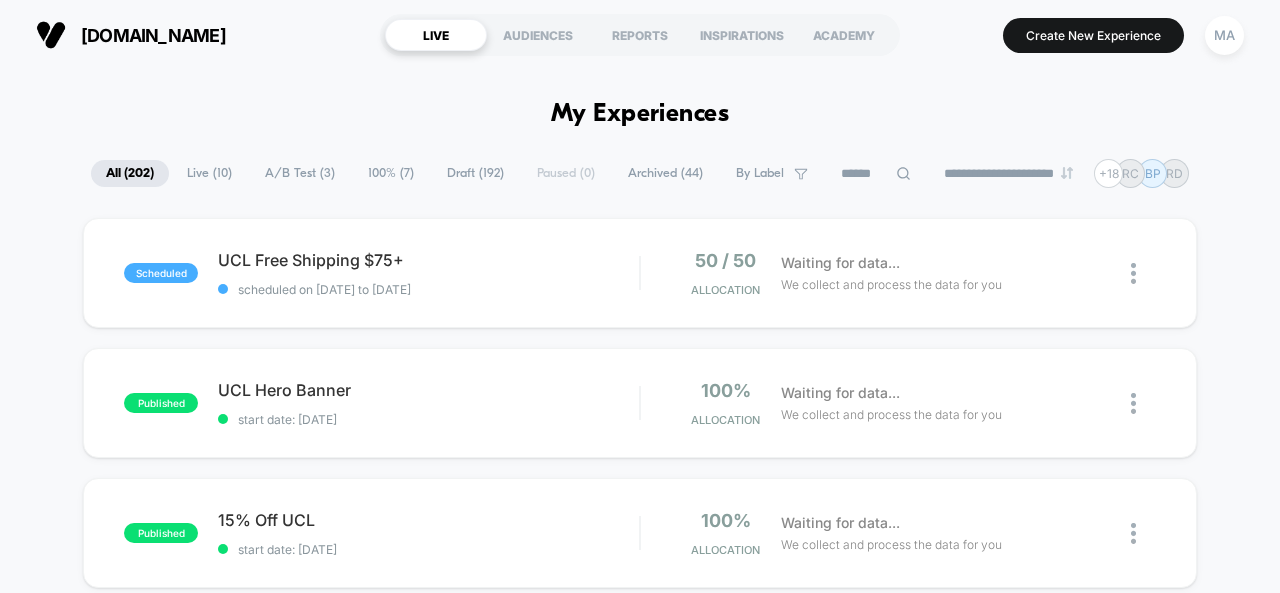 scroll, scrollTop: 0, scrollLeft: 0, axis: both 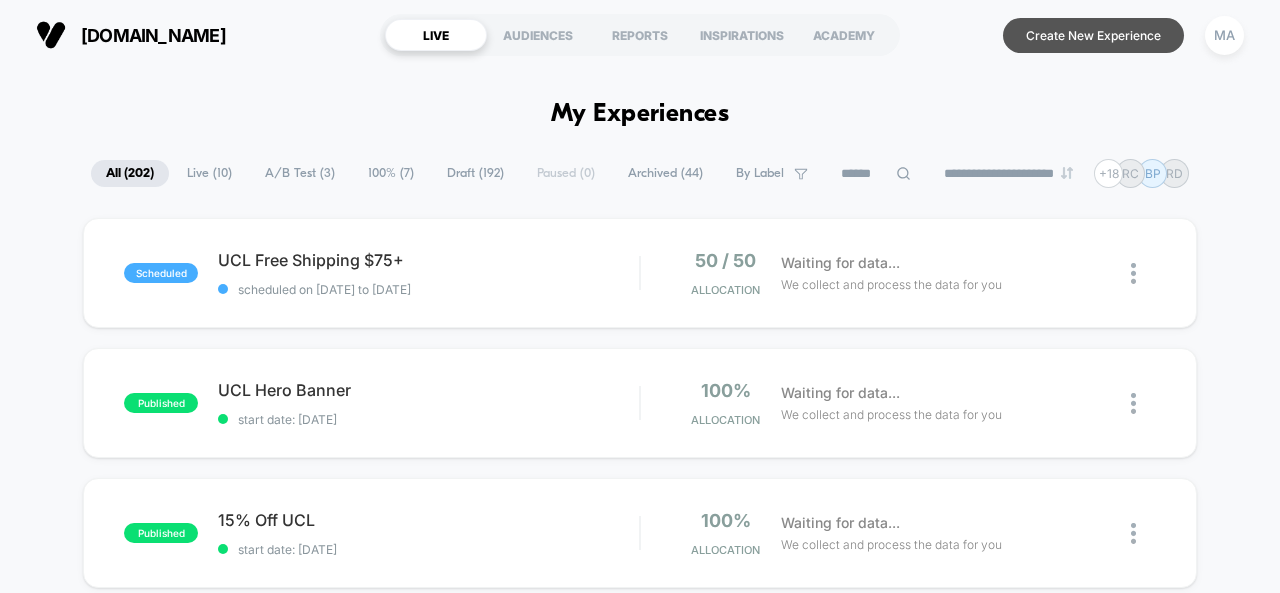 click on "Create New Experience" at bounding box center [1093, 35] 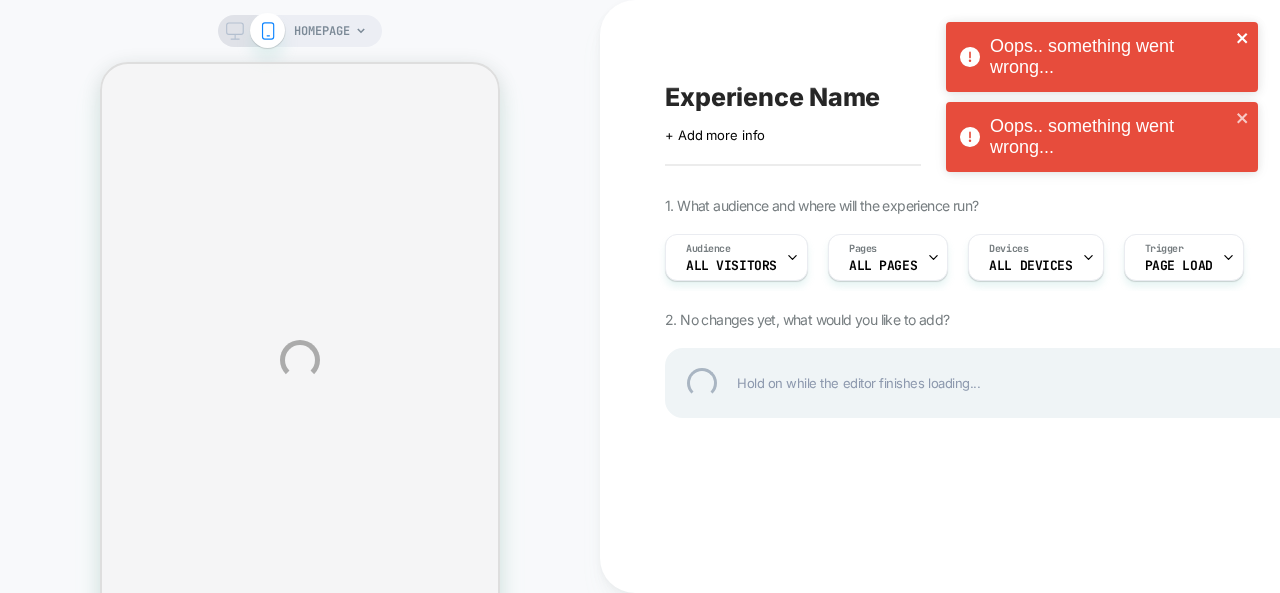 click 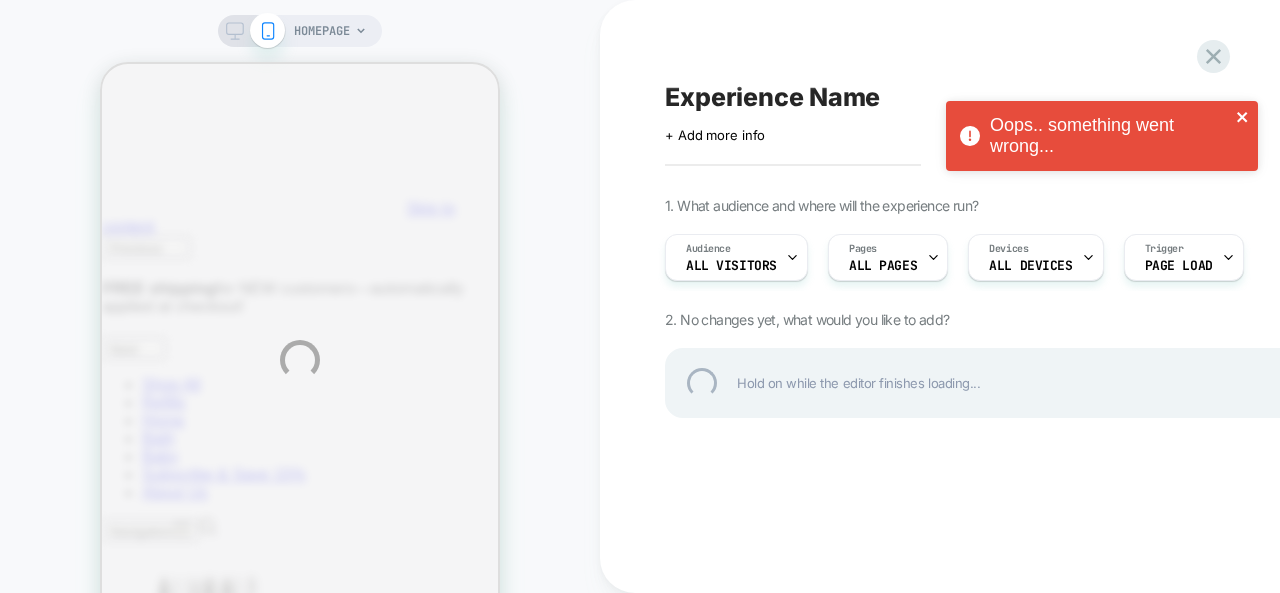 click on "Oops.. something went wrong..." at bounding box center [1102, 136] 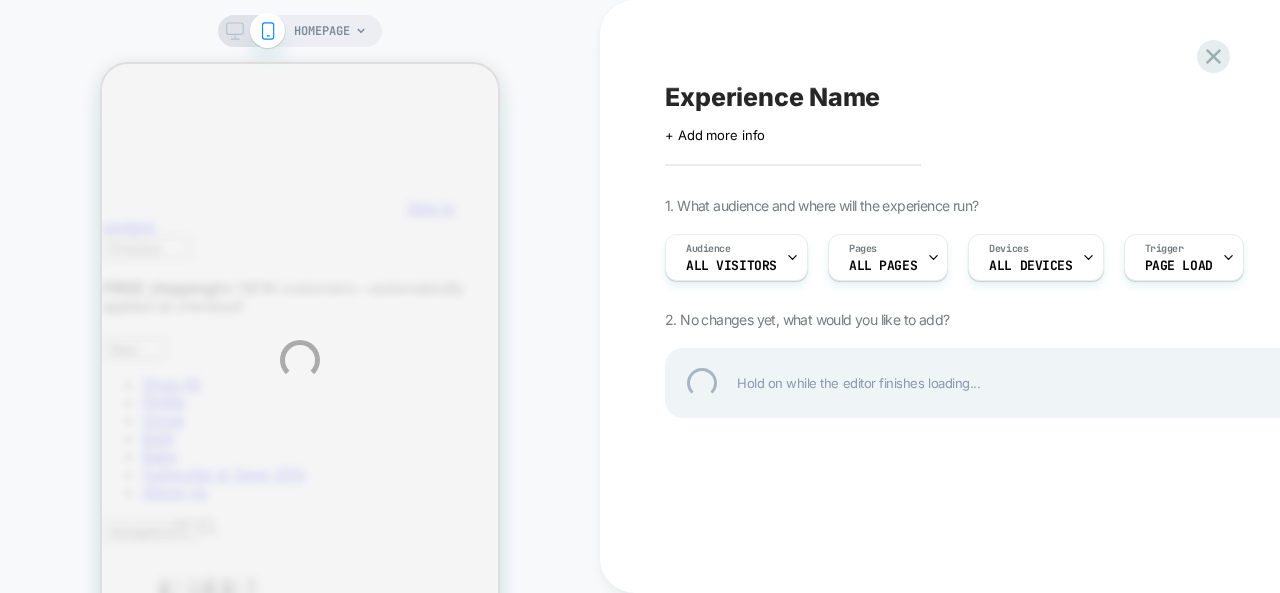 scroll, scrollTop: 0, scrollLeft: 0, axis: both 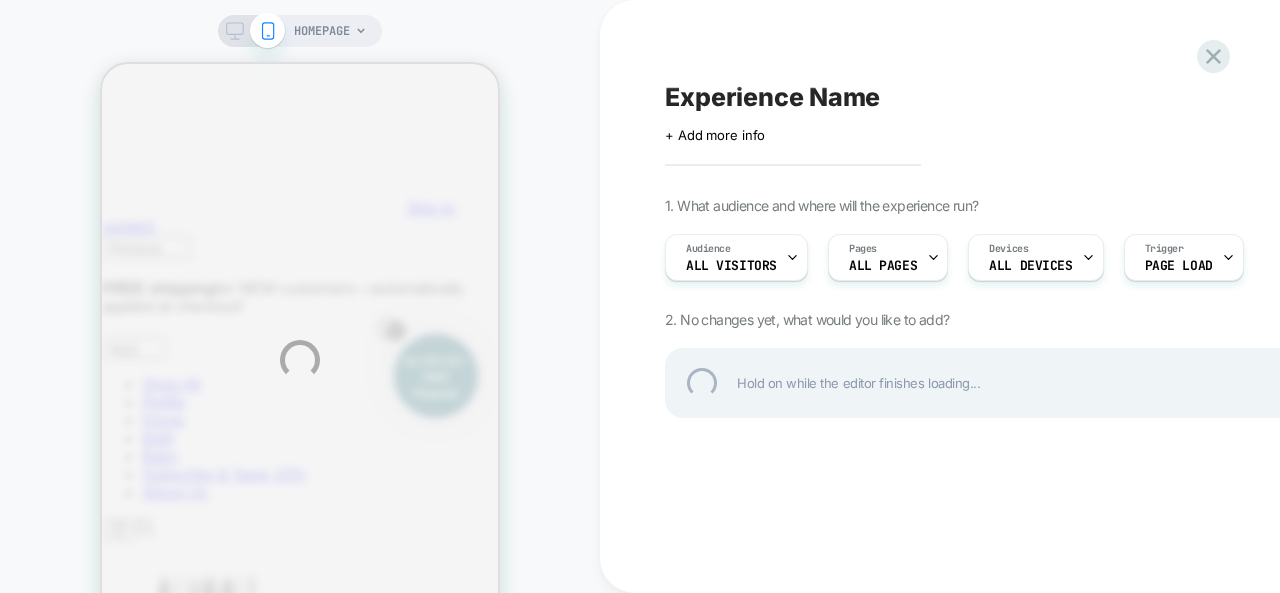 click on "HOMEPAGE Experience Name Click to edit experience details + Add more info 1. What audience and where will the experience run? Audience All Visitors Pages ALL PAGES Devices ALL DEVICES Trigger Page Load 2. No changes yet, what would you like to add? Hold on while the editor finishes loading..." at bounding box center (640, 360) 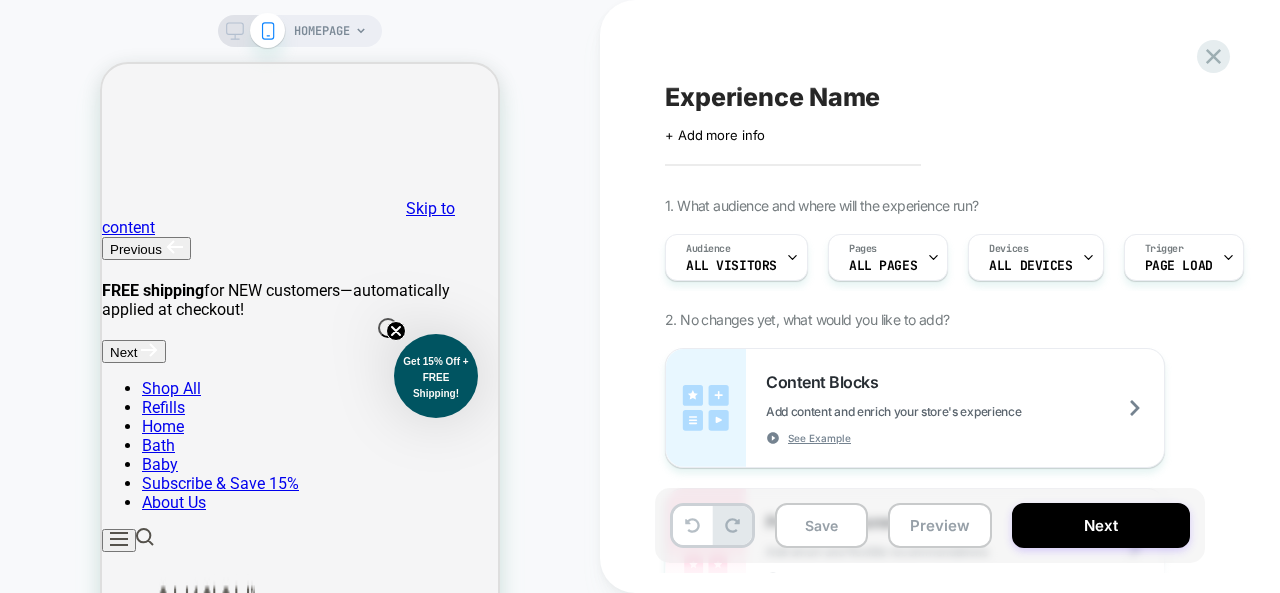 click on "HOMEPAGE" at bounding box center [322, 31] 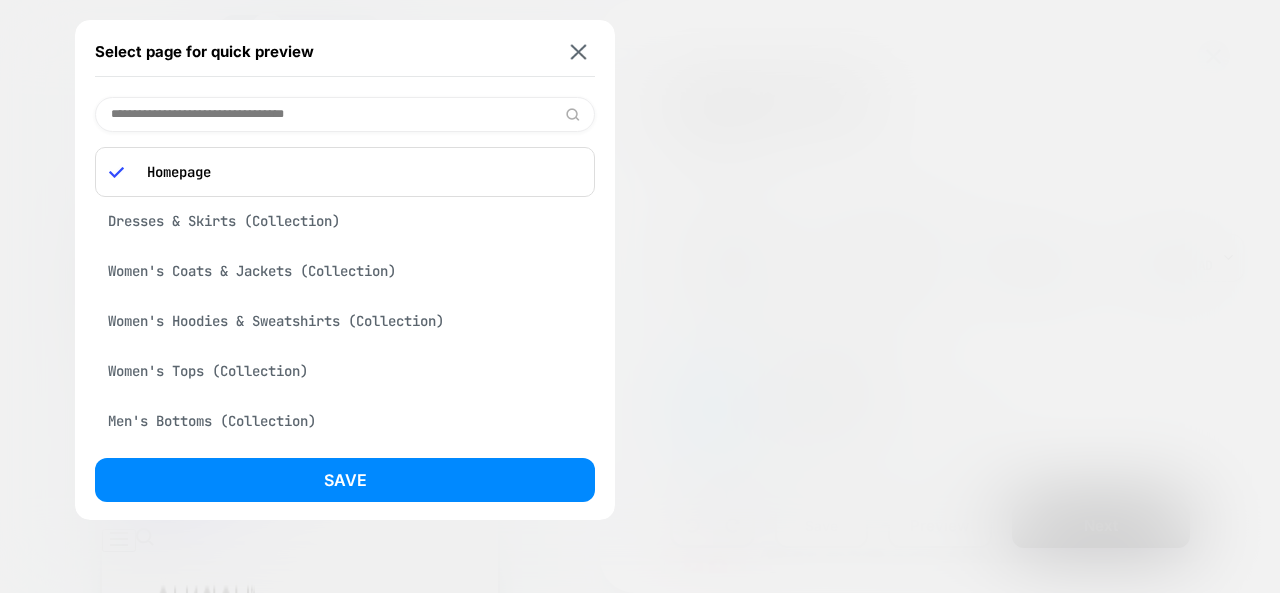 paste on "**********" 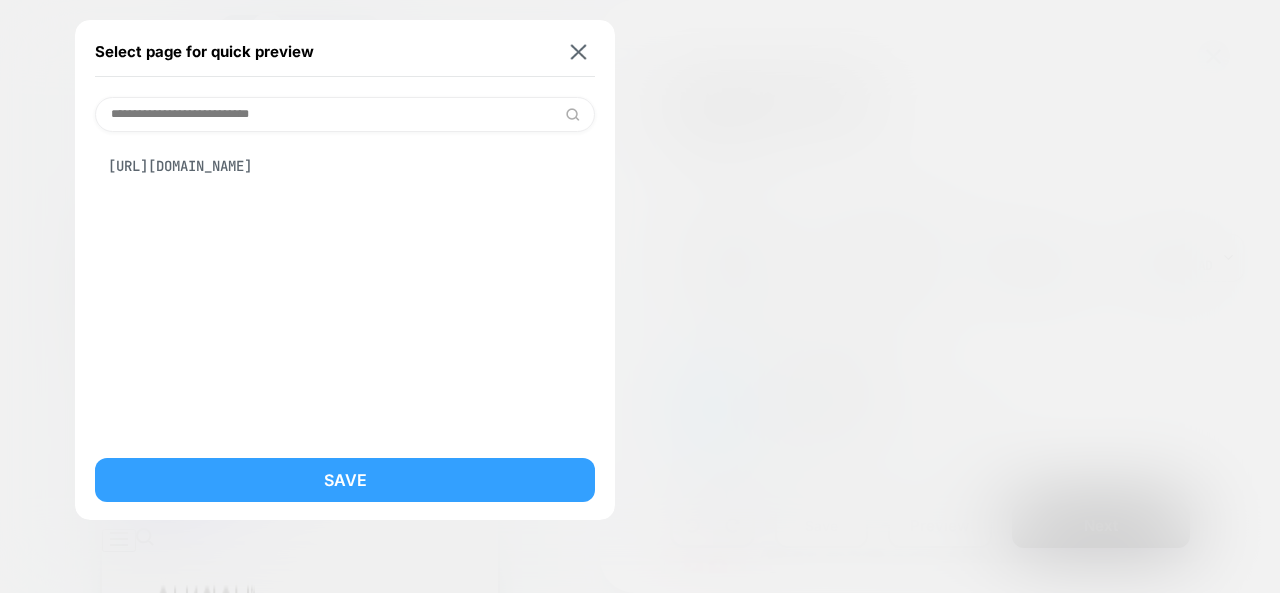type on "**********" 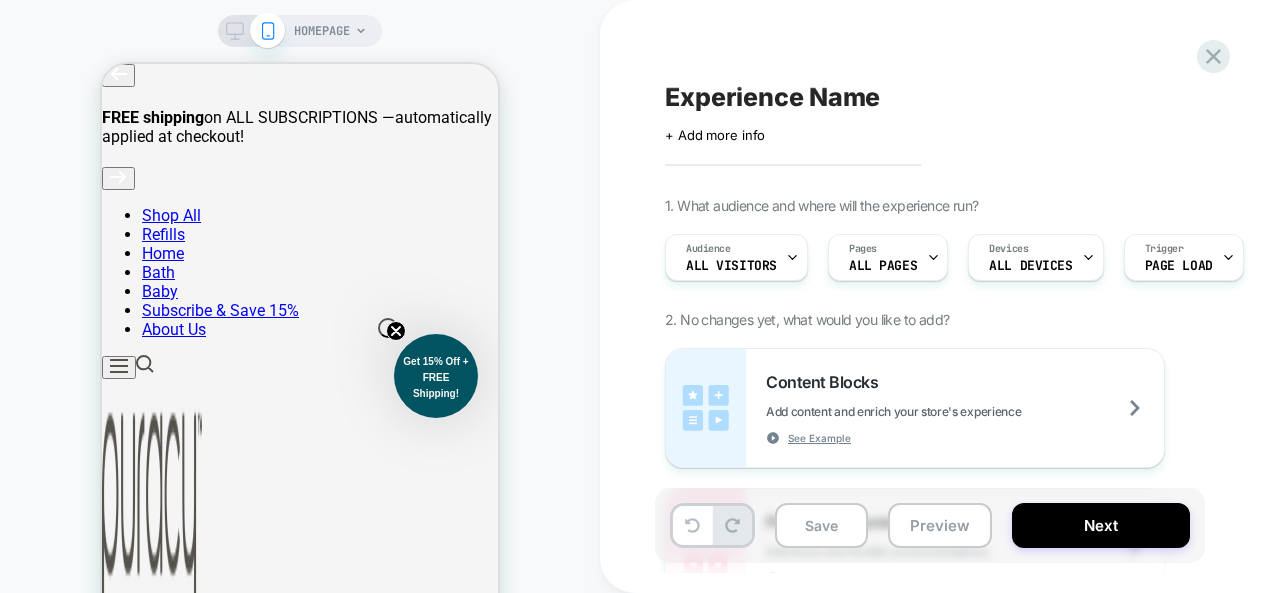 click on "HOMEPAGE" at bounding box center [322, 31] 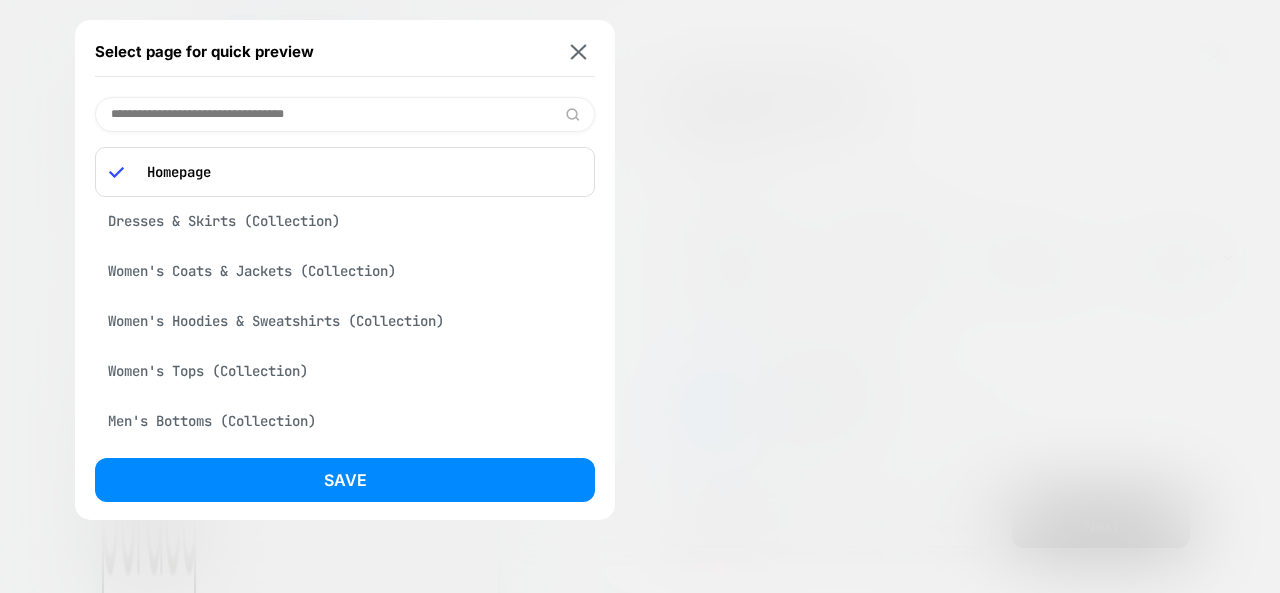 click at bounding box center [345, 114] 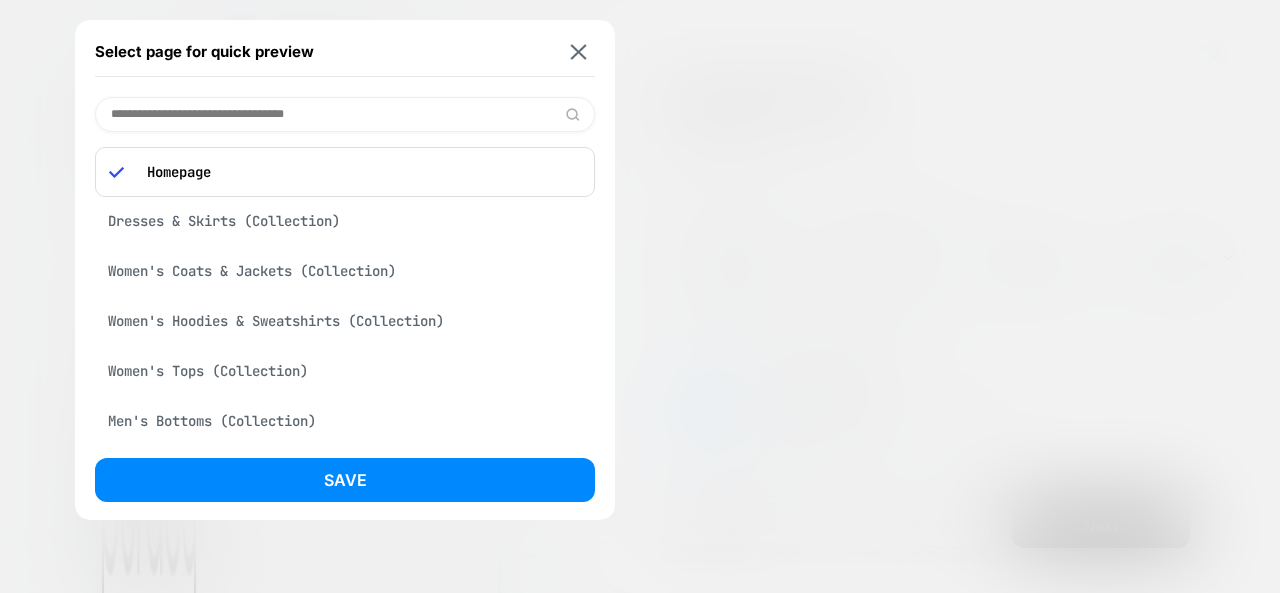 paste on "**********" 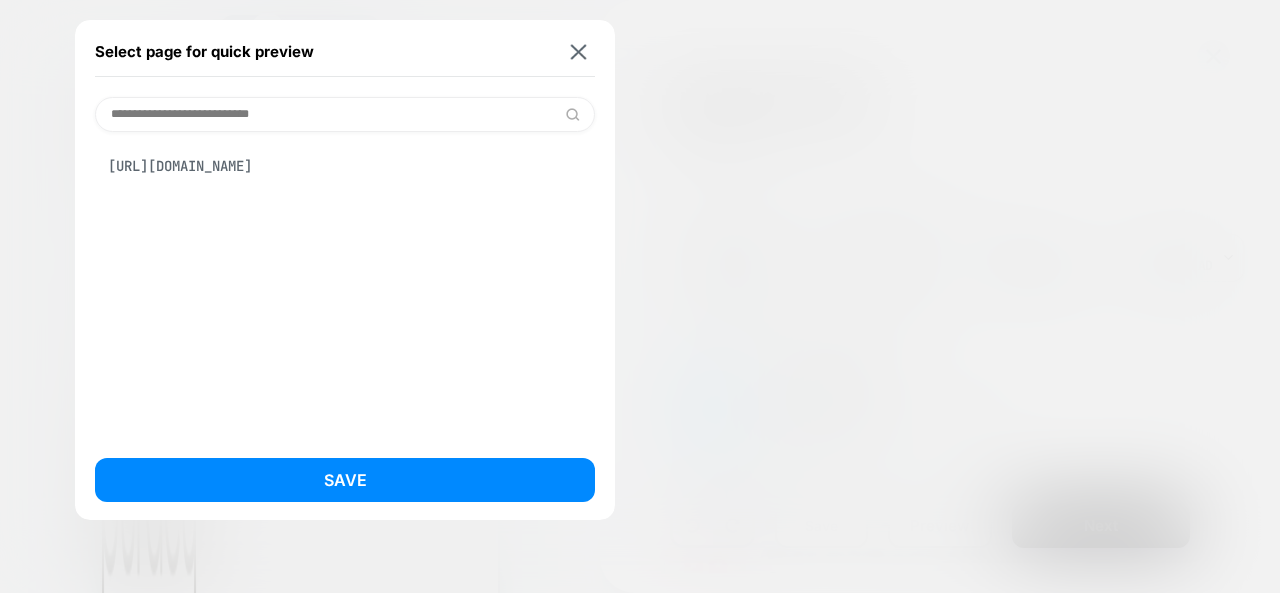 type on "**********" 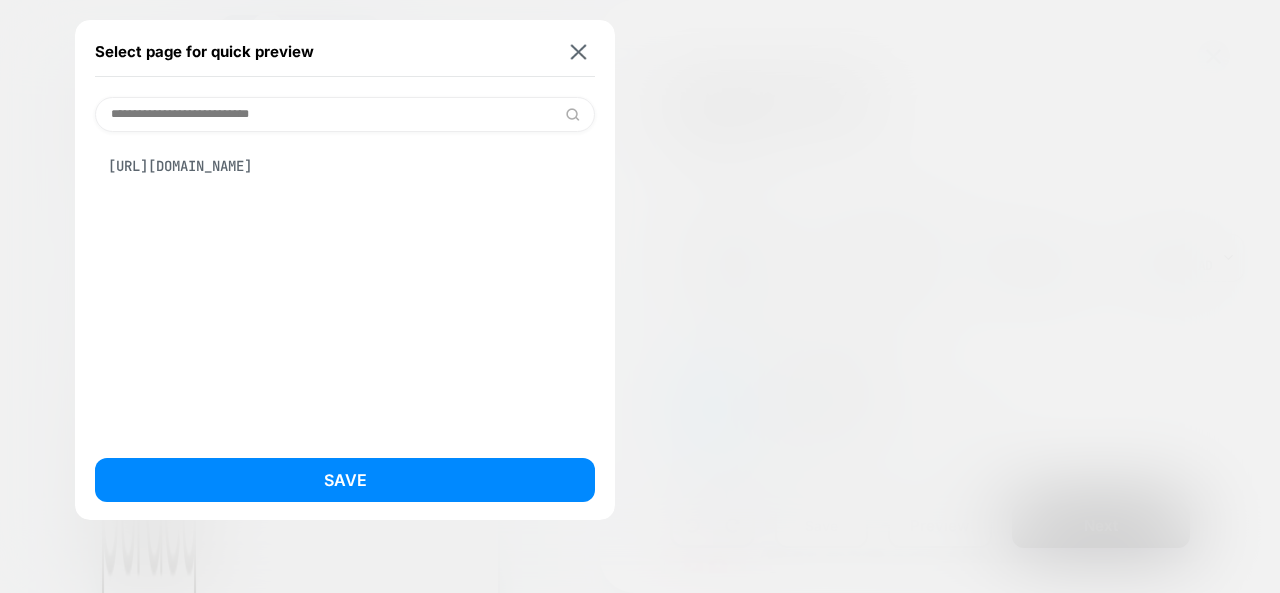 click on "[URL][DOMAIN_NAME]" at bounding box center [345, 166] 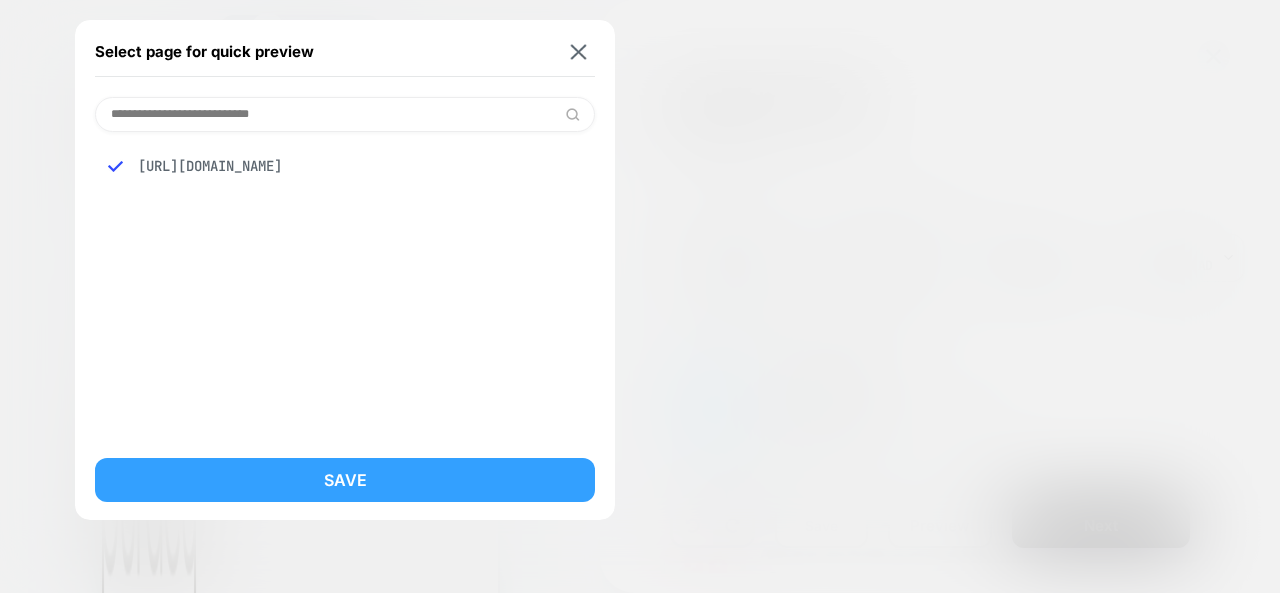 click on "Save" at bounding box center (345, 480) 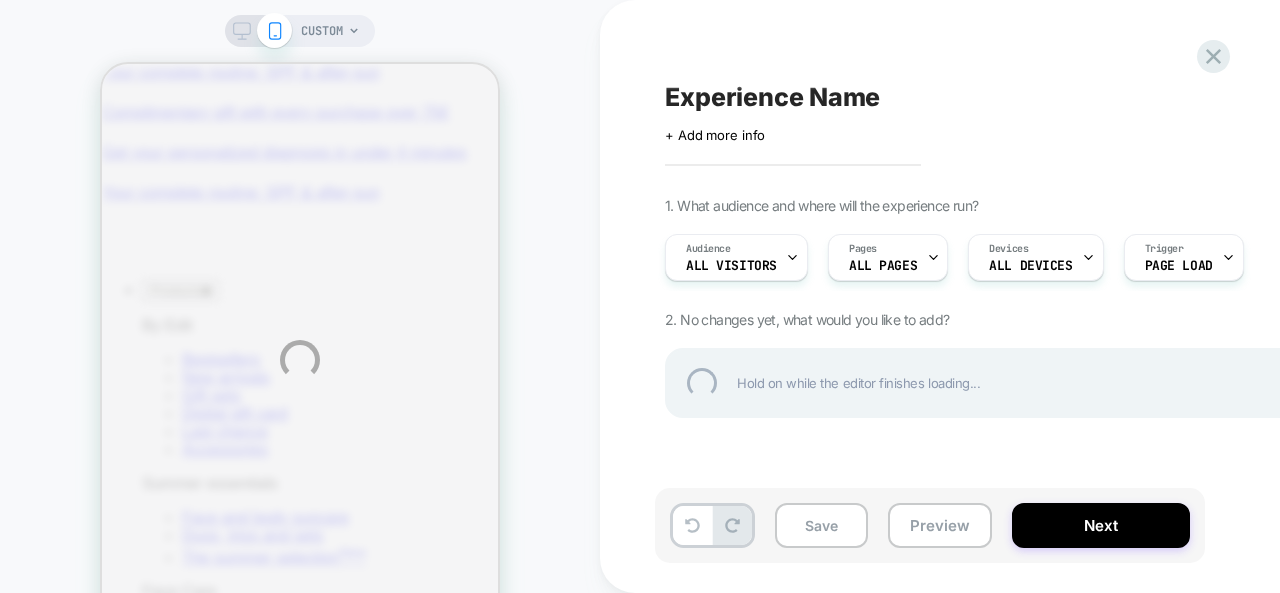 scroll, scrollTop: 0, scrollLeft: 0, axis: both 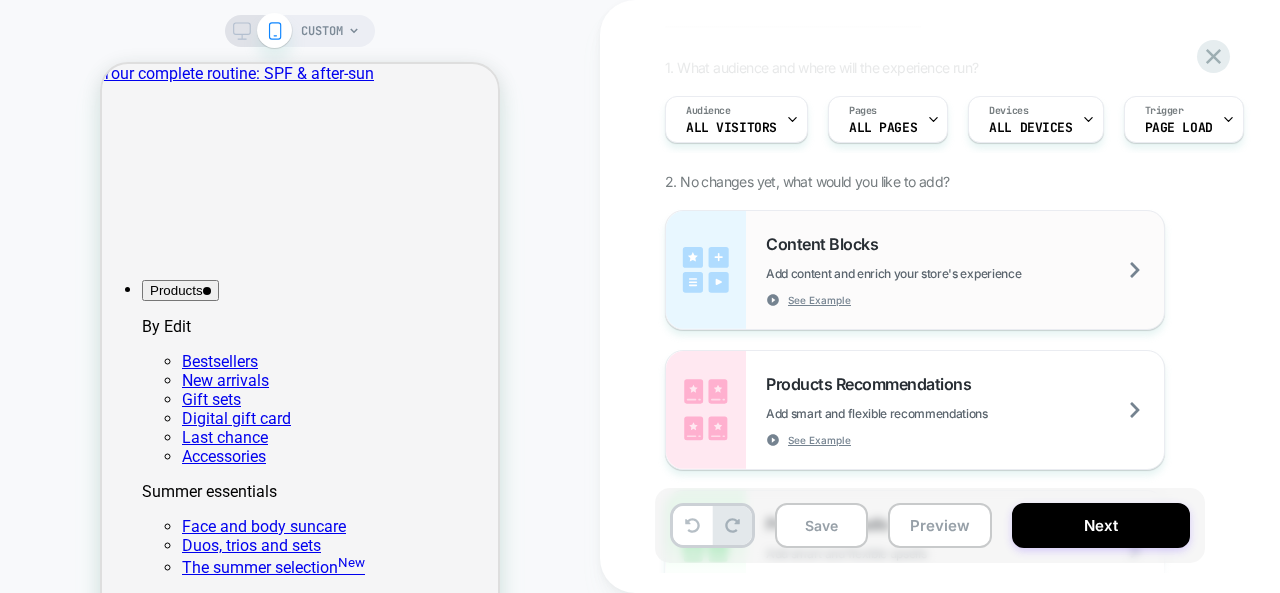 click on "Content Blocks Add content and enrich your store's experience See Example" at bounding box center [965, 270] 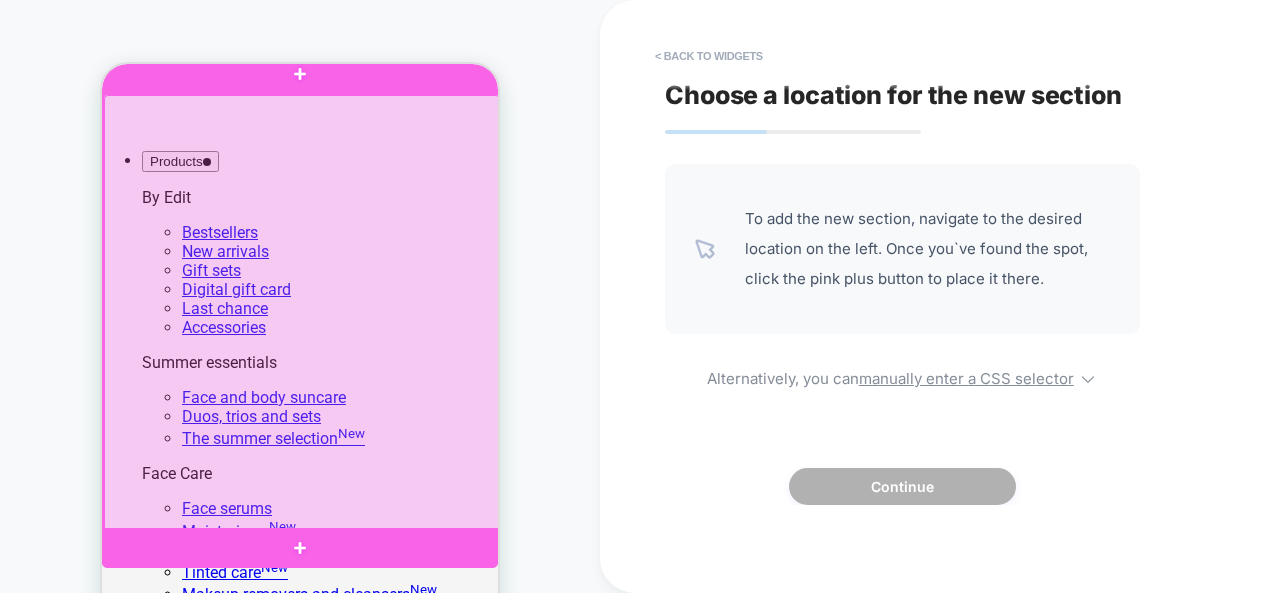 scroll, scrollTop: 128, scrollLeft: 0, axis: vertical 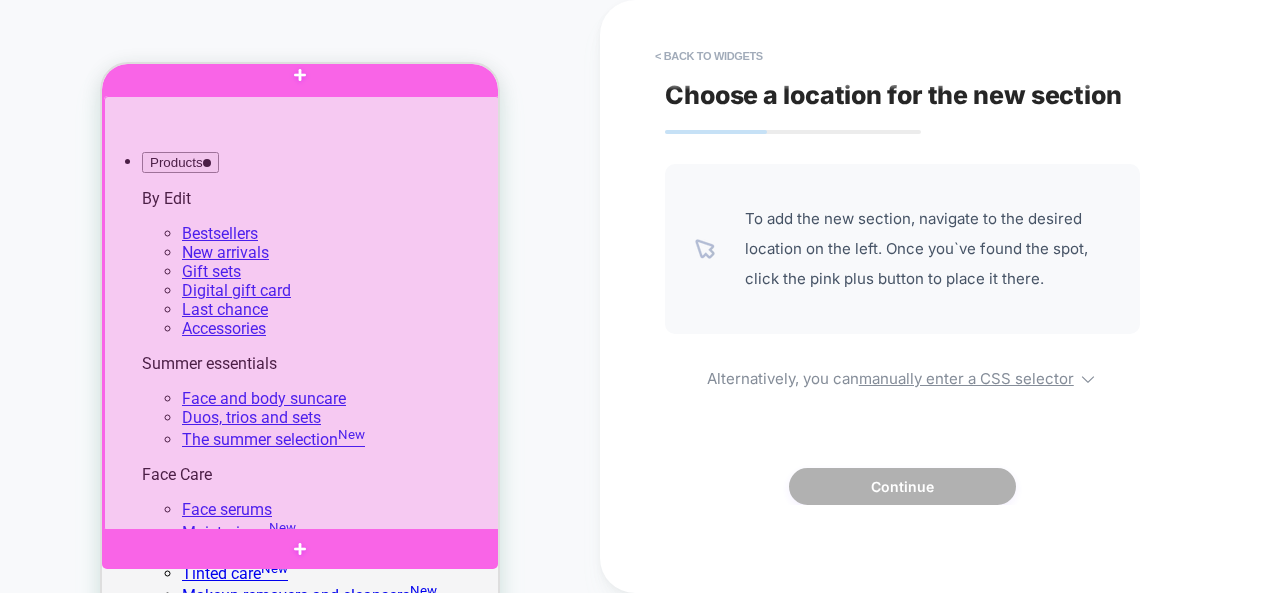 click at bounding box center (302, 314) 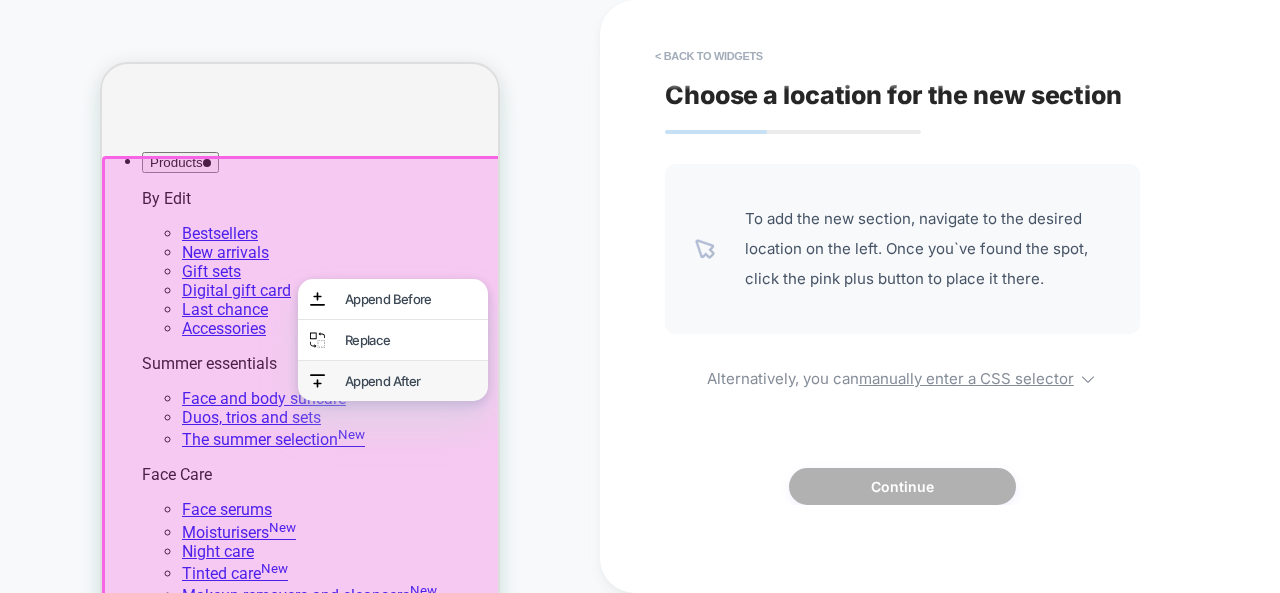 click on "Append After" at bounding box center (410, 381) 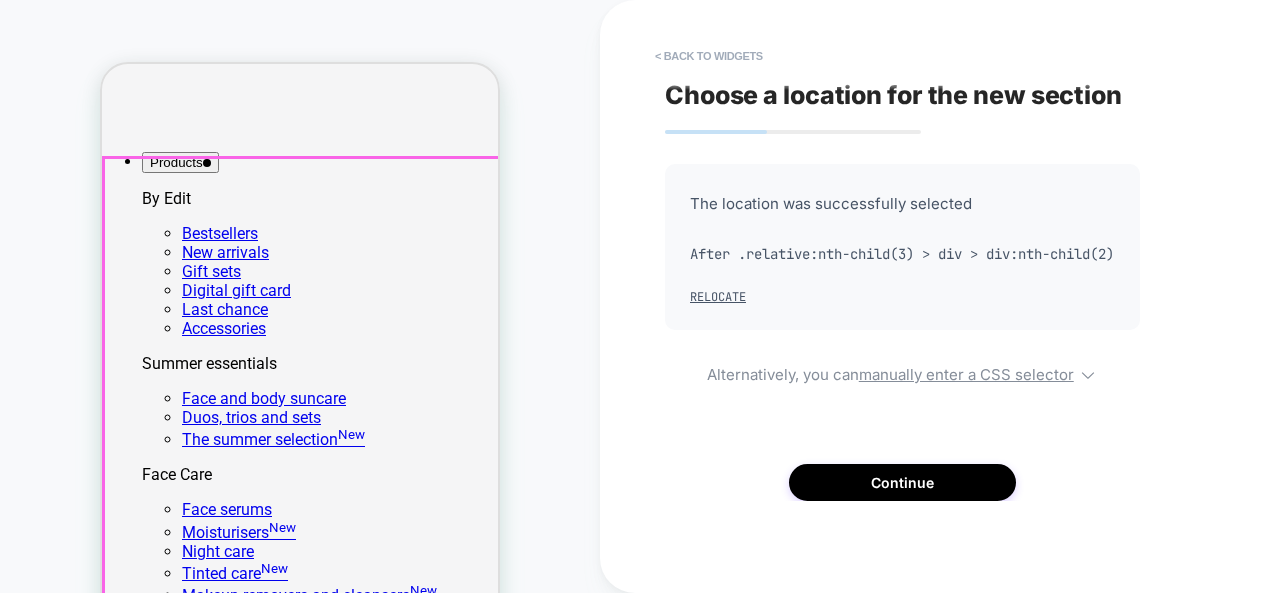 scroll, scrollTop: 34, scrollLeft: 0, axis: vertical 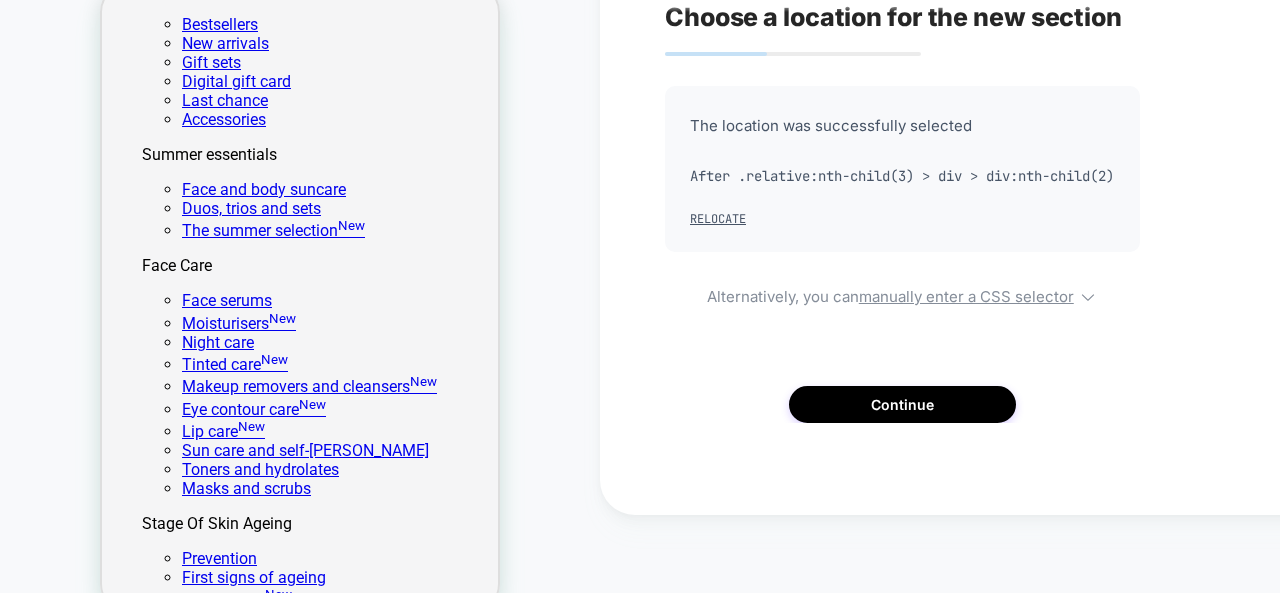 drag, startPoint x: 352, startPoint y: 290, endPoint x: 362, endPoint y: 234, distance: 56.88585 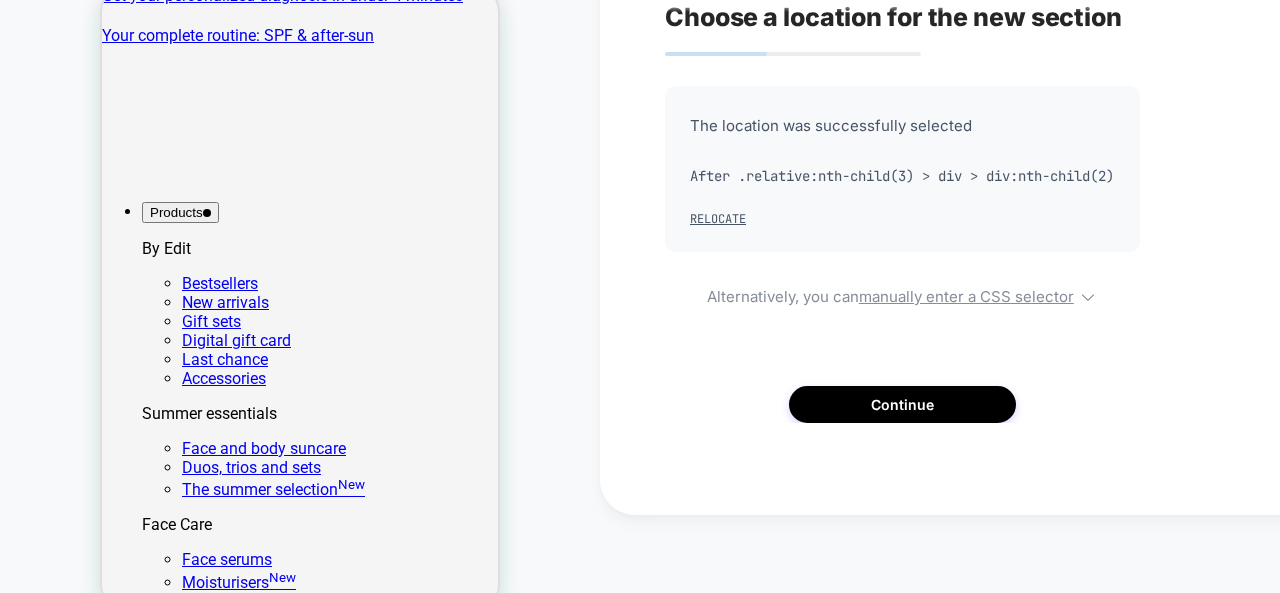 scroll, scrollTop: 50, scrollLeft: 0, axis: vertical 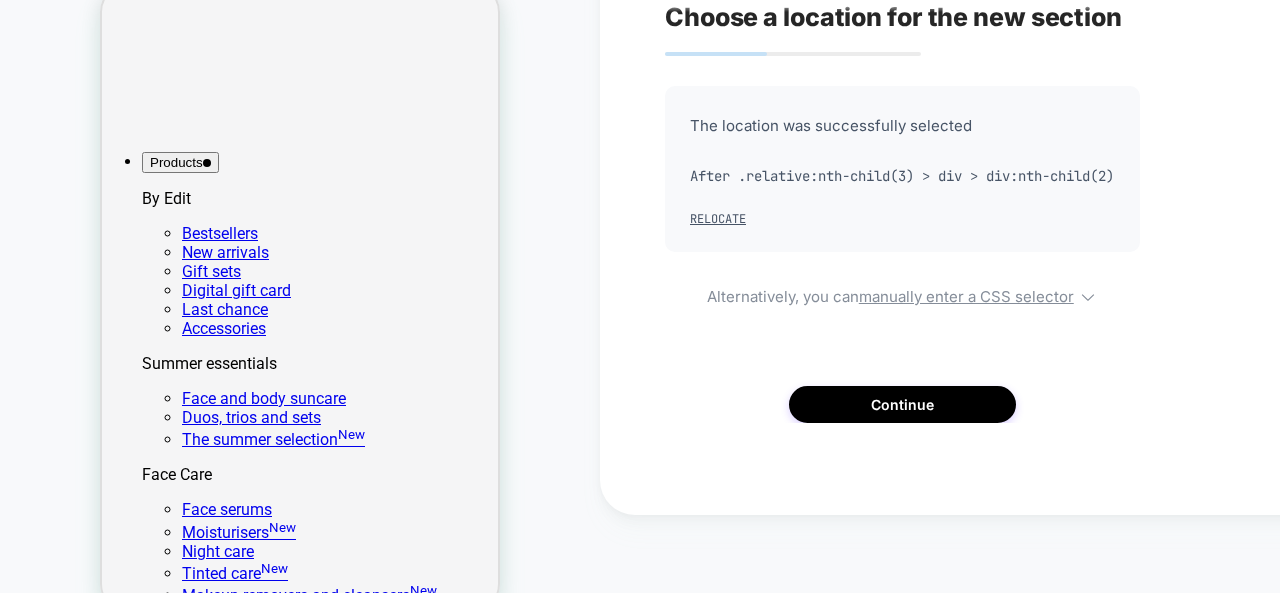 click on "PROTECT & SOOTHE
The essential routine to shield your skin from UV and soothe it" at bounding box center (300, 2474) 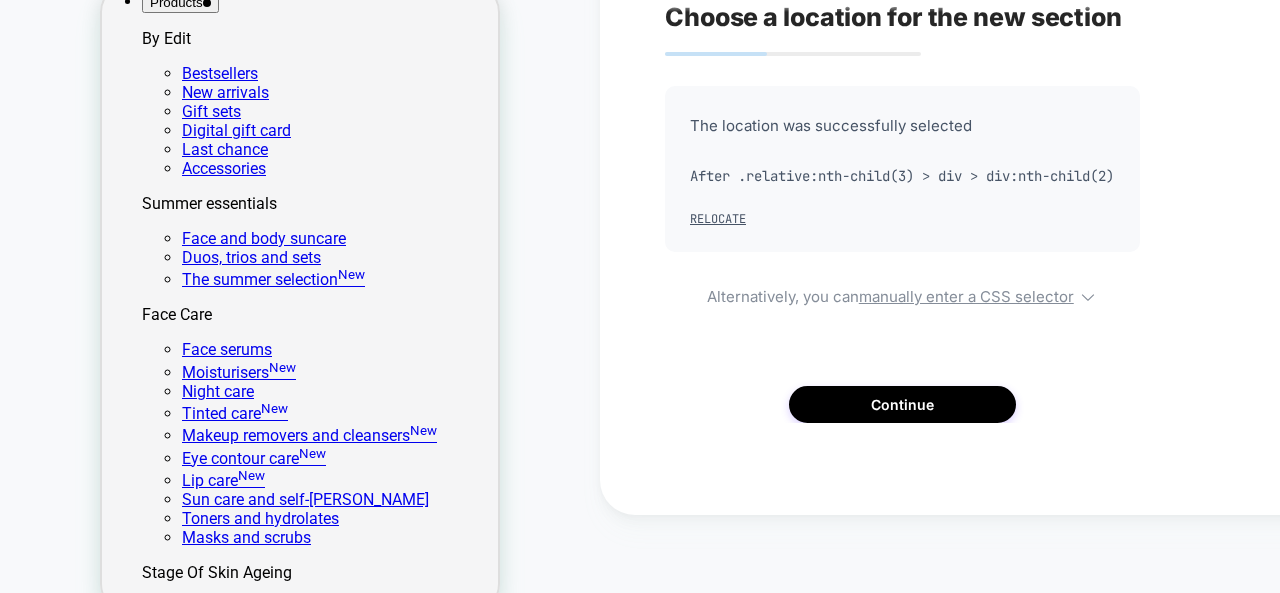 scroll, scrollTop: 211, scrollLeft: 0, axis: vertical 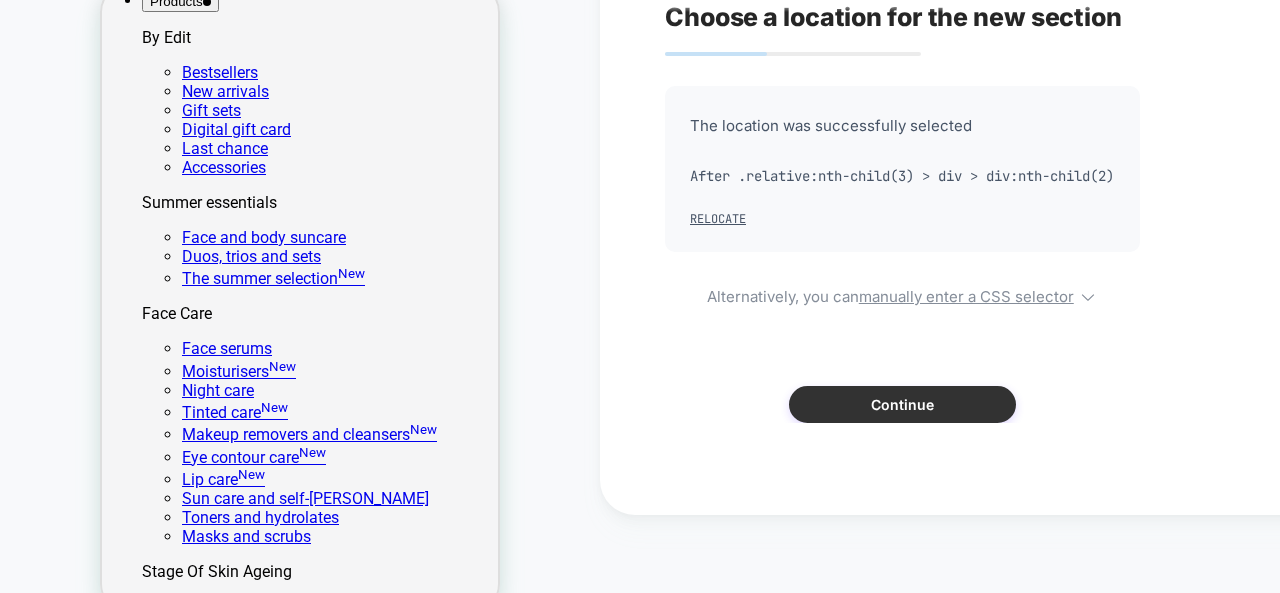 click on "Continue" at bounding box center (902, 404) 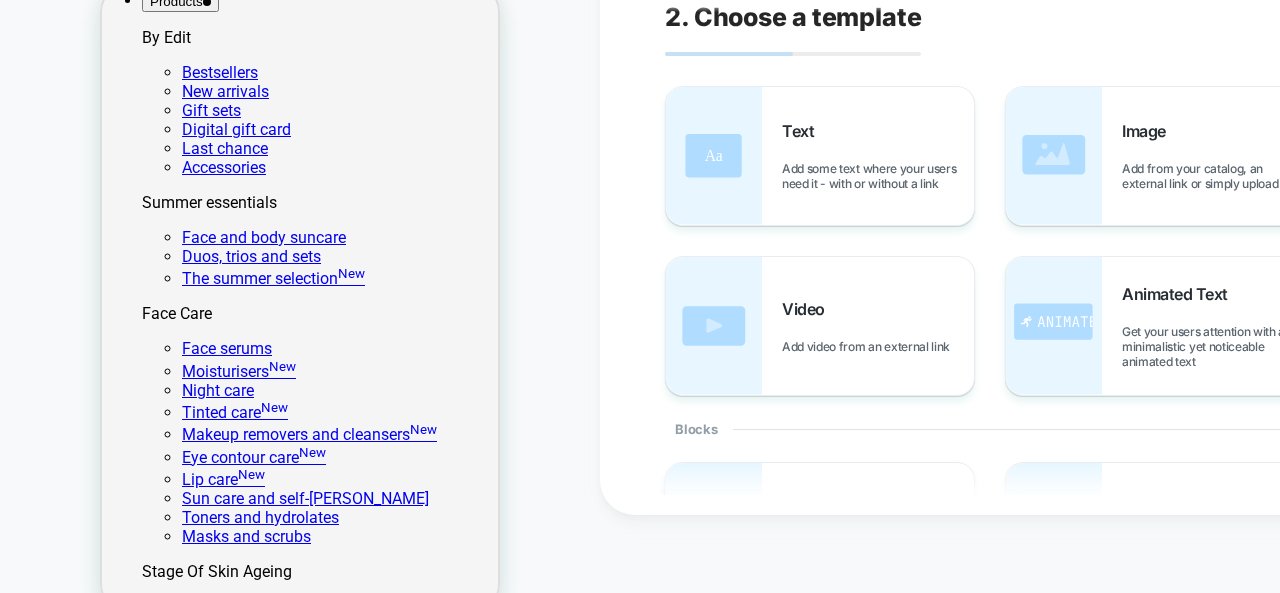 scroll, scrollTop: 76, scrollLeft: 0, axis: vertical 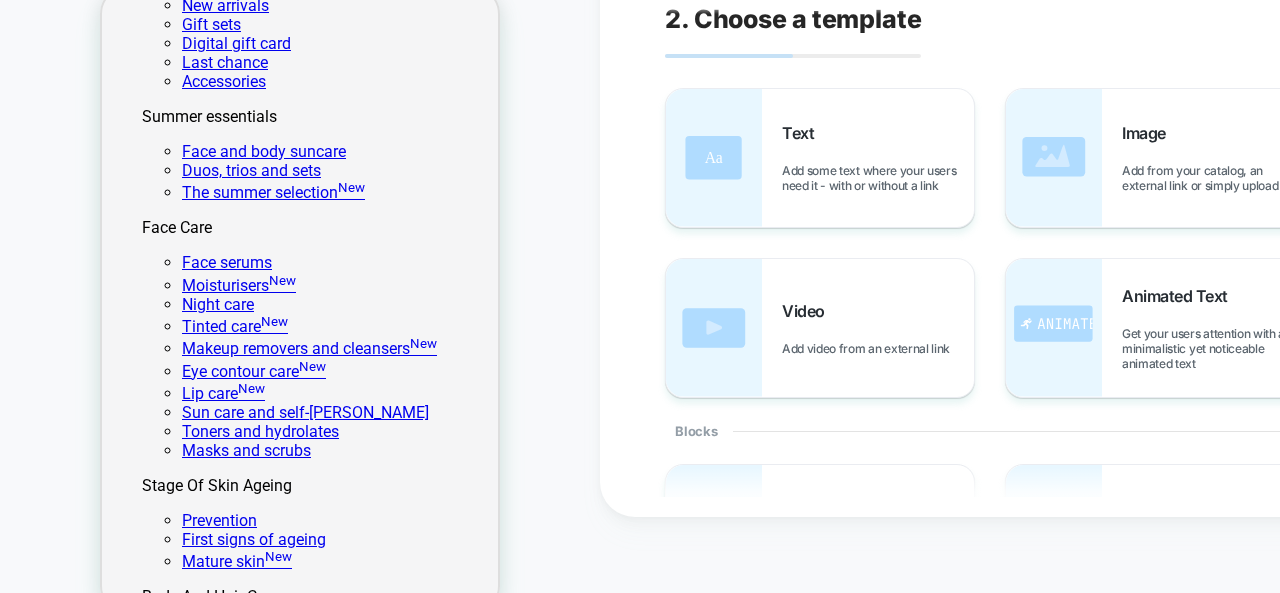 click 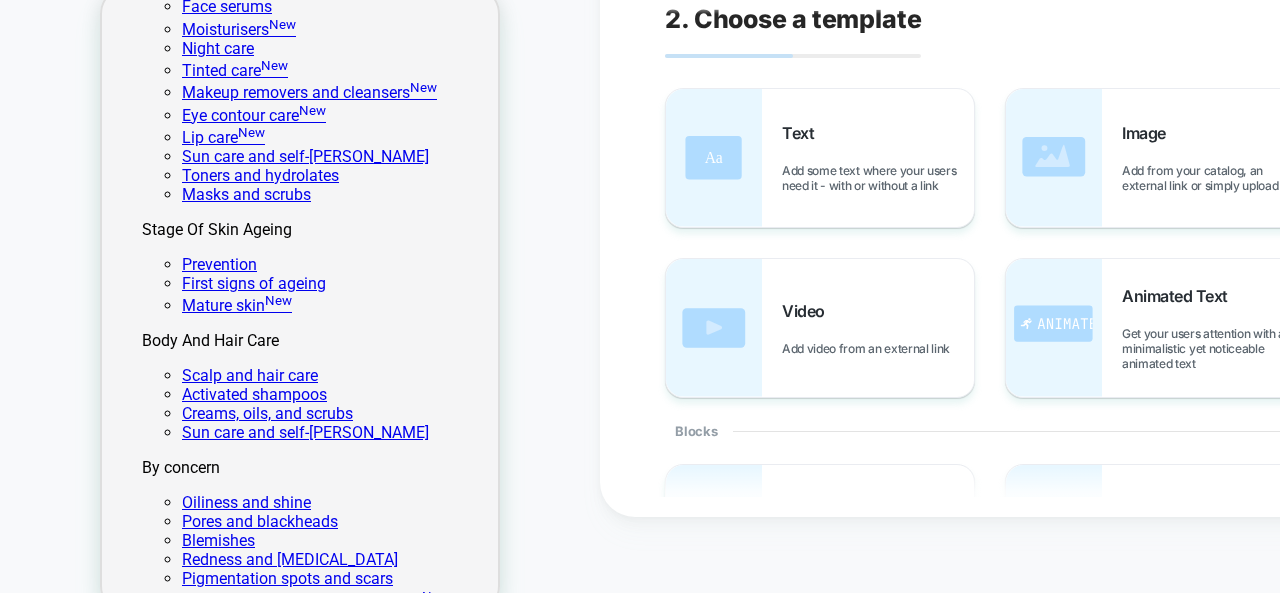 scroll, scrollTop: 554, scrollLeft: 0, axis: vertical 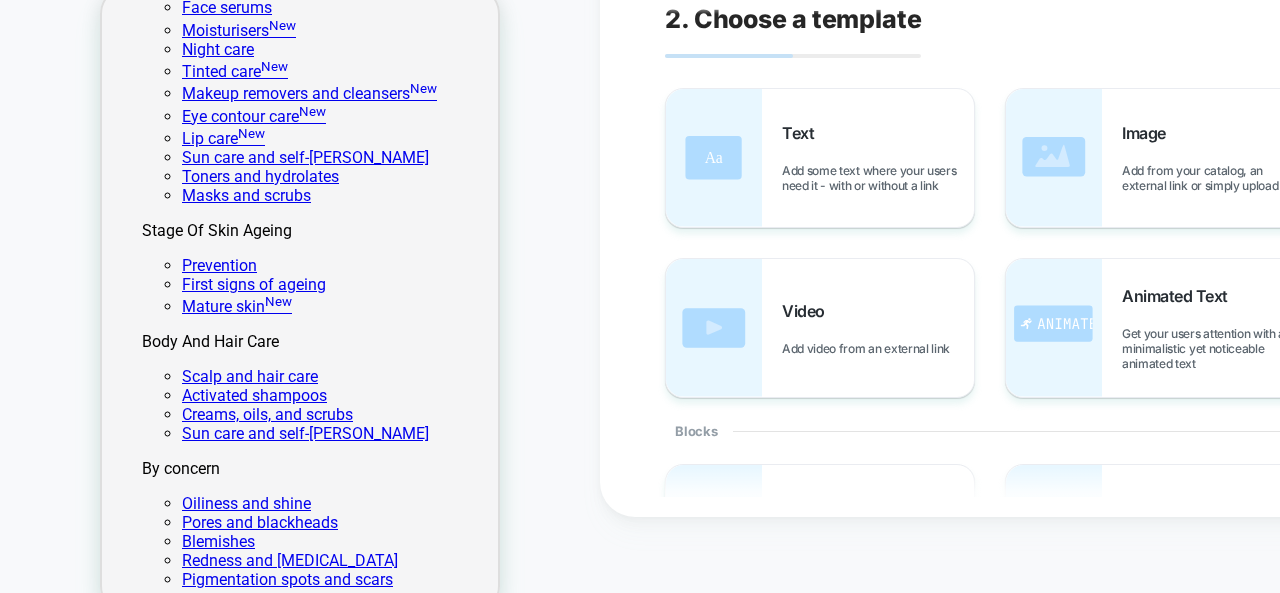 click on "Best
sellers" at bounding box center [300, 3395] 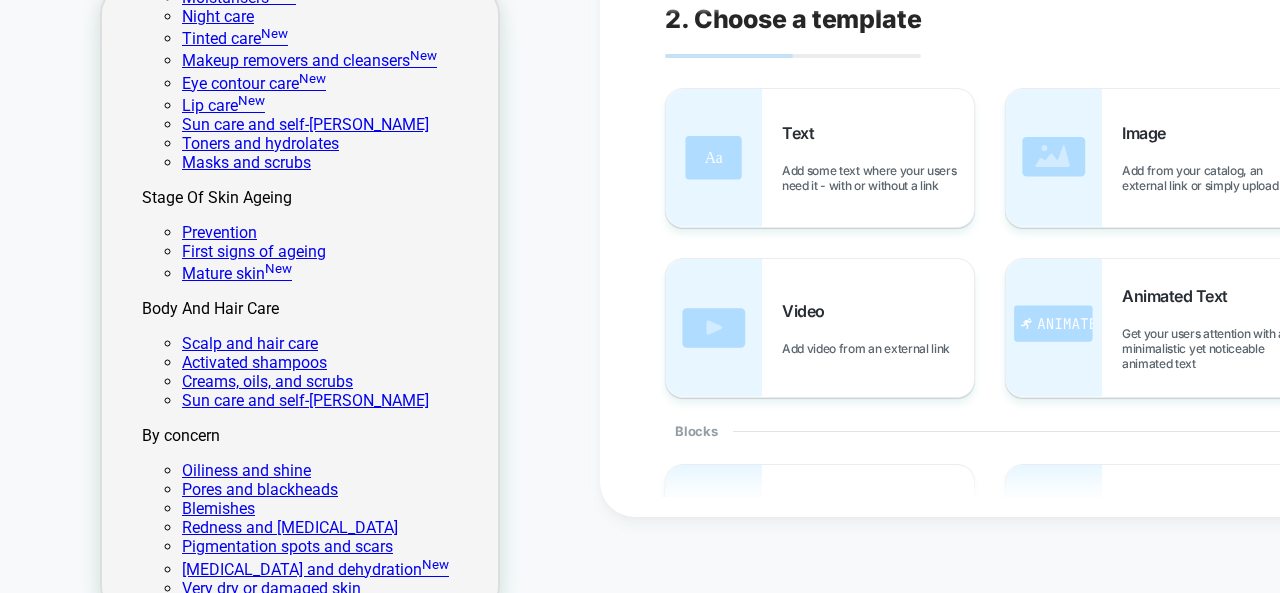 scroll, scrollTop: 586, scrollLeft: 0, axis: vertical 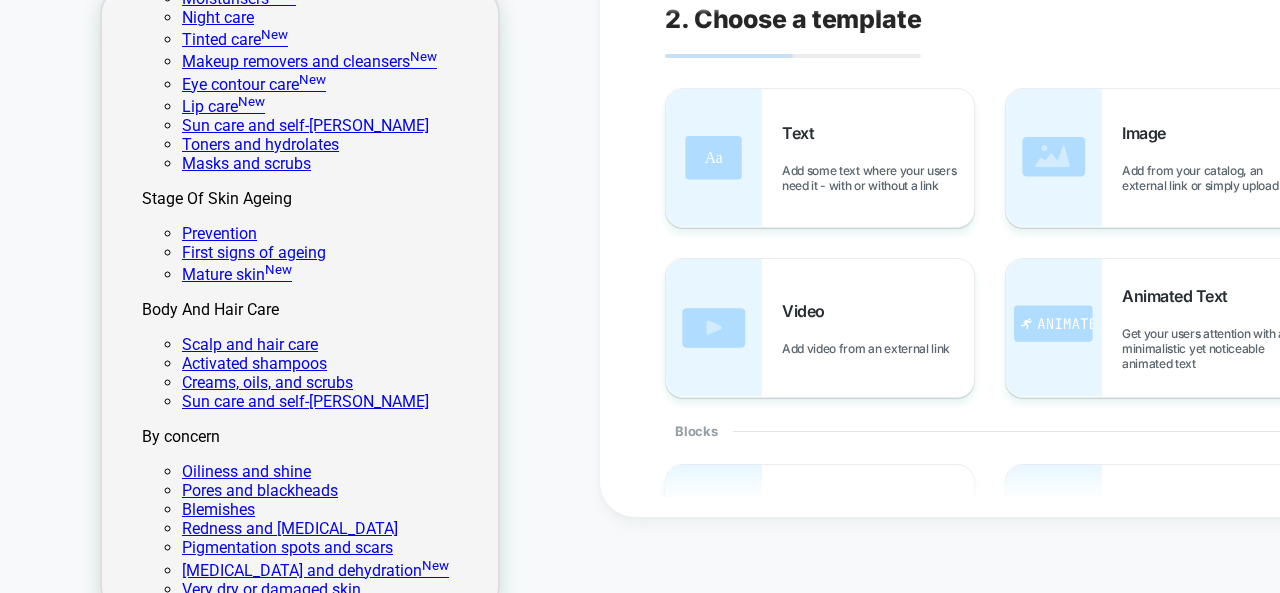 click on "Best
sellers" at bounding box center [300, 3363] 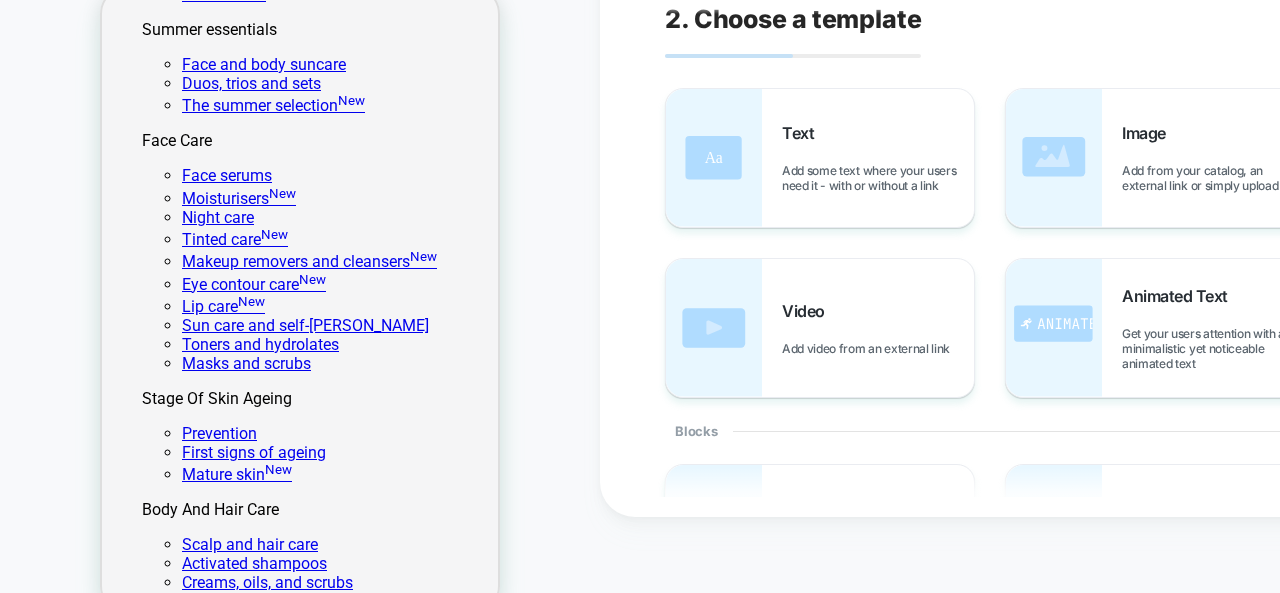 scroll, scrollTop: 387, scrollLeft: 0, axis: vertical 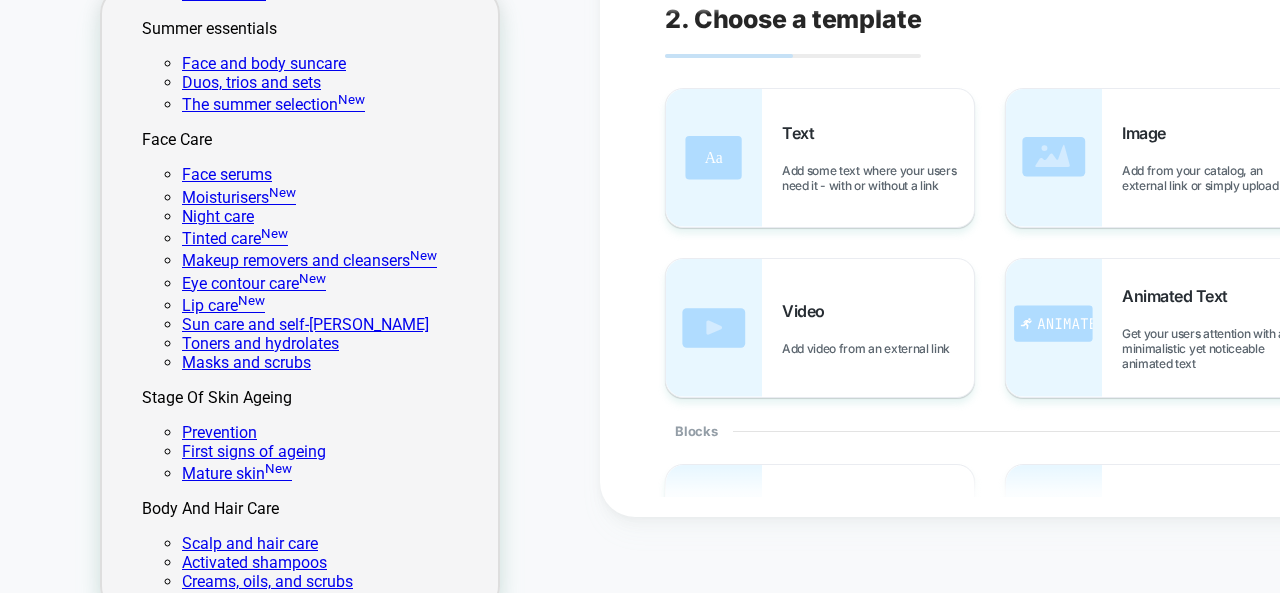 click on "Hover on one of the options to get a quick preview of the widget" at bounding box center (332, 3271) 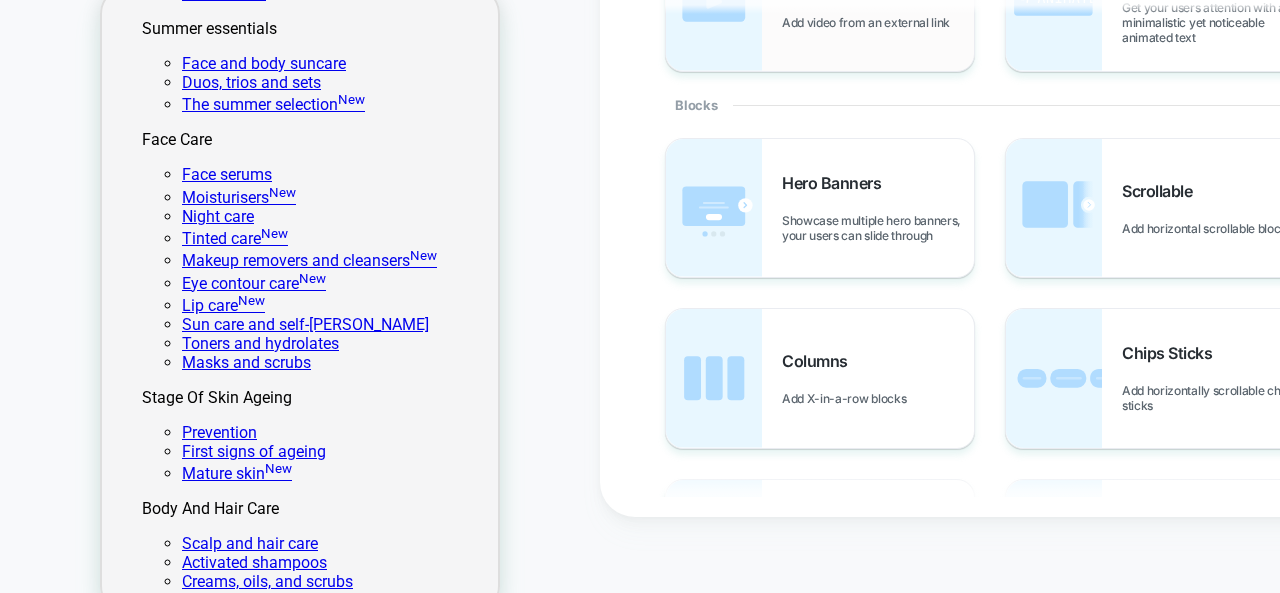 scroll, scrollTop: 0, scrollLeft: 0, axis: both 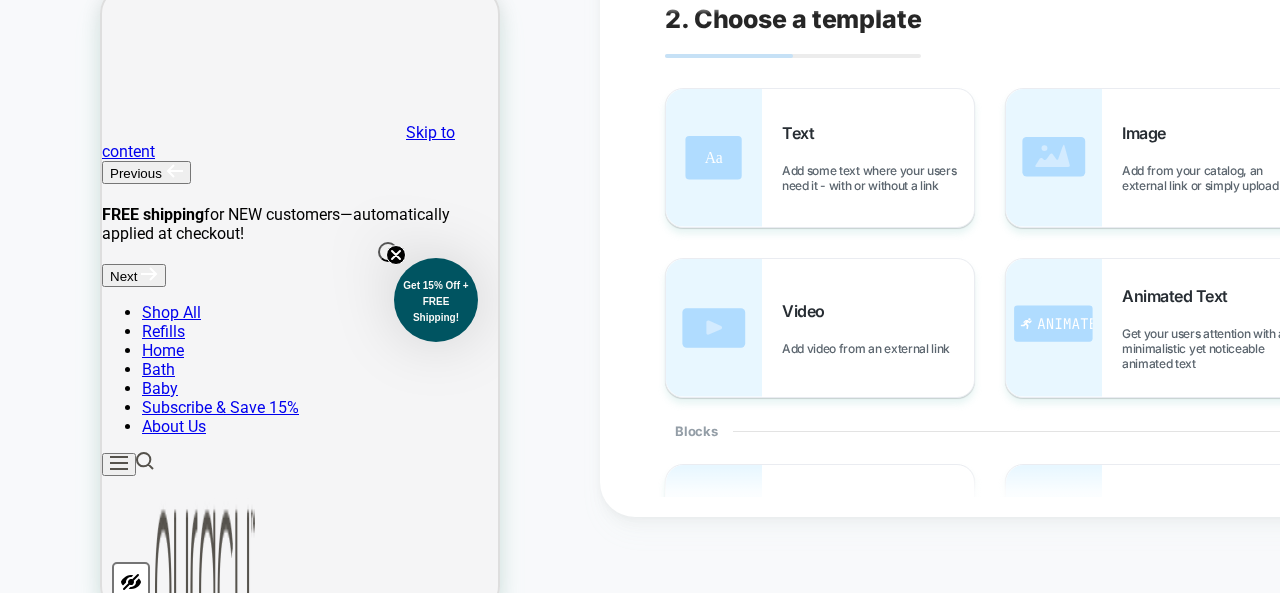 click on "2. Choose a template Text Add some text where your users need it - with or without a link Image Add from your catalog, an external link or simply upload Video Add video from an external link Animated Text Get your users attention with a minimalistic yet noticeable animated text Blocks Hero Banners Showcase multiple hero banners, your users can slide through Scrollable Add horizontal scrollable blocks Columns Add X-in-a-row blocks Chips Sticks Add horizontally scrollable chip sticks Block List Add a list of mixed content blocks Mix A mix between visual and content Sale Boosters Promotion Bar Highlighting sales, promoting deals, and other exciting news Timer Timer sets to create urgency and generate more sales Free Shipping Bar See remaining amount to spend to get free shipping This widget is only available on product pages Social Proof Enhance your product page with social proof: Proof of Product Popularity This widget is only available on product pages Low Stock Alert" at bounding box center (1030, 220) 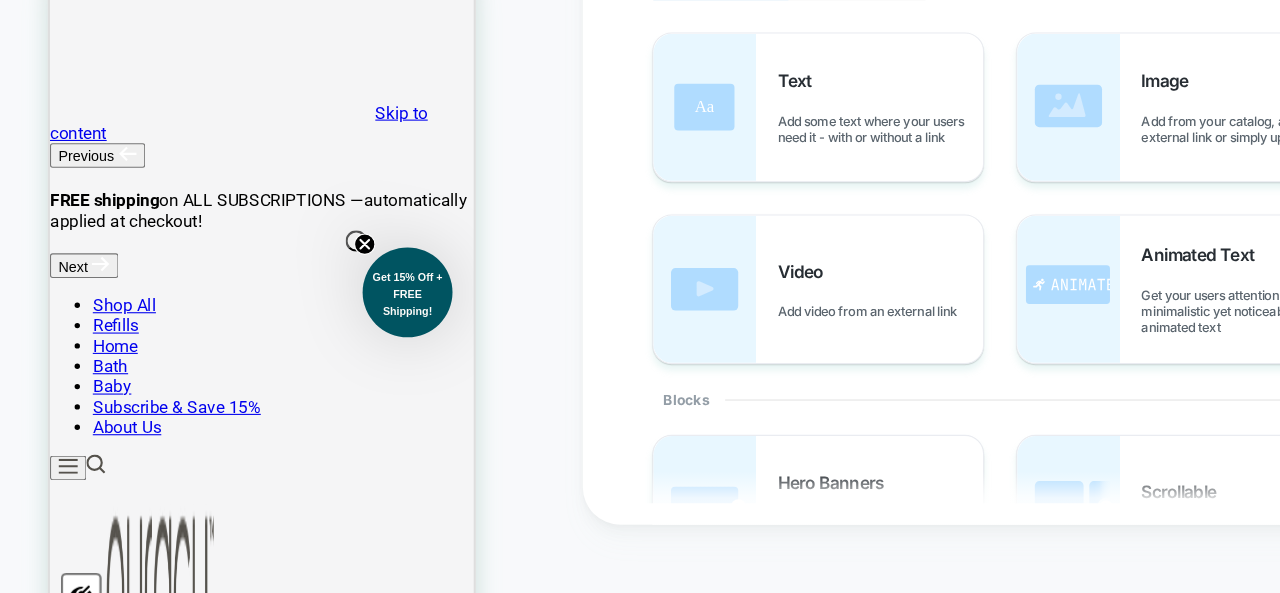 scroll, scrollTop: 0, scrollLeft: 0, axis: both 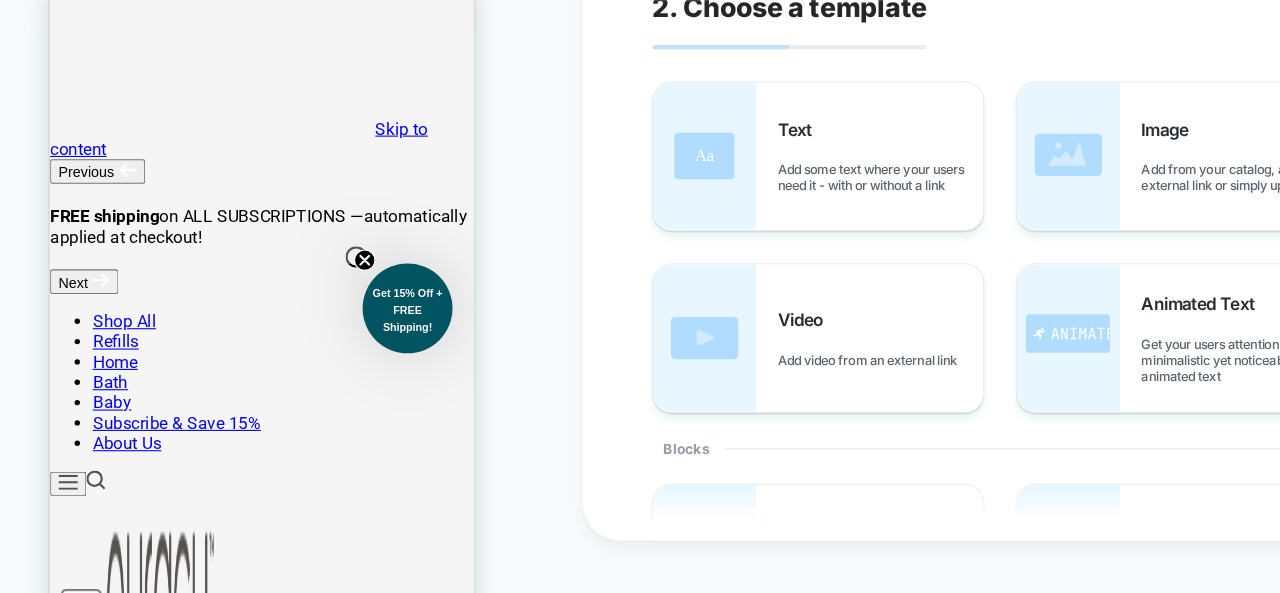 click on "< Back to widgets 2. Choose a template Text Add some text where your users need it - with or without a link Image Add from your catalog, an external link or simply upload Video Add video from an external link Animated Text Get your users attention with a minimalistic yet noticeable animated text Blocks Hero Banners Showcase multiple hero banners, your users can slide through Scrollable Add horizontal scrollable blocks Columns Add X-in-a-row blocks Chips Sticks Add horizontally scrollable chip sticks Block List Add a list of mixed content blocks Mix A mix between visual and content Sale Boosters Promotion Bar Highlighting sales, promoting deals, and other exciting news Timer Timer sets to create urgency and generate more sales Free Shipping Bar See remaining amount to spend to get free shipping This widget is only available on product pages Social Proof Enhance your product page with social proof: Proof of Product Popularity This widget is only available on product pages Low Stock Alert" at bounding box center [1040, 220] 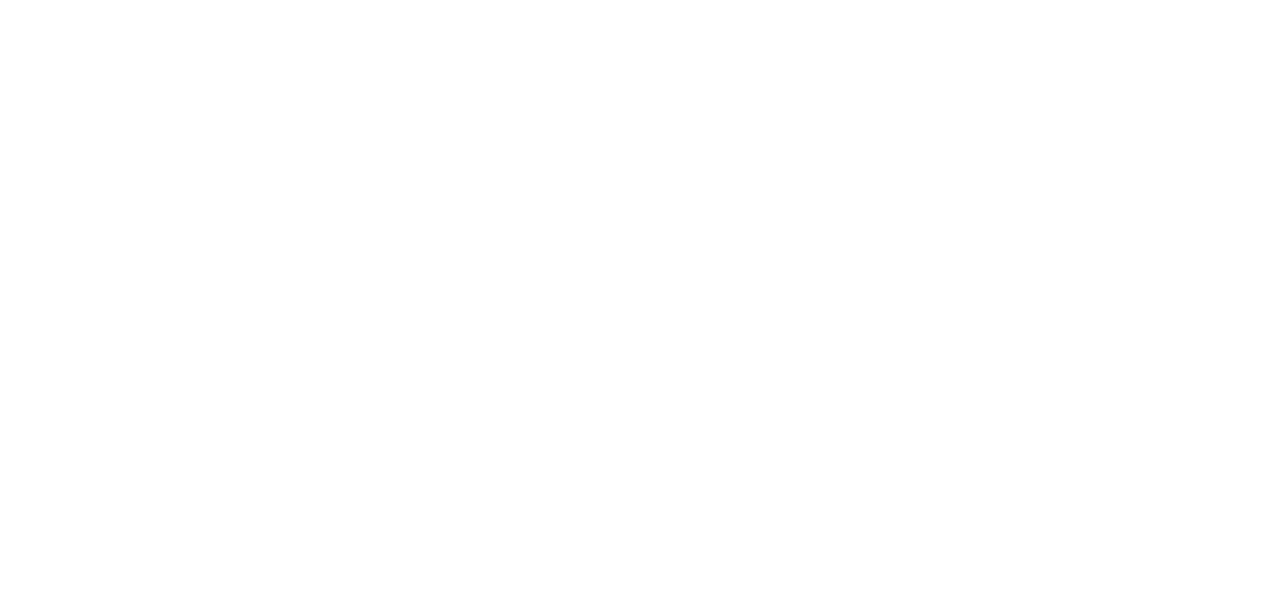 scroll, scrollTop: 0, scrollLeft: 0, axis: both 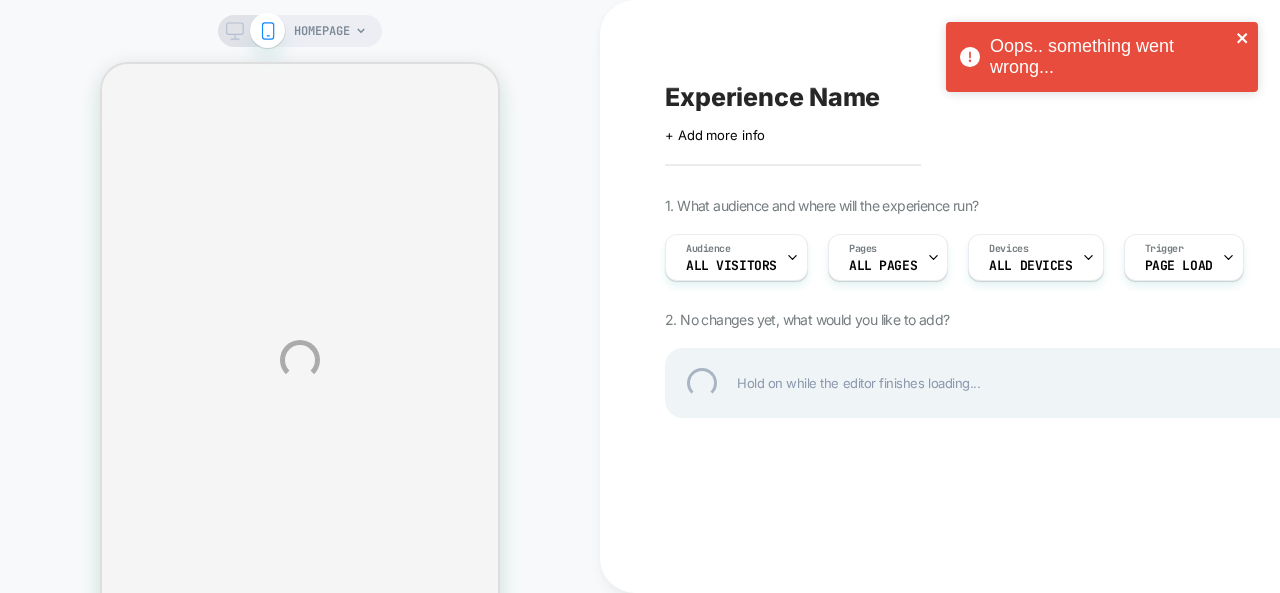 click 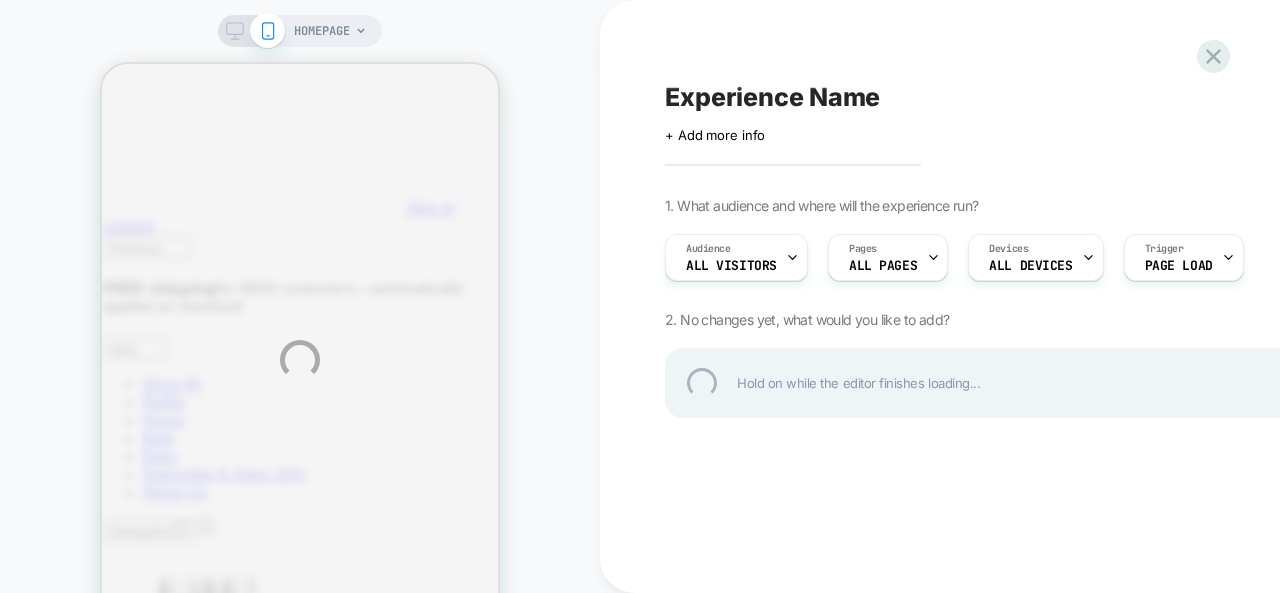 scroll, scrollTop: 0, scrollLeft: 0, axis: both 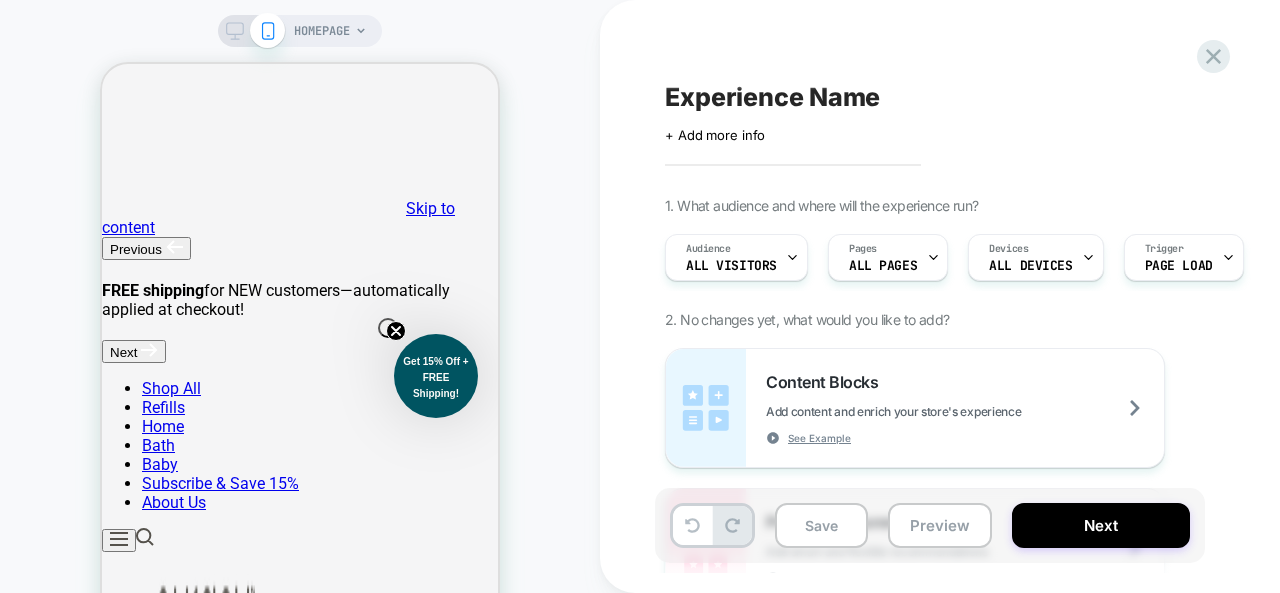 click on "HOMEPAGE" at bounding box center [322, 31] 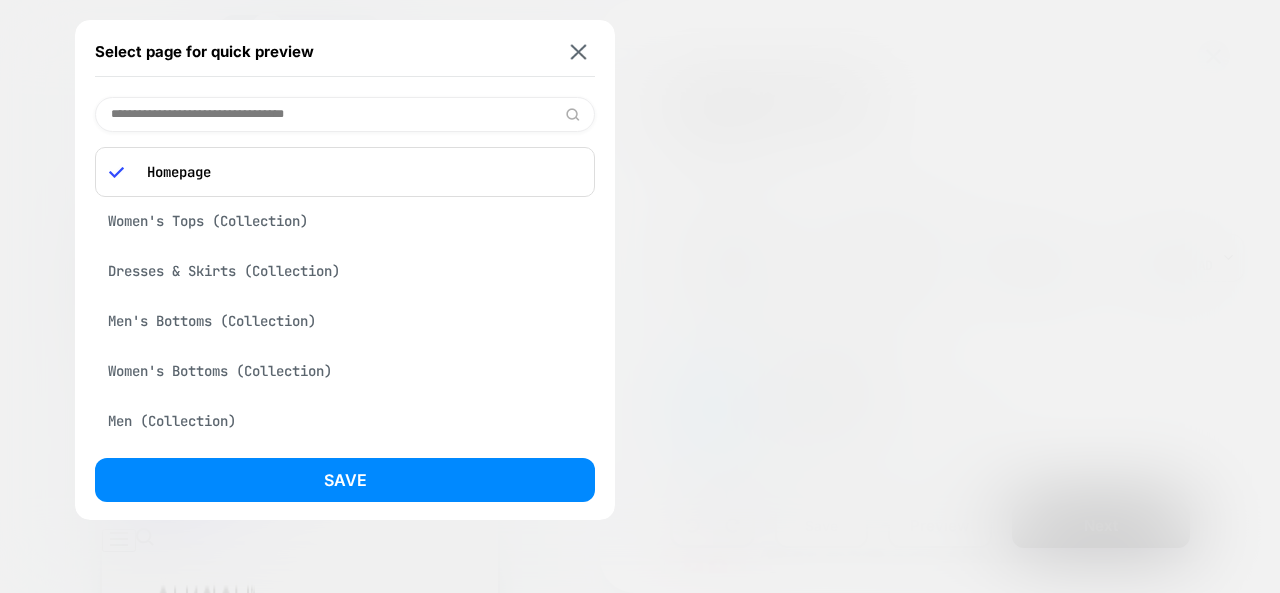 click at bounding box center (345, 114) 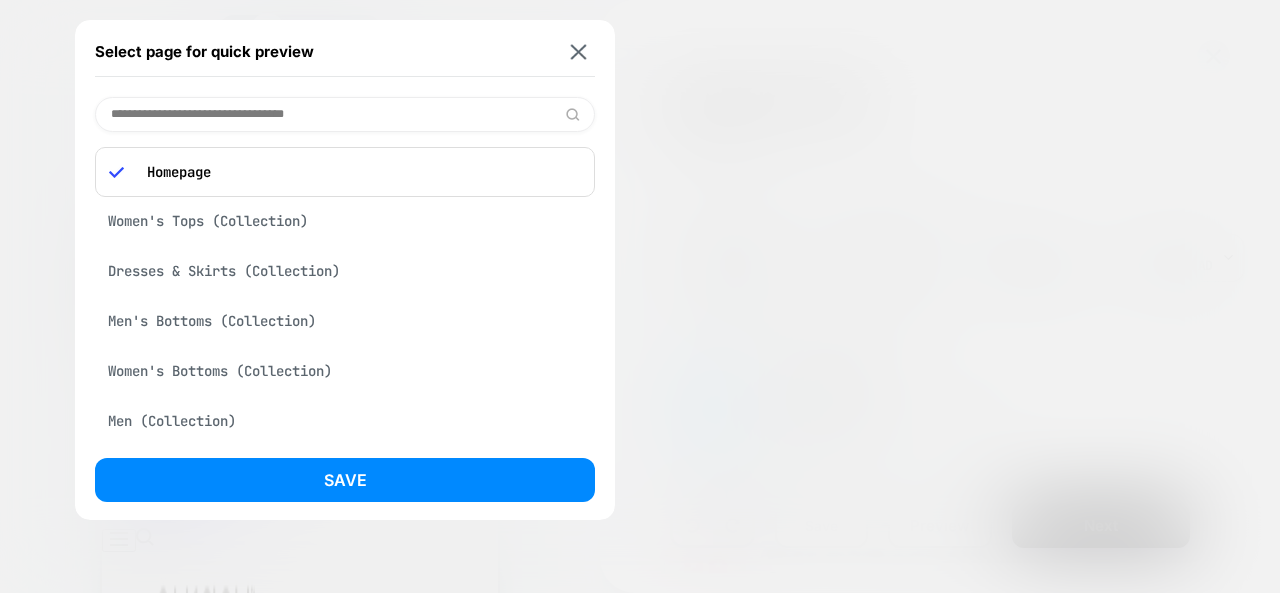 paste on "**********" 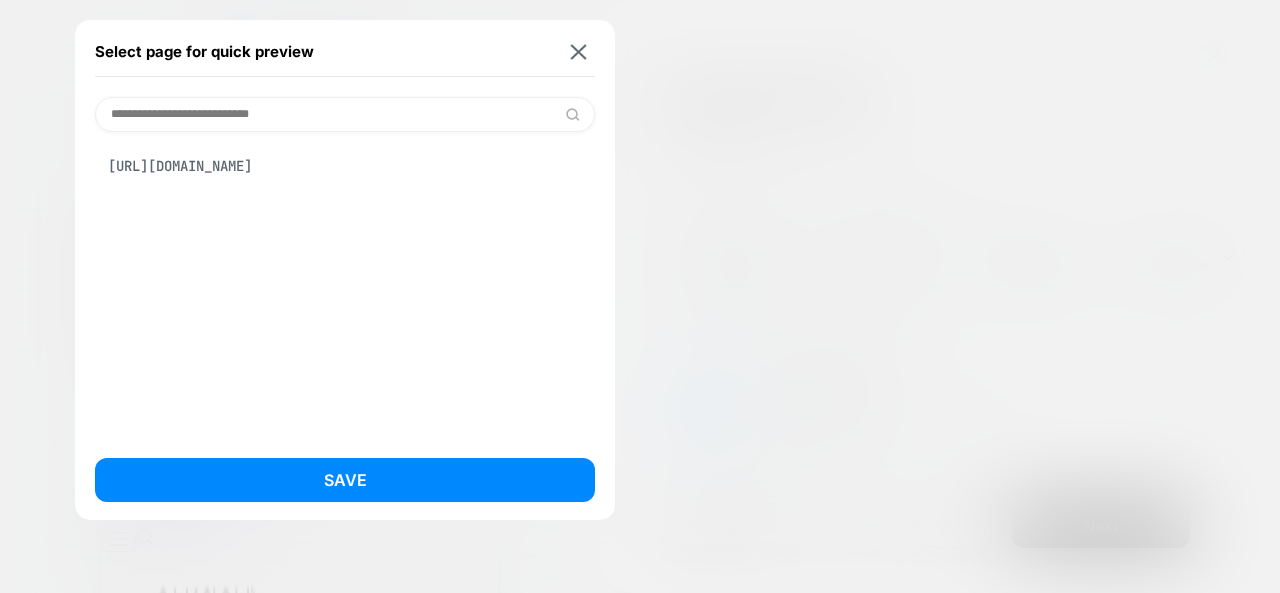 type on "**********" 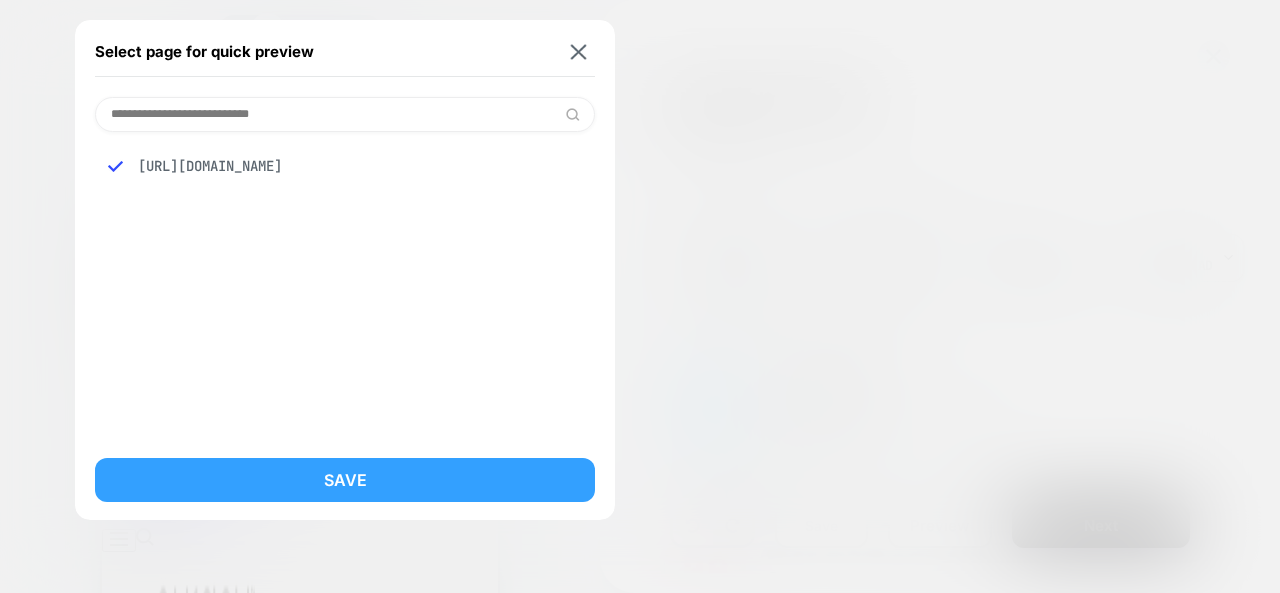 click on "Save" at bounding box center (345, 480) 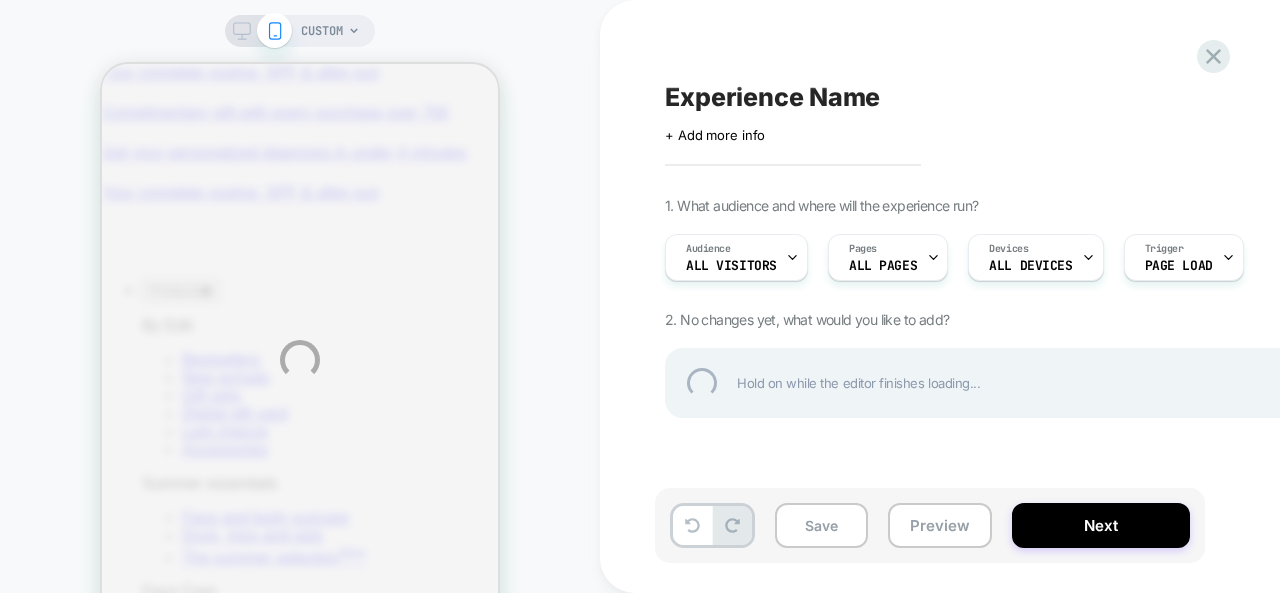 scroll, scrollTop: 0, scrollLeft: 0, axis: both 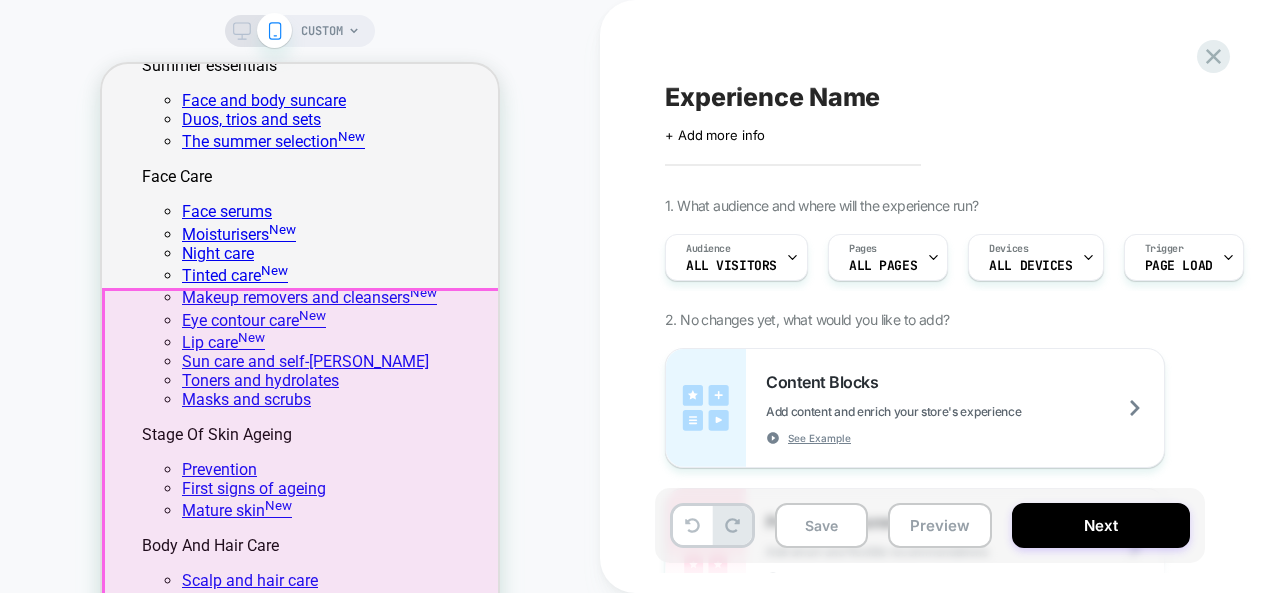 click on "Best
sellers New shade T40 - Tinted Lip Oil
Squalane 10% + Vitamin E
—
24,90 €
Quickview
Best-seller D41 - 9-Ingredient Face Moisturizer
—
22,50 €
Quickview
Best-seller L32 - Radiance Serum
with 11% Vitamin C
—
from 18,50 €
Quickview" at bounding box center [300, 5996] 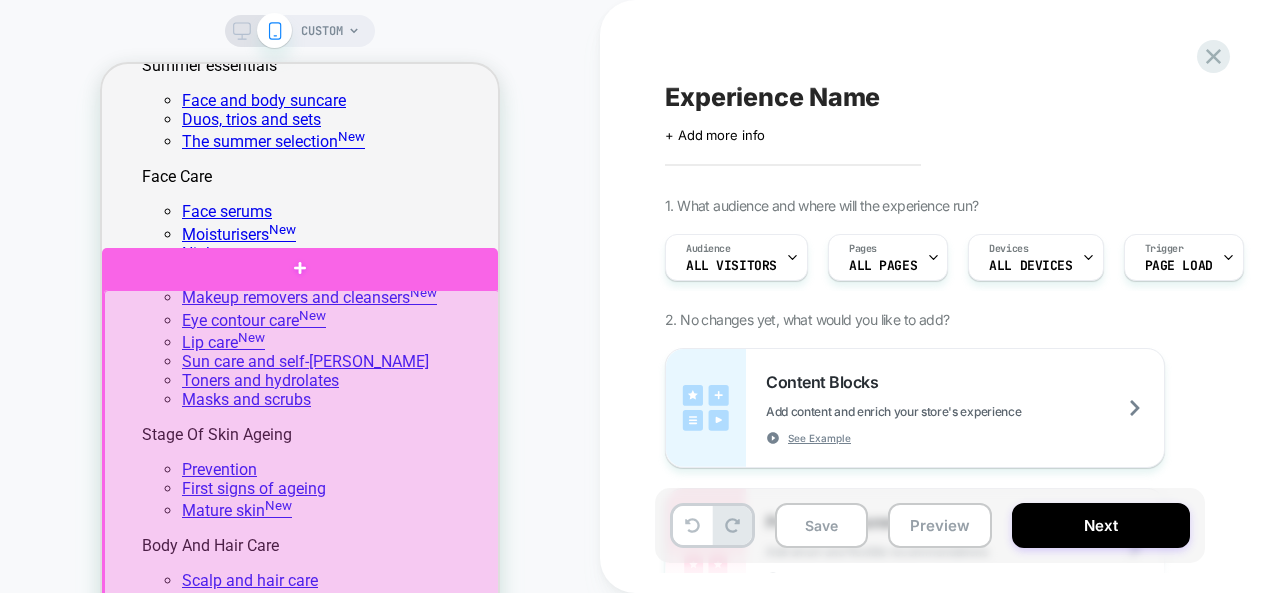 drag, startPoint x: 459, startPoint y: 365, endPoint x: 457, endPoint y: 322, distance: 43.046486 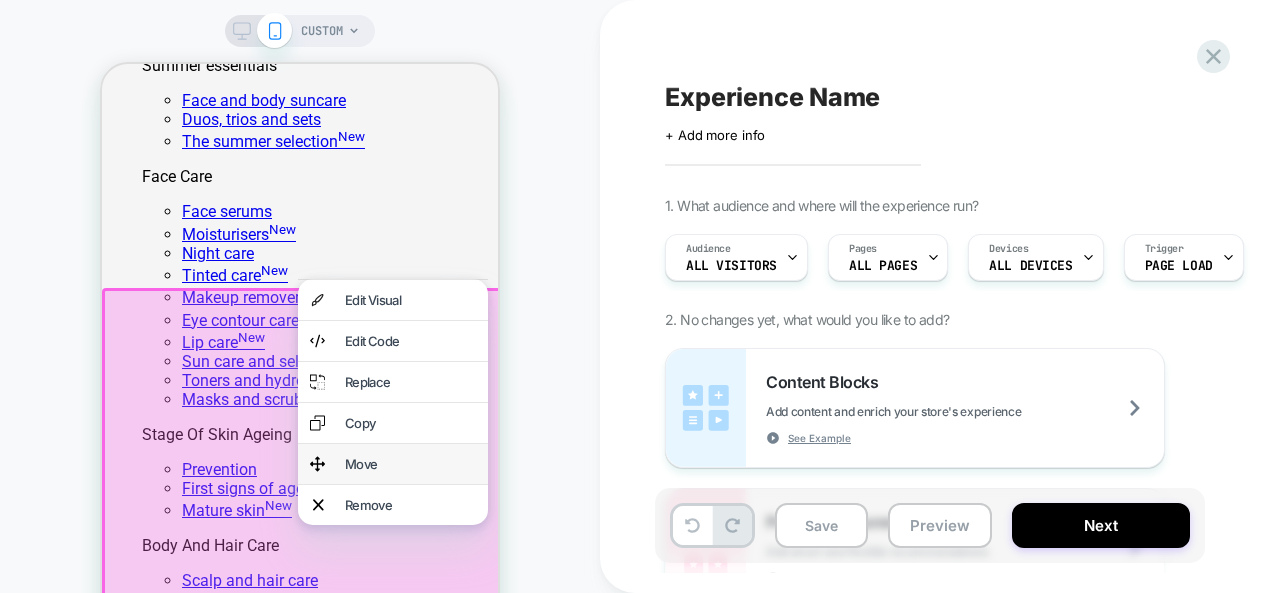 click on "Move" at bounding box center (410, 464) 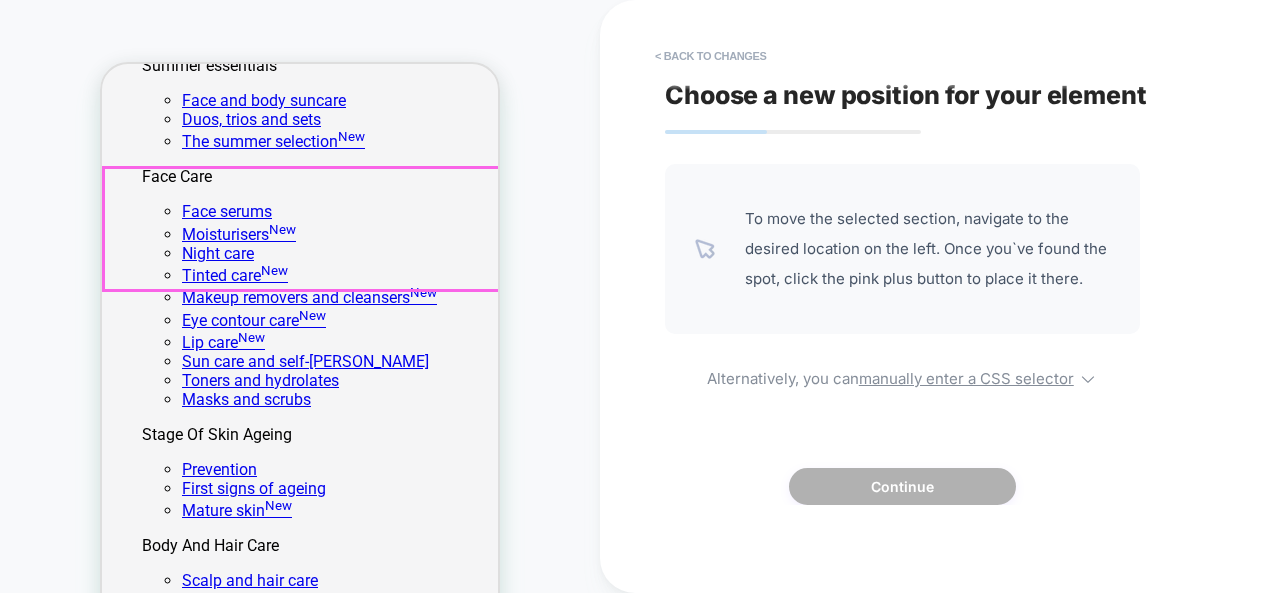 drag, startPoint x: 420, startPoint y: 327, endPoint x: 422, endPoint y: 259, distance: 68.0294 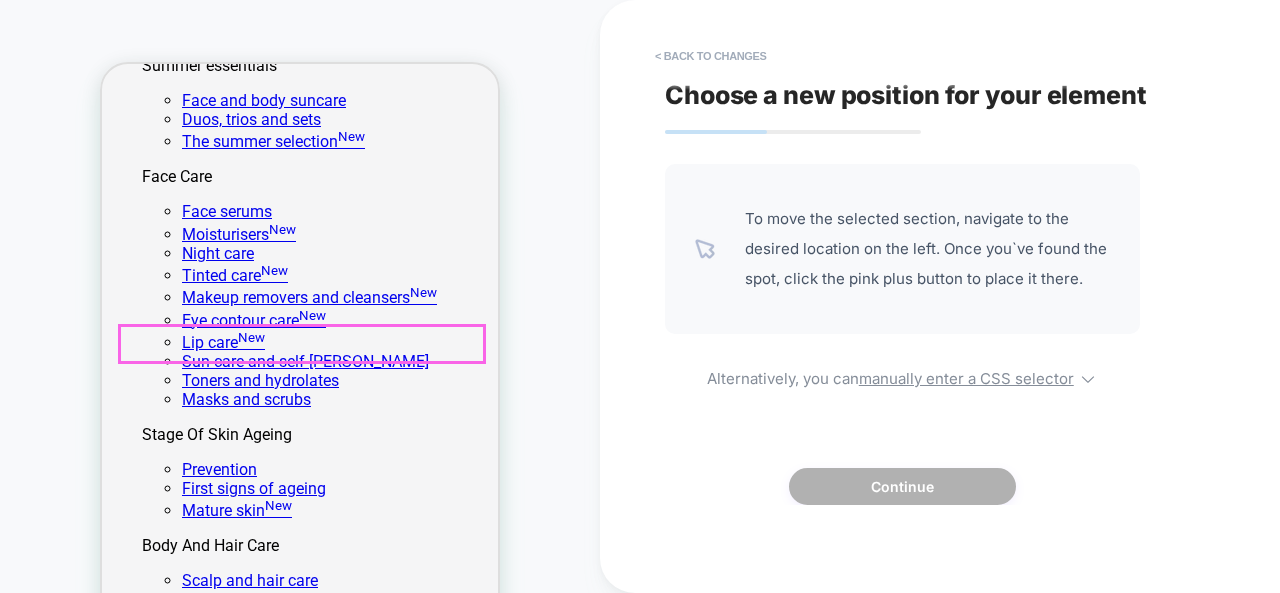 click on "Best
sellers" at bounding box center [300, 3343] 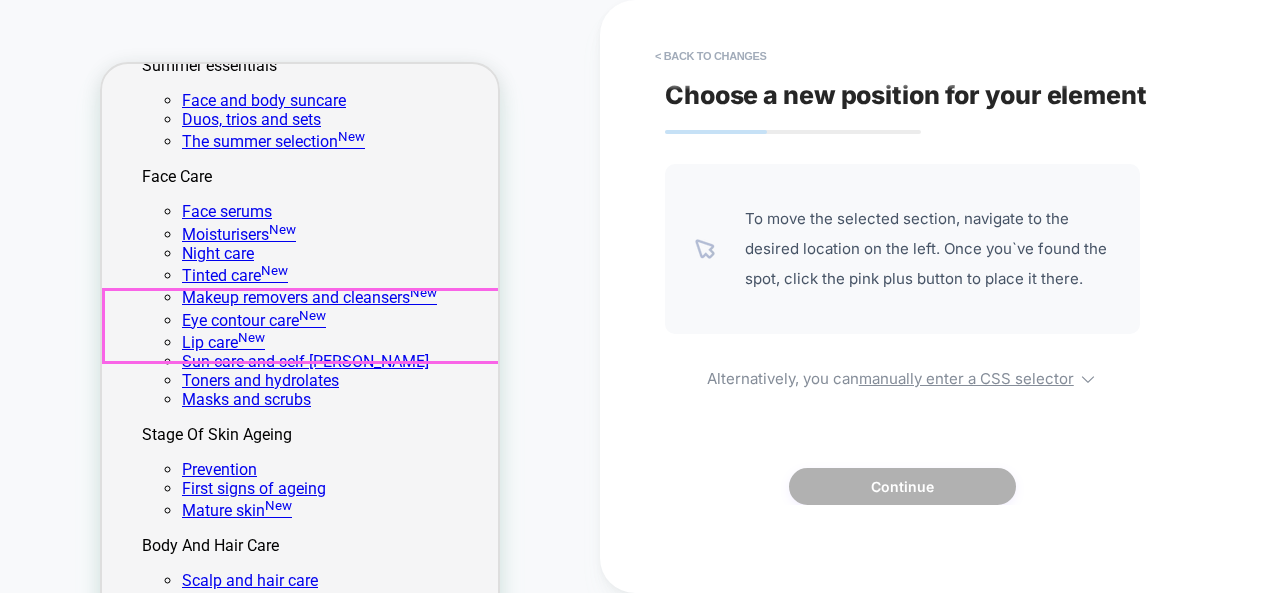 click on "Best
sellers" at bounding box center [300, 3343] 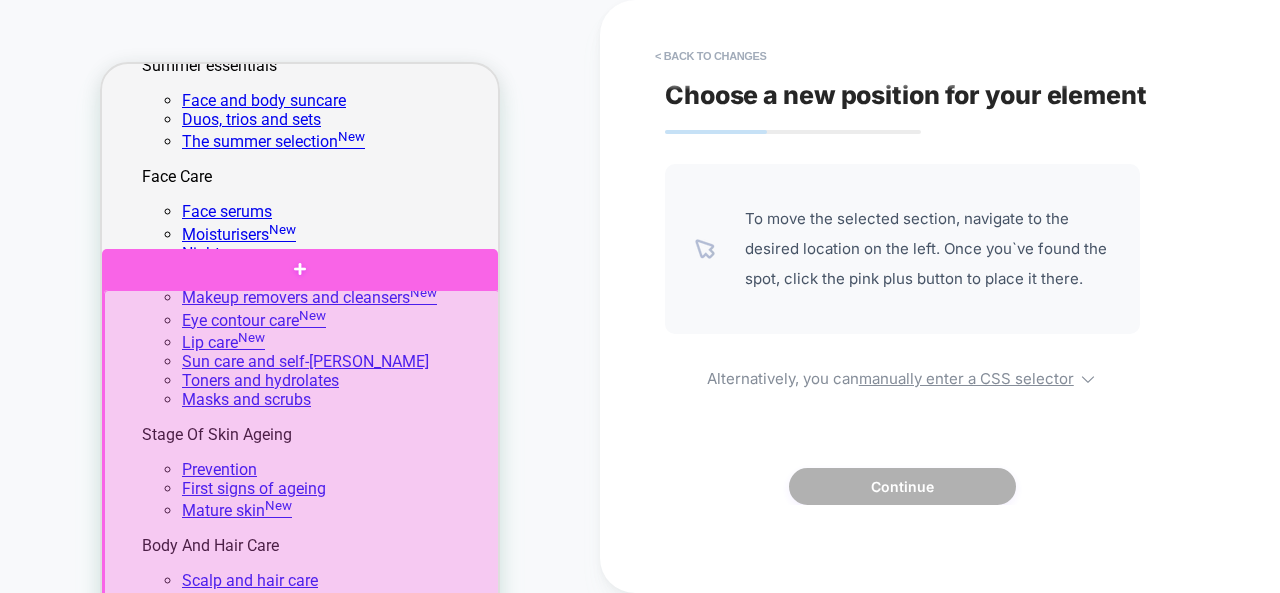 click on "Get your personalized diagnosis in under 4 minutes Your complete routine: SPF & after-sun Complimentary gift with every purchase over 75€ Get your personalized diagnosis in under 4 minutes Your complete routine: SPF & after-sun
Products
By Edit
Bestsellers
New arrivals
Gift sets
Digital gift card
Last chance
Accessories
Summer essentials
Face and body suncare
Duos, trios and sets
The summer selection
New
Face Care
Face serums
Moisturisers
New
Night care
Tinted care
New
Makeup removers and cleansers
New
Eye contour care
New
Lip care
New
Sun care and self-tanner
Toners and hydrolates
Masks and scrubs
Stage Of Skin Ageing
Prevention
First signs of ageing
Mature skin
New
Body And Hair Care
Scalp and hair care
Activated shampoos
Creams, oils, and scrubs
Sun care and self-tanner
01" at bounding box center (300, 24123) 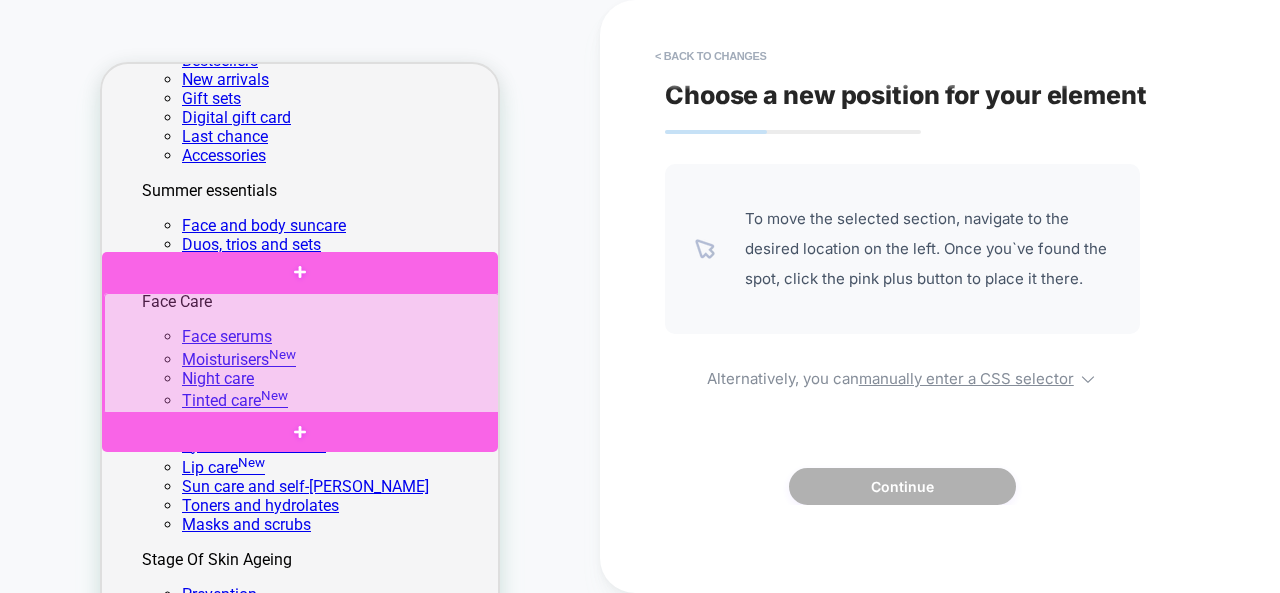 scroll, scrollTop: 298, scrollLeft: 0, axis: vertical 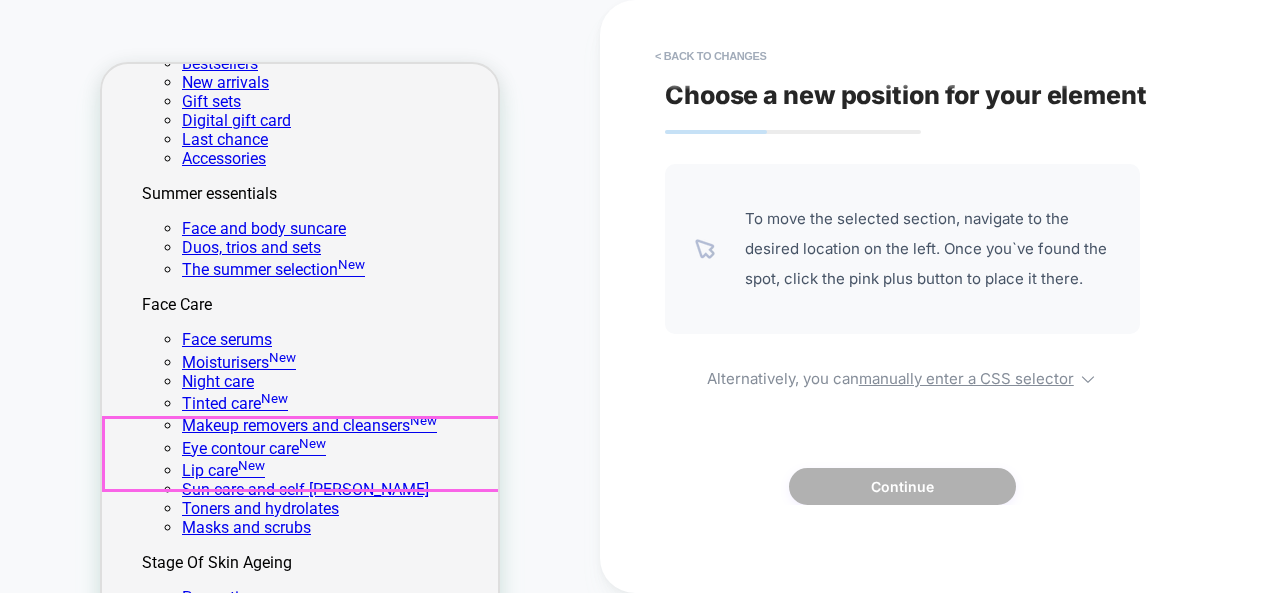 click on "Best
sellers" at bounding box center (300, 3471) 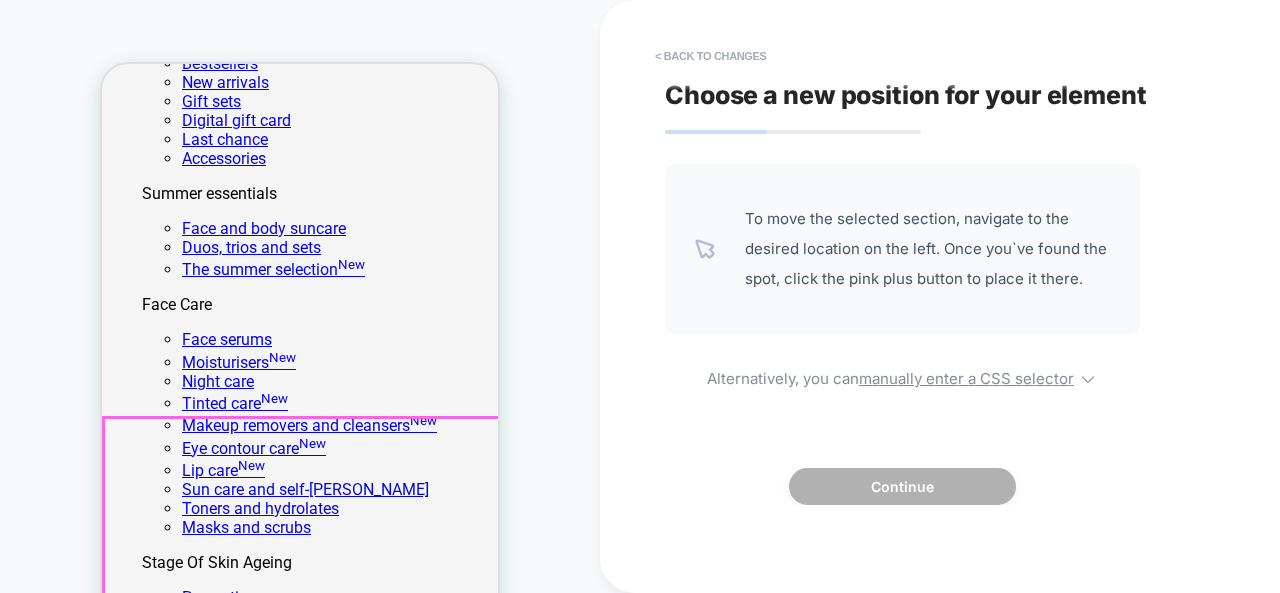 click on "Best
sellers New shade T40 - Tinted Lip Oil
Squalane 10% + Vitamin E
—
24,90 €
Quickview
Best-seller D41 - 9-Ingredient Face Moisturizer
—
22,50 €
Quickview
Best-seller L32 - Radiance Serum
with 11% Vitamin C
—
from 18,50 €
Quickview" at bounding box center (300, 6124) 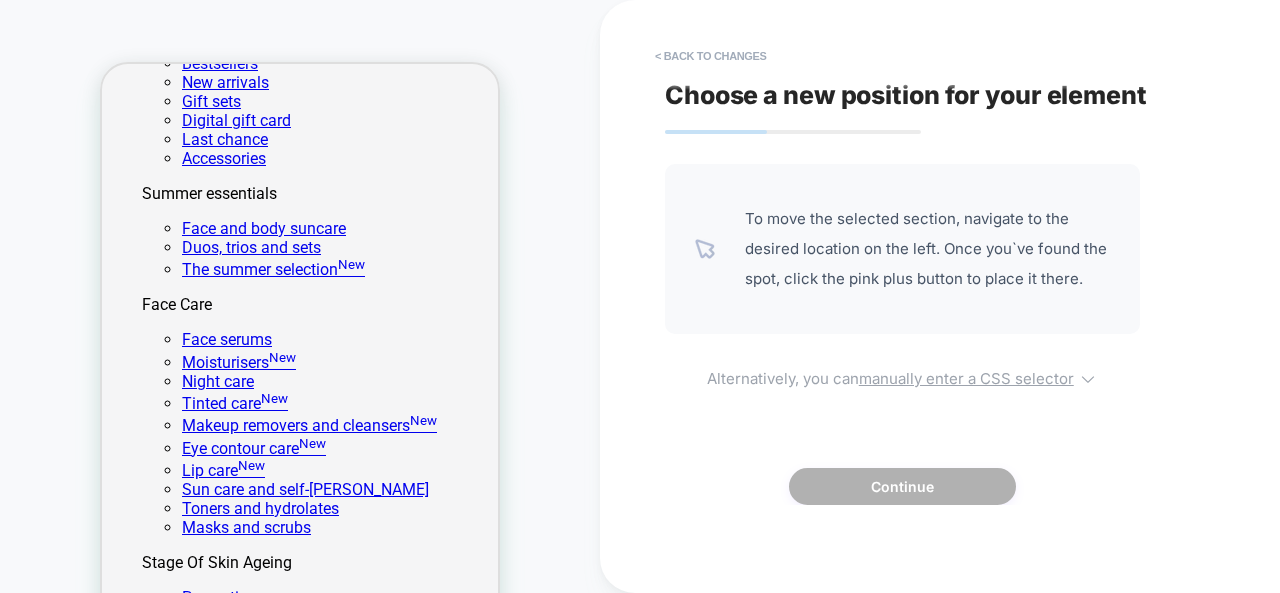 click on "manually enter a CSS selector" at bounding box center [966, 378] 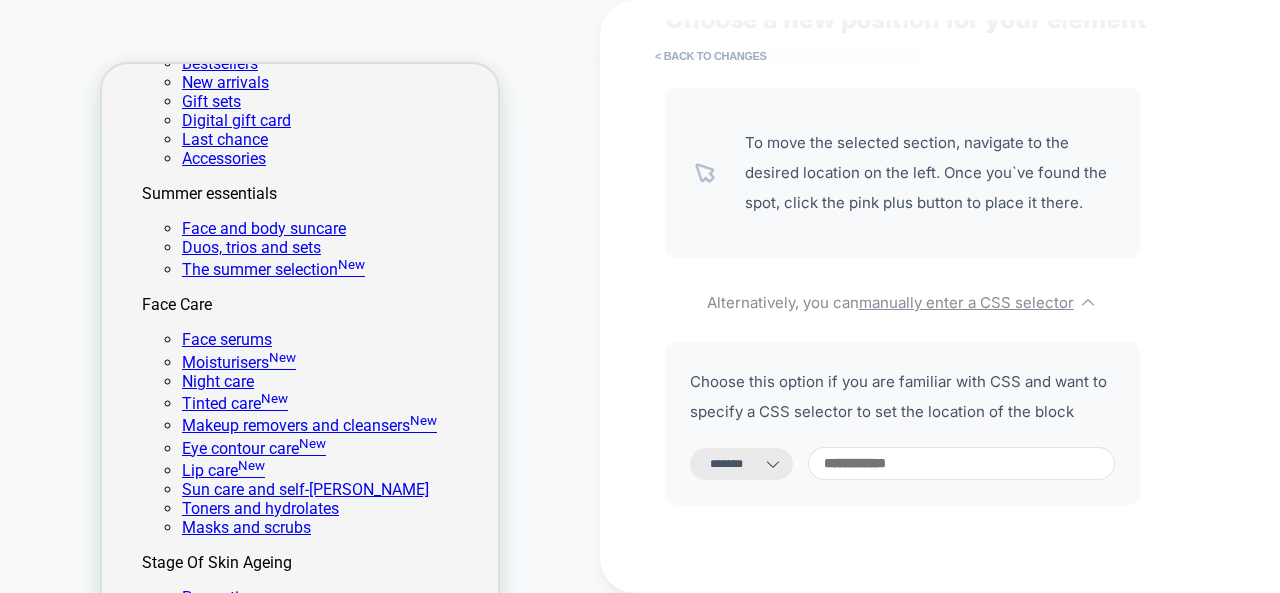 scroll, scrollTop: 0, scrollLeft: 0, axis: both 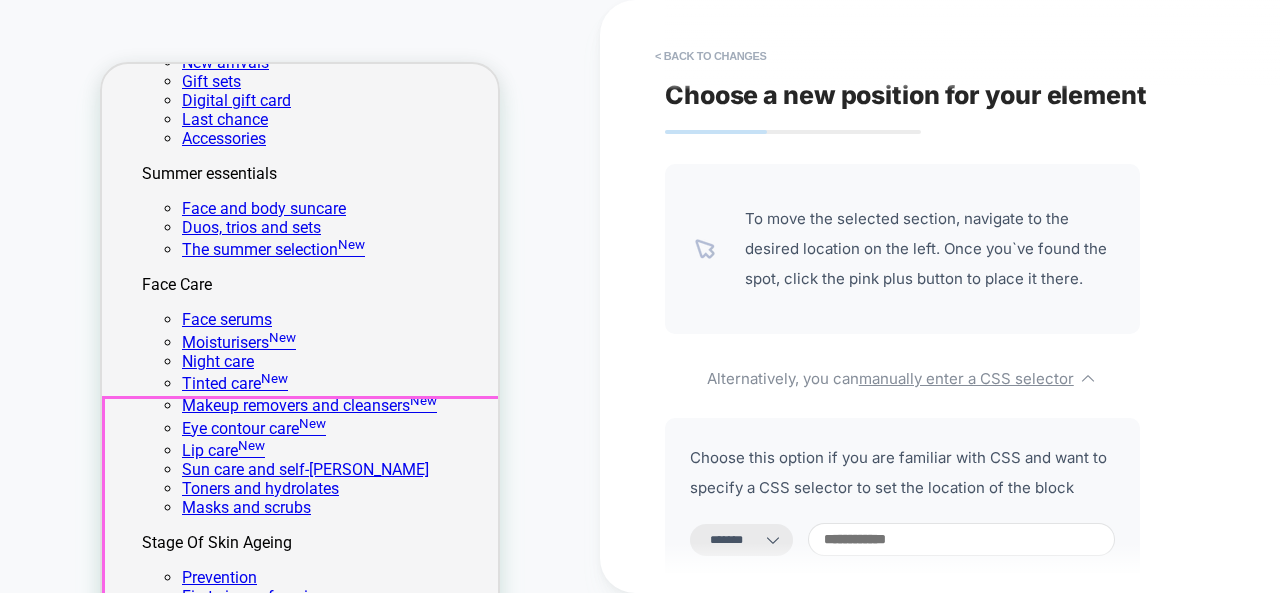 click on "Best
sellers New shade T40 - Tinted Lip Oil
Squalane 10% + Vitamin E
—
24,90 €
Quickview
Best-seller D41 - 9-Ingredient Face Moisturizer
—
22,50 €
Quickview
Best-seller L32 - Radiance Serum
with 11% Vitamin C
—
from 18,50 €
Quickview" at bounding box center [300, 6104] 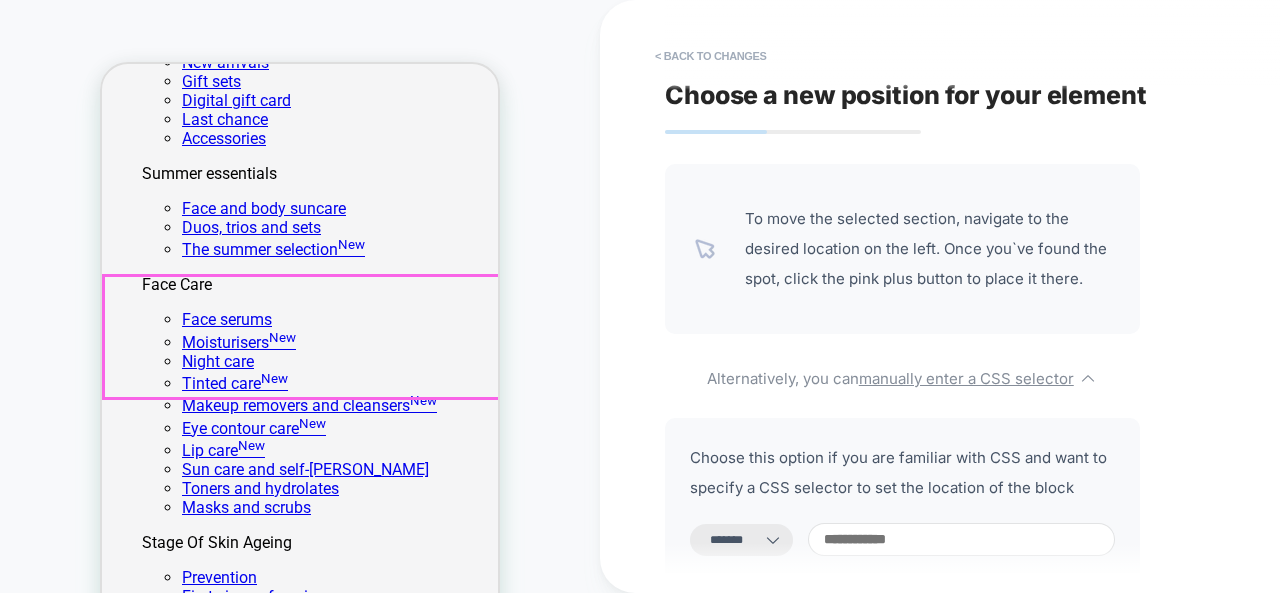 click on "Get your personalized diagnosis in under 4 minutes Your complete routine: SPF & after-sun Complimentary gift with every purchase over 75€ Get your personalized diagnosis in under 4 minutes Your complete routine: SPF & after-sun
Products
By Edit
Bestsellers
New arrivals
Gift sets
Digital gift card
Last chance
Accessories
Summer essentials
Face and body suncare
Duos, trios and sets
The summer selection
New
Face Care
Face serums
Moisturisers
New
Night care
Tinted care
New
Makeup removers and cleansers
New
Eye contour care
New
Lip care
New
Sun care and self-tanner
Toners and hydrolates
Masks and scrubs
Stage Of Skin Ageing
Prevention
First signs of ageing
Mature skin
New
Body And Hair Care
Scalp and hair care
Activated shampoos
Creams, oils, and scrubs
Sun care and self-tanner
01" at bounding box center [300, 24231] 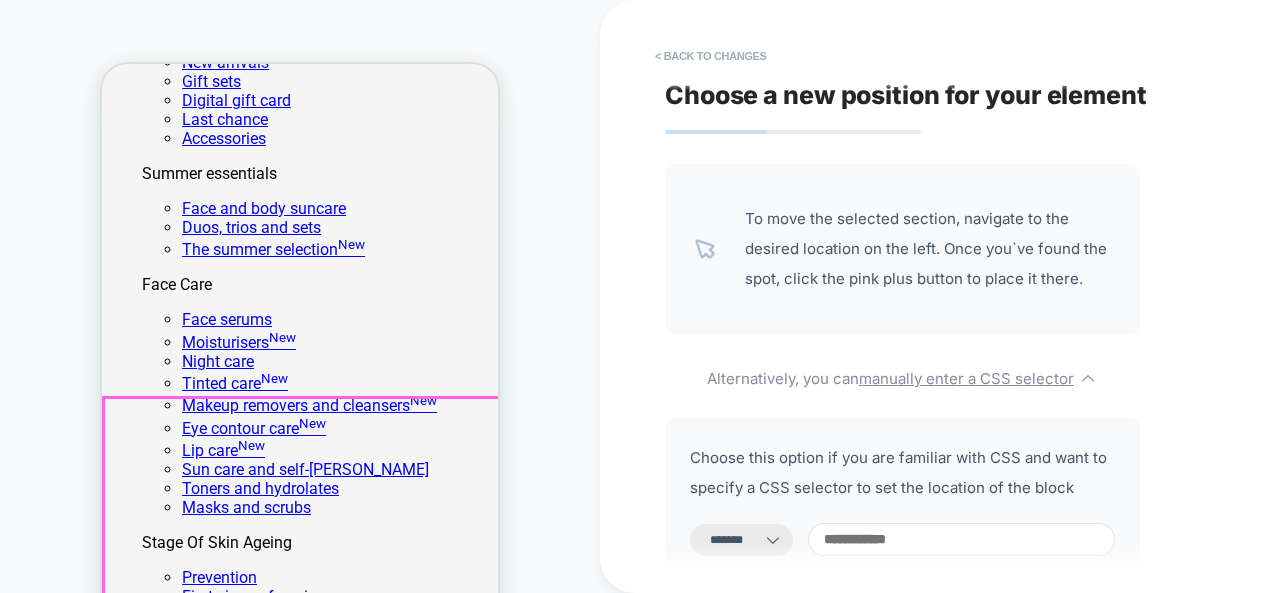 click on "Best
sellers New shade T40 - Tinted Lip Oil
Squalane 10% + Vitamin E
—
24,90 €
Quickview
Best-seller D41 - 9-Ingredient Face Moisturizer
—
22,50 €
Quickview
Best-seller L32 - Radiance Serum
with 11% Vitamin C
—
from 18,50 €
Quickview" at bounding box center (300, 6104) 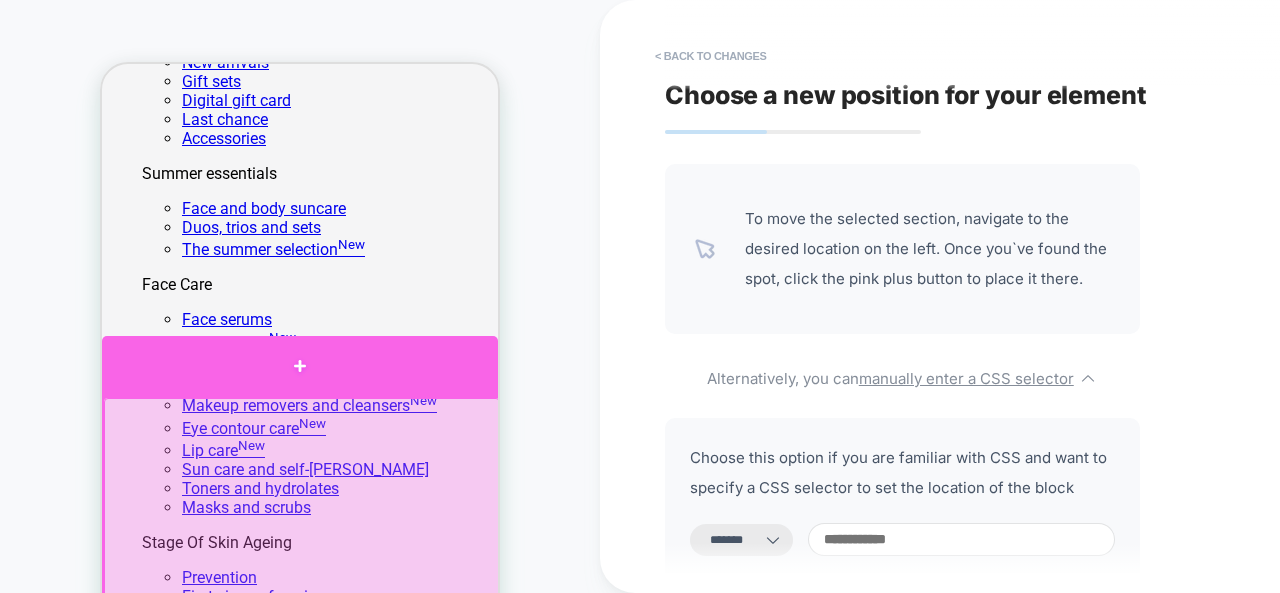 click at bounding box center [300, 366] 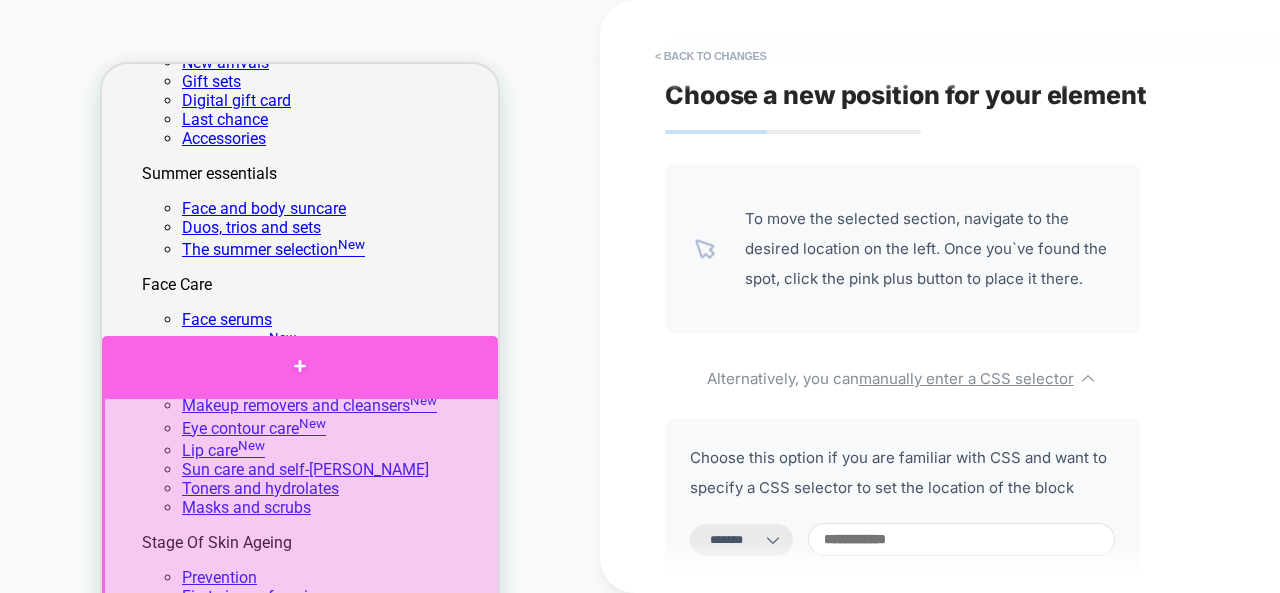 select on "**********" 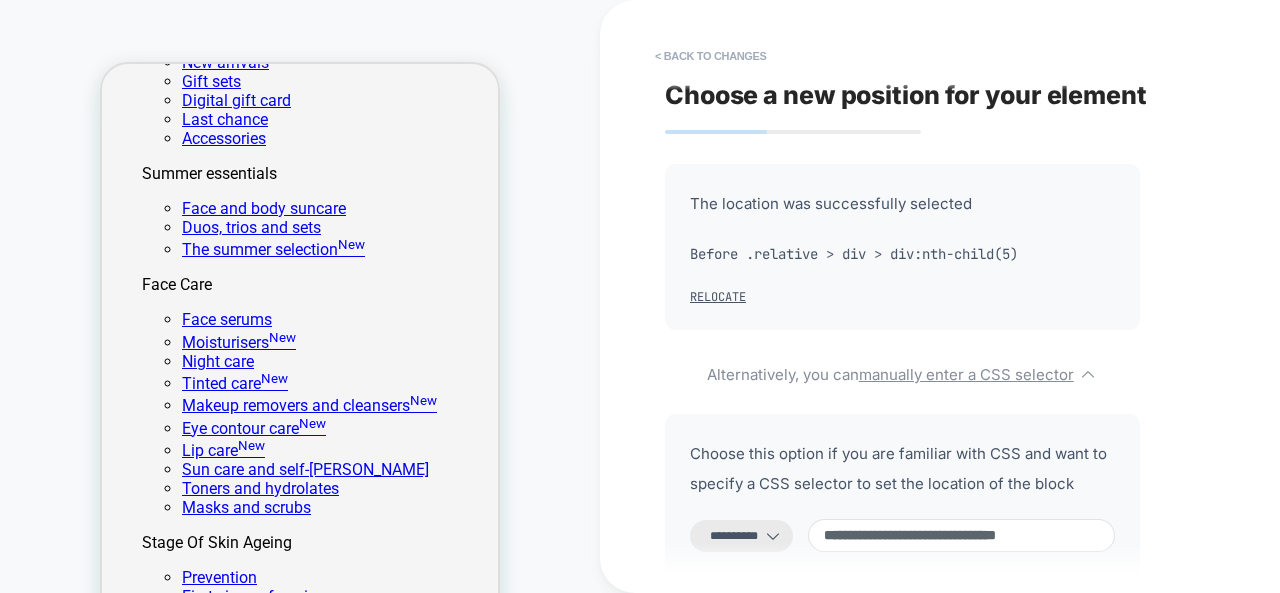 click on "**********" at bounding box center [741, 536] 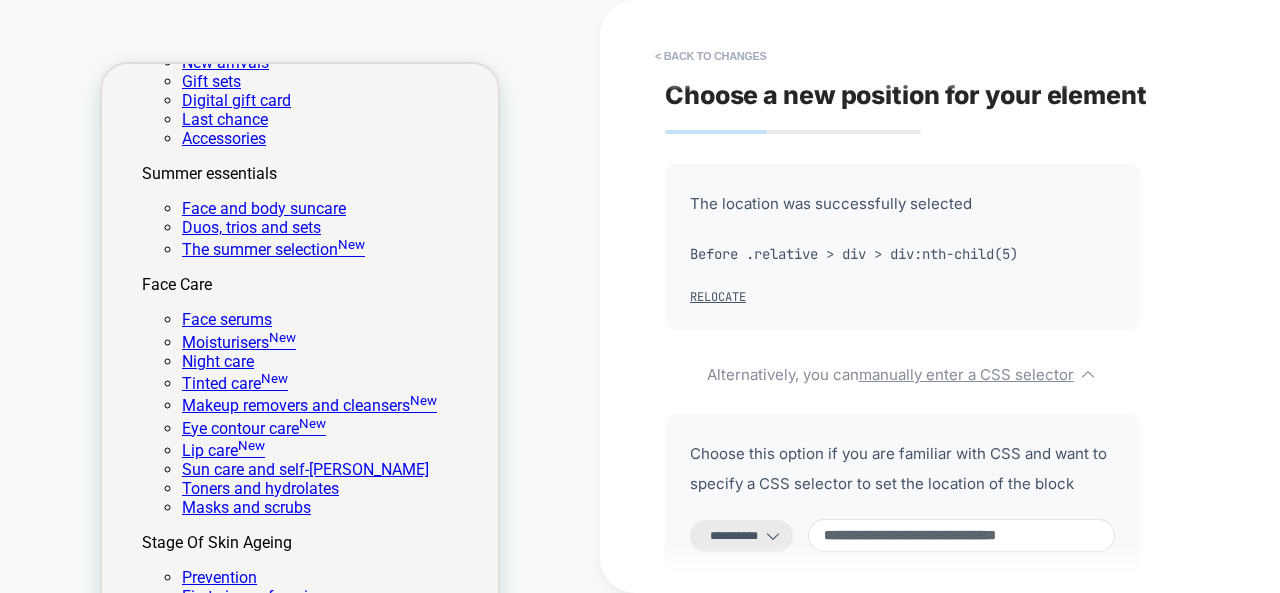 click on "**********" at bounding box center [741, 536] 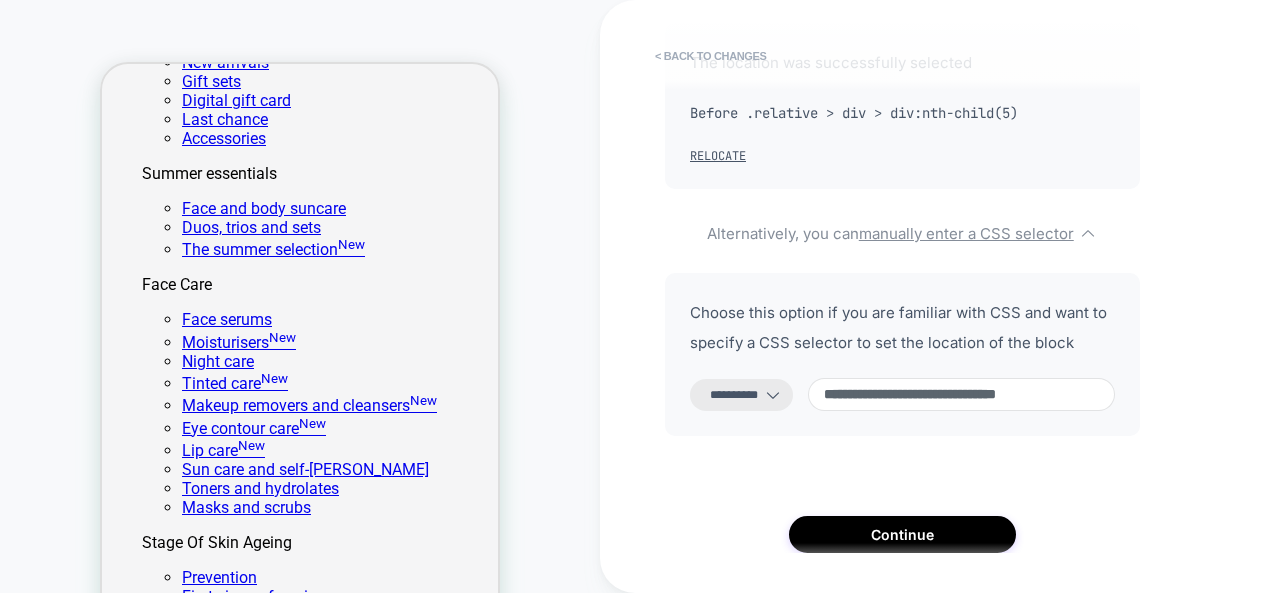 scroll, scrollTop: 153, scrollLeft: 0, axis: vertical 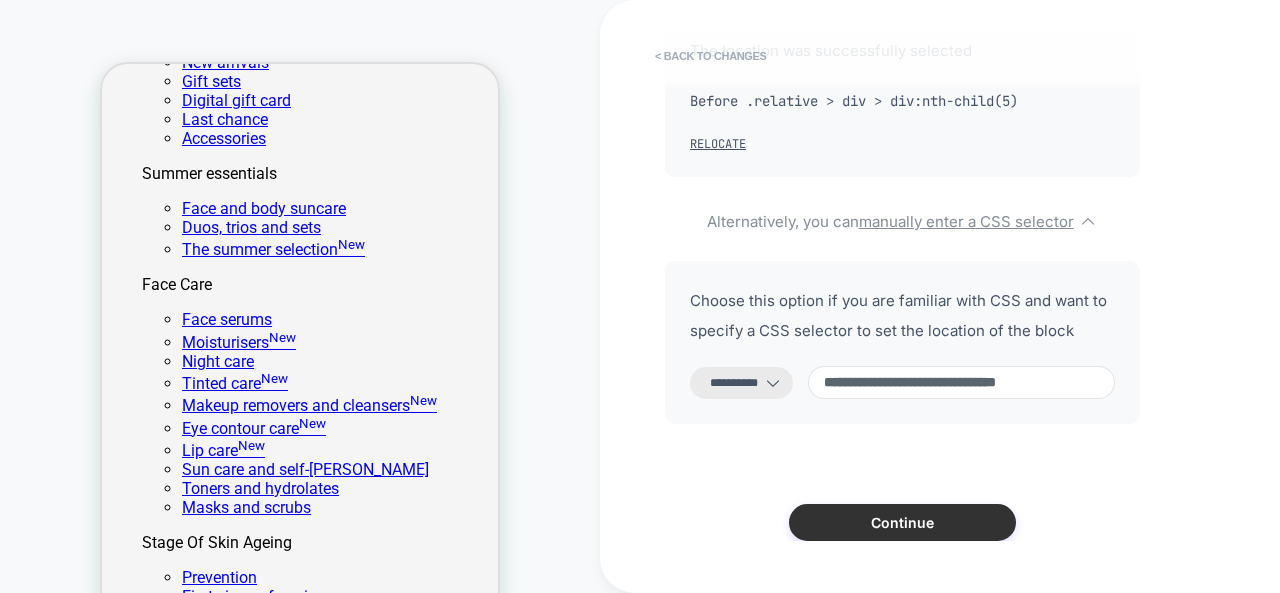 click on "Continue" at bounding box center (902, 522) 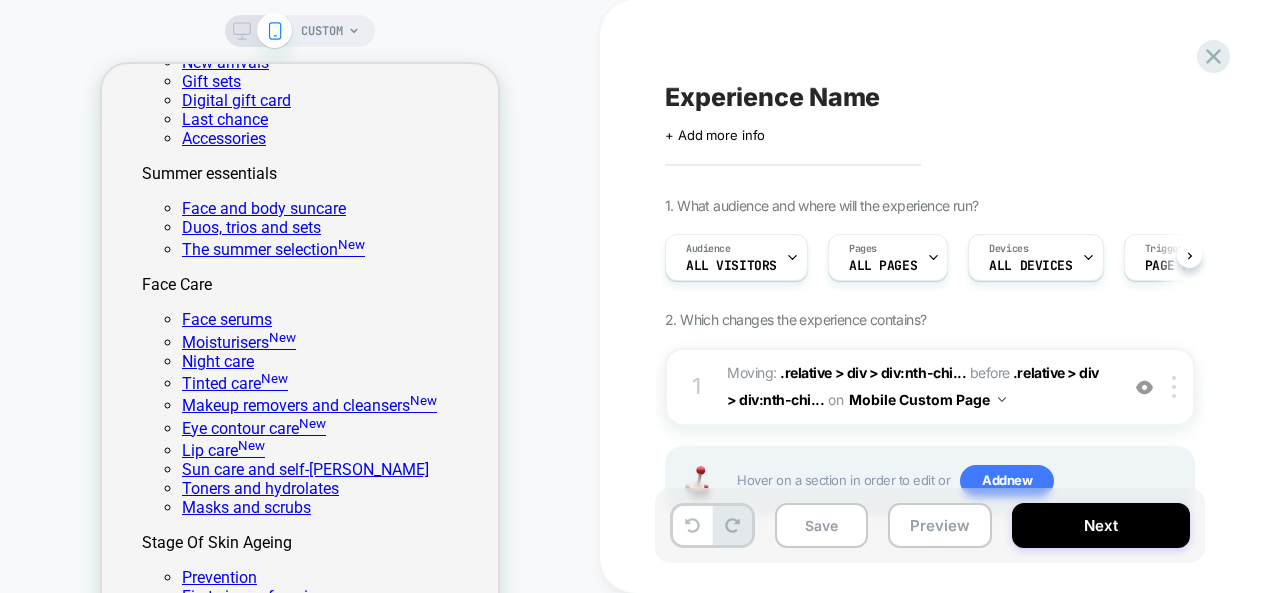 scroll, scrollTop: 0, scrollLeft: 1, axis: horizontal 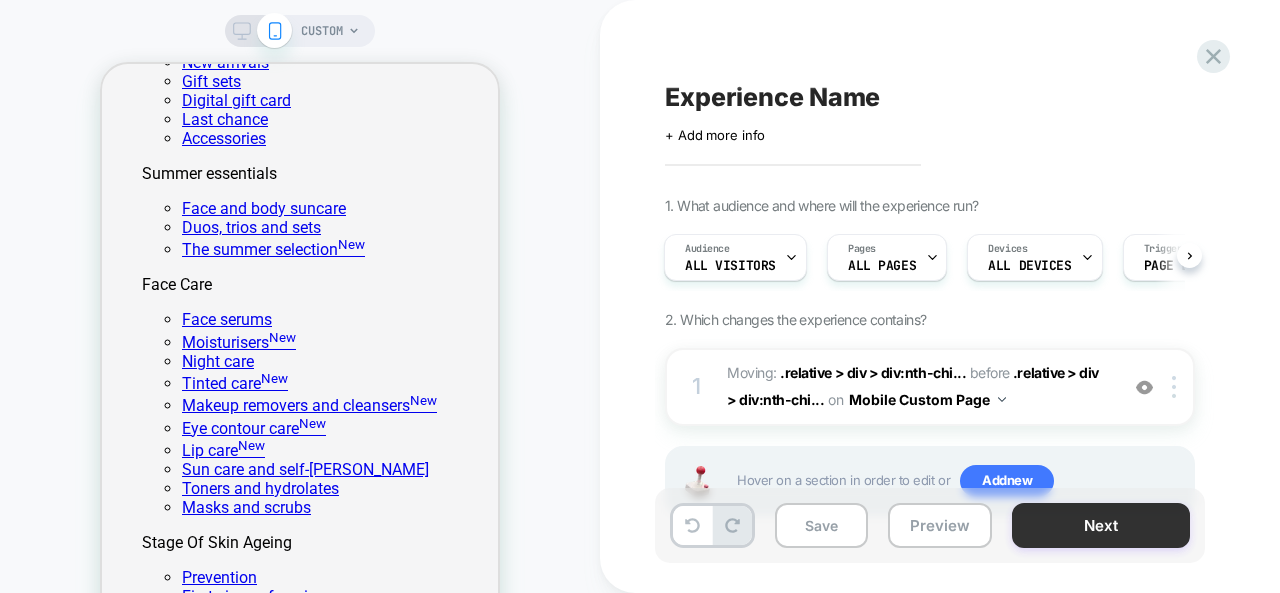 click on "Next" at bounding box center [1101, 525] 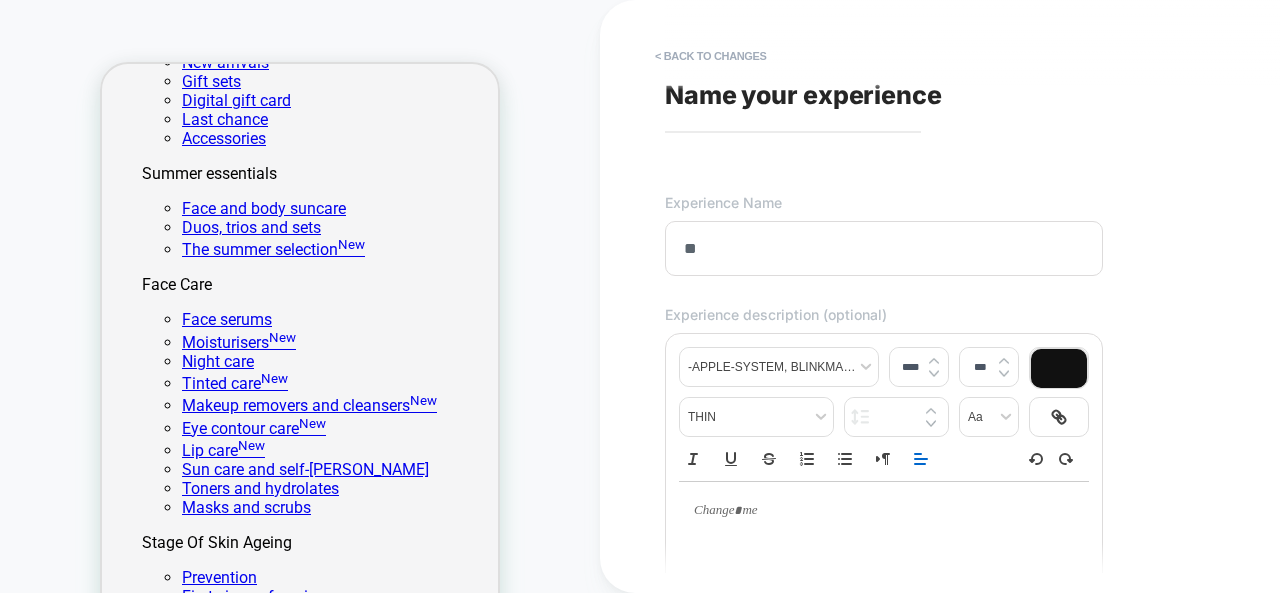 type on "*" 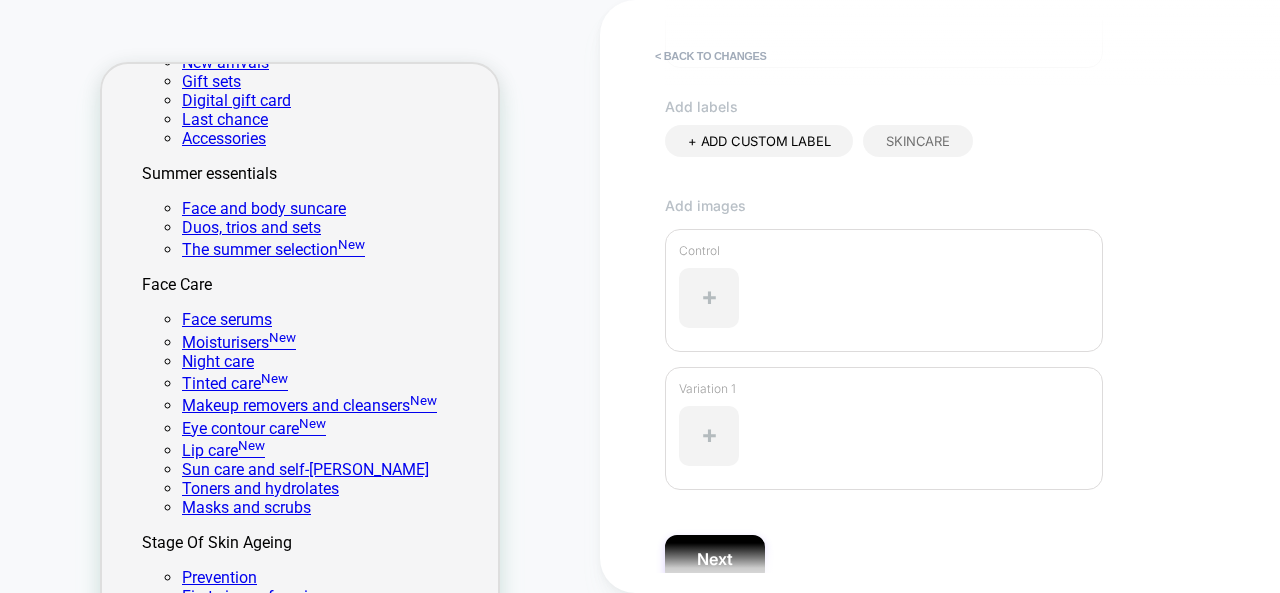 scroll, scrollTop: 676, scrollLeft: 0, axis: vertical 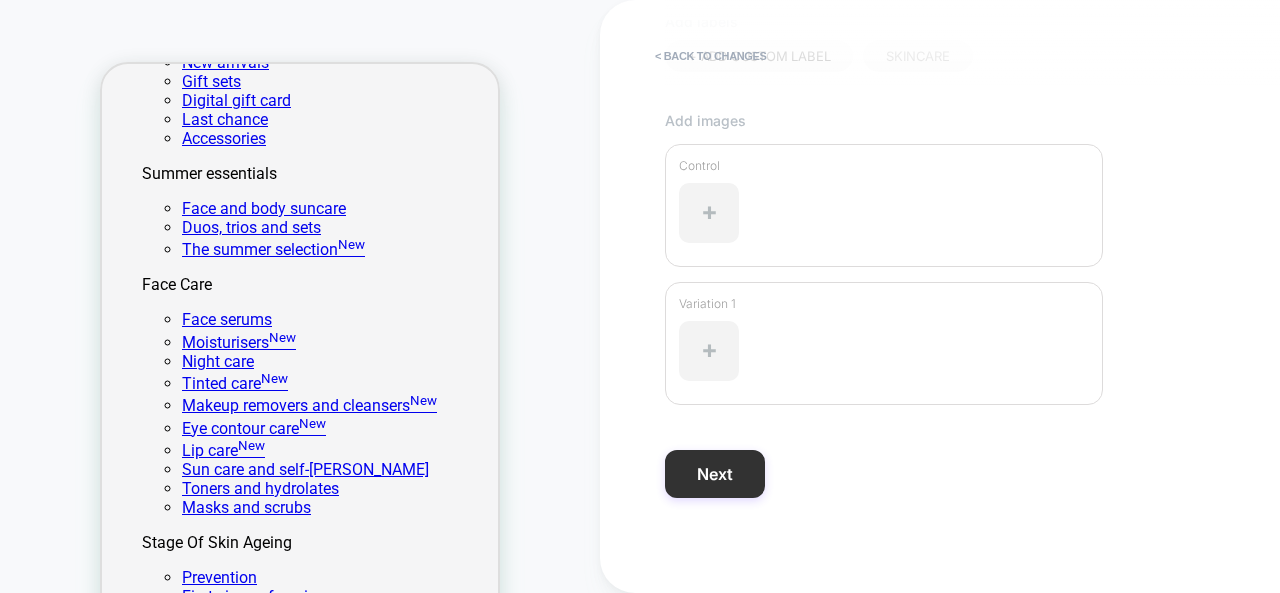 type on "**********" 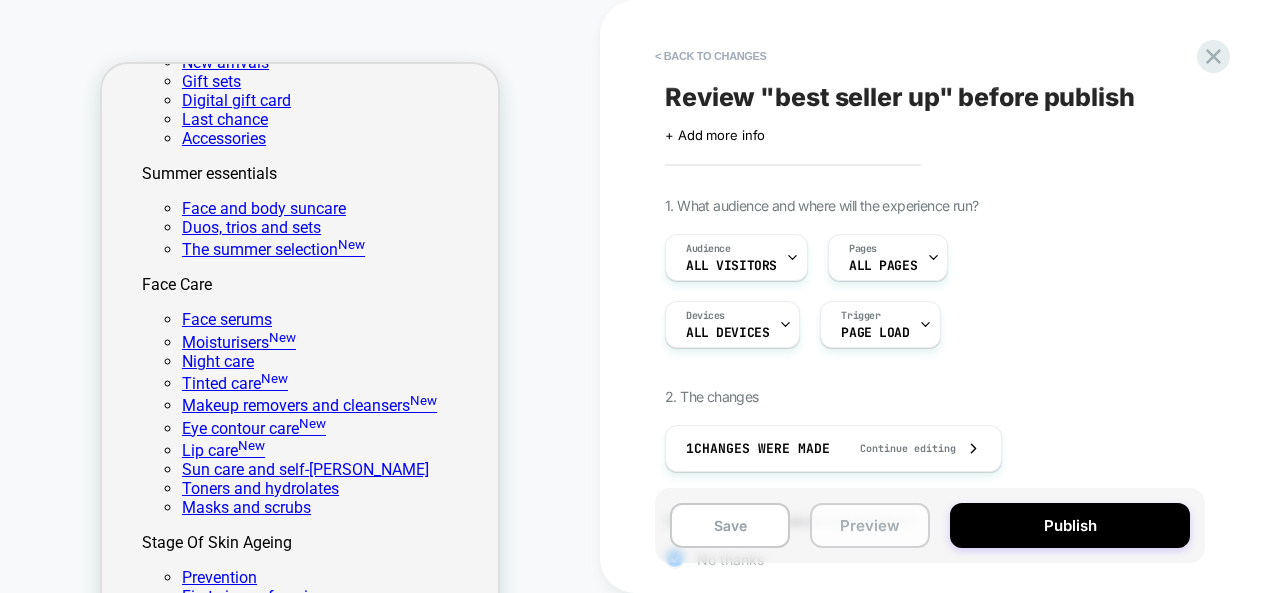 click on "Preview" at bounding box center [870, 525] 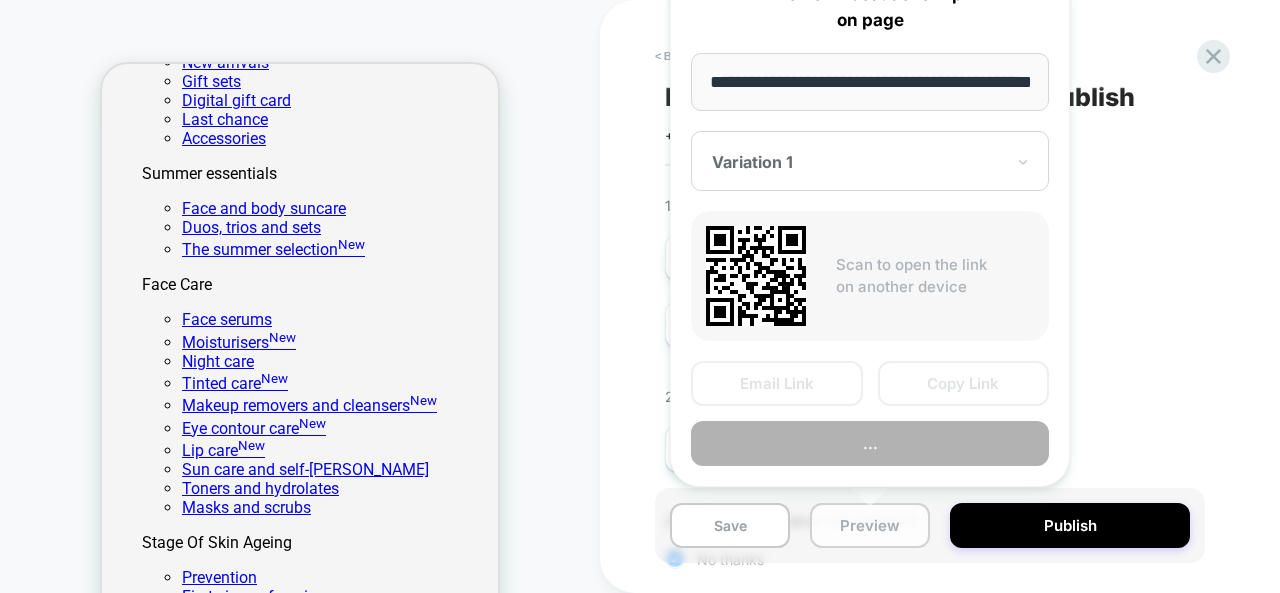 scroll, scrollTop: 0, scrollLeft: 62, axis: horizontal 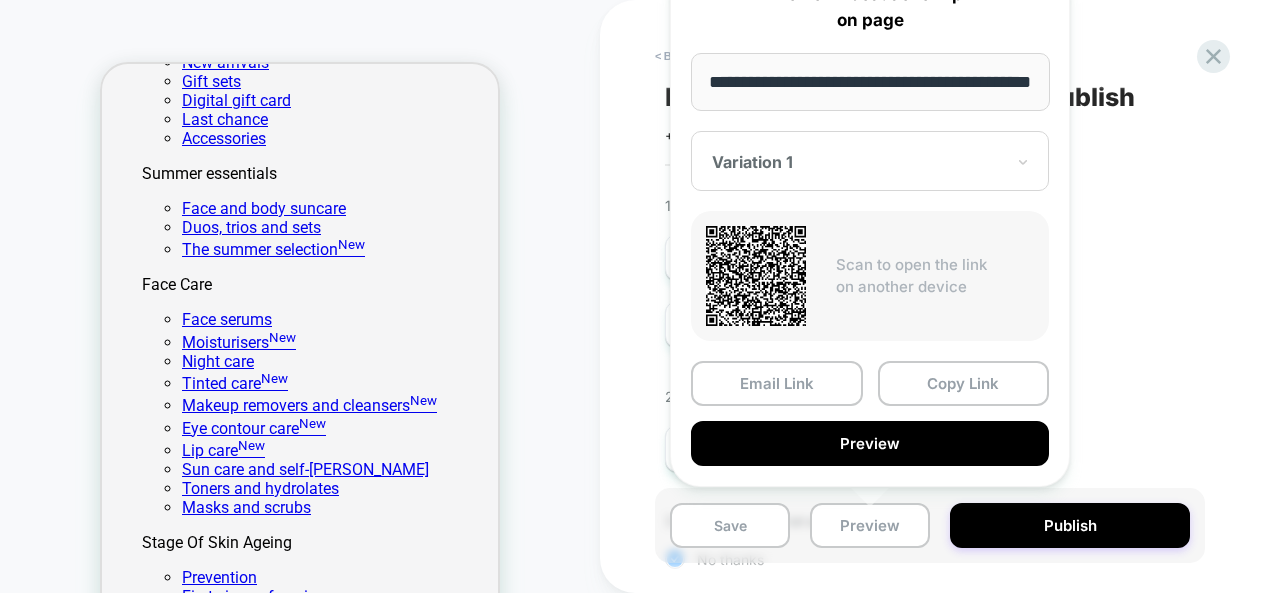 click on "**********" at bounding box center [870, 82] 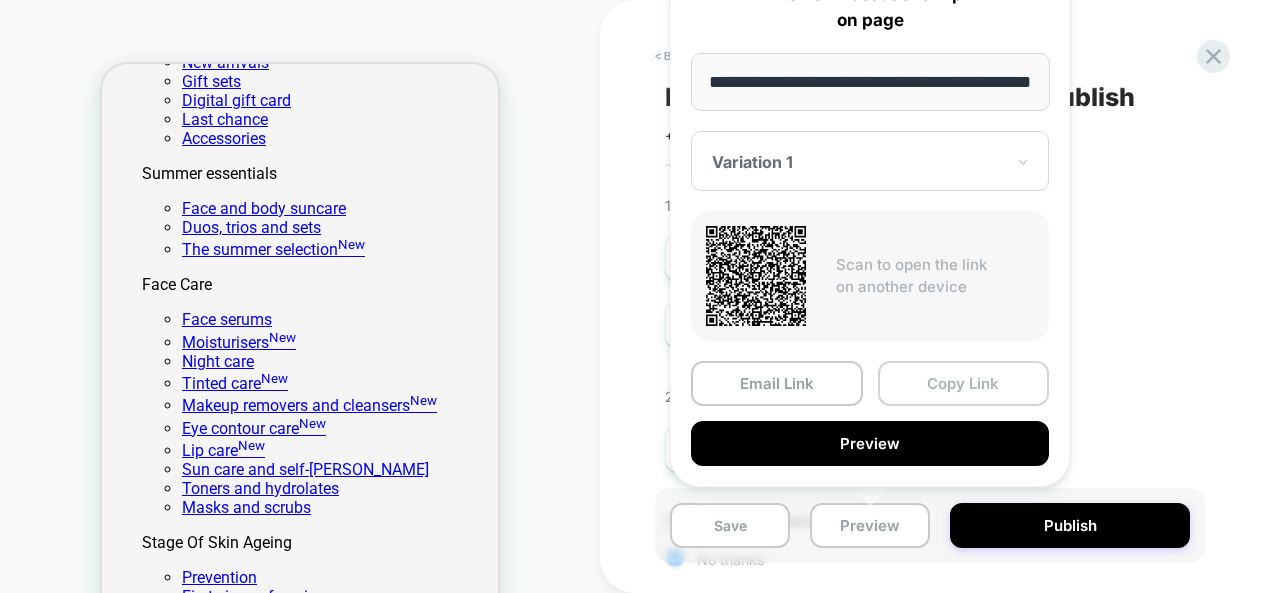 click on "Copy Link" at bounding box center (964, 383) 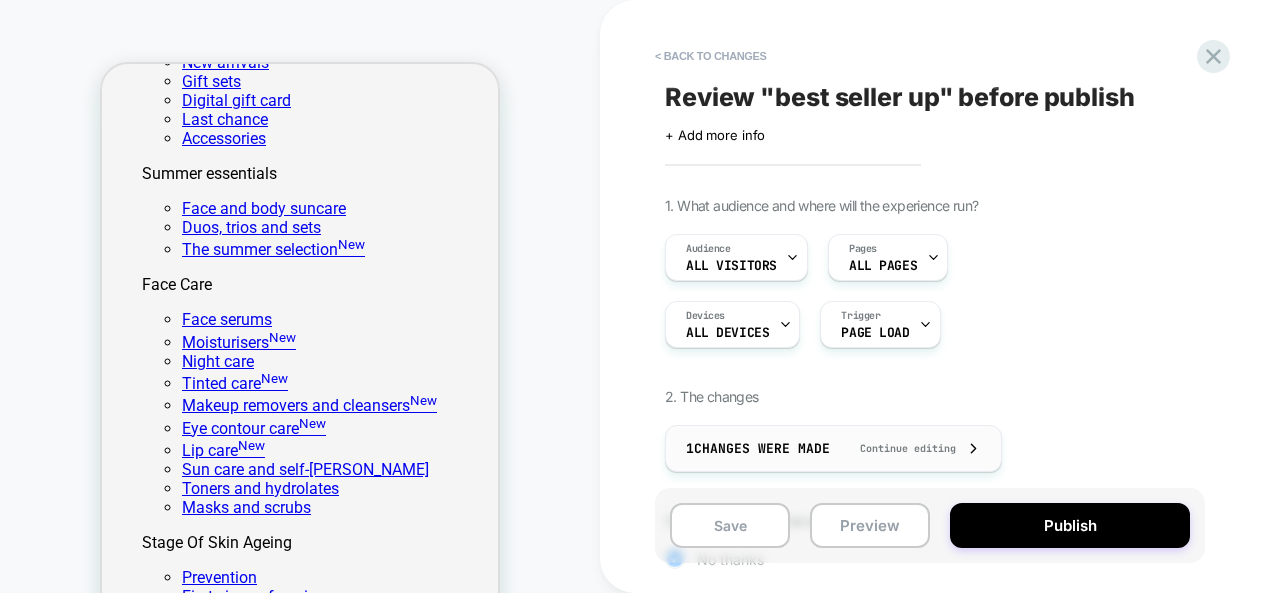 click on "Continue editing" at bounding box center (898, 448) 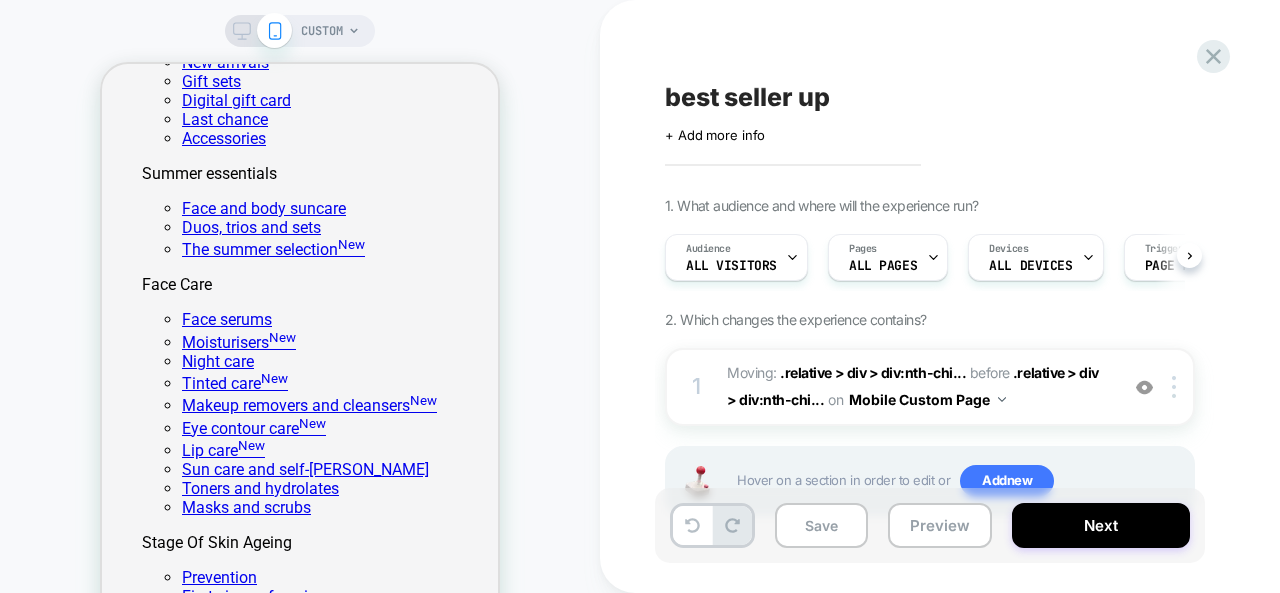 scroll, scrollTop: 0, scrollLeft: 1, axis: horizontal 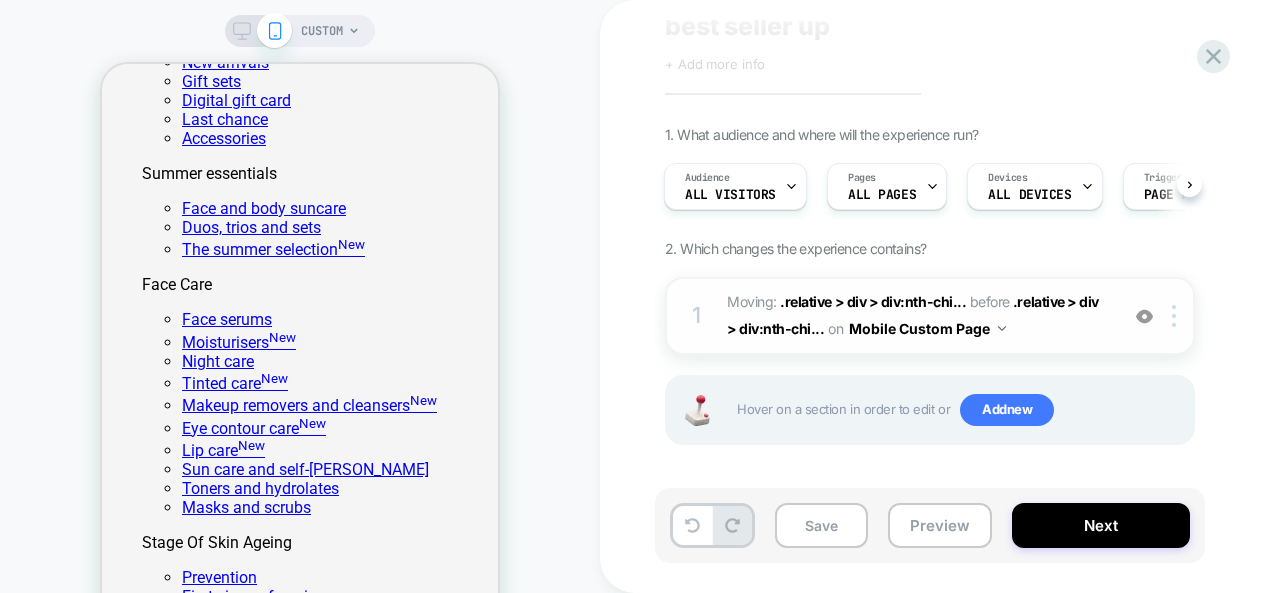 click on "Moving:   .relative > div > div:nth-chi... .relative > div > div:nth-child(5)   before .relative > div > div:nth-chi... .relative > div > div:nth-child(5)   on Mobile Custom Page" at bounding box center [917, 316] 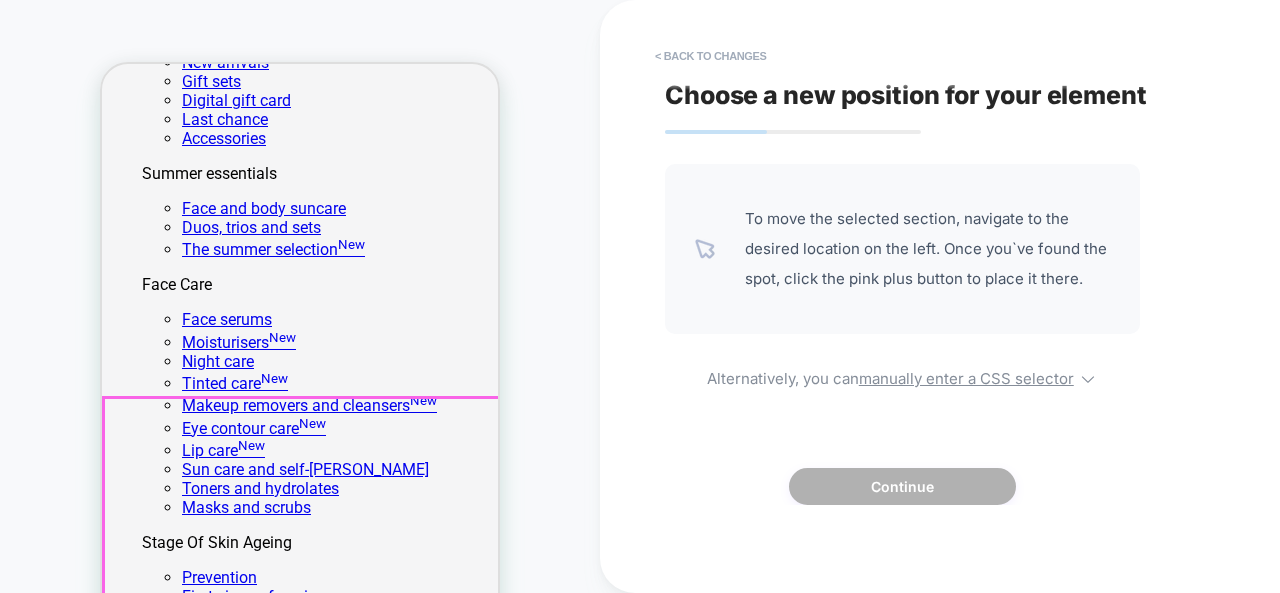 click on "Best
sellers New shade T40 - Tinted Lip Oil
Squalane 10% + Vitamin E
—
24,90 €
Quickview
Best-seller D41 - 9-Ingredient Face Moisturizer
—
22,50 €
Quickview
Best-seller L32 - Radiance Serum
with 11% Vitamin C
—
from 18,50 €
Quickview" at bounding box center [300, 6104] 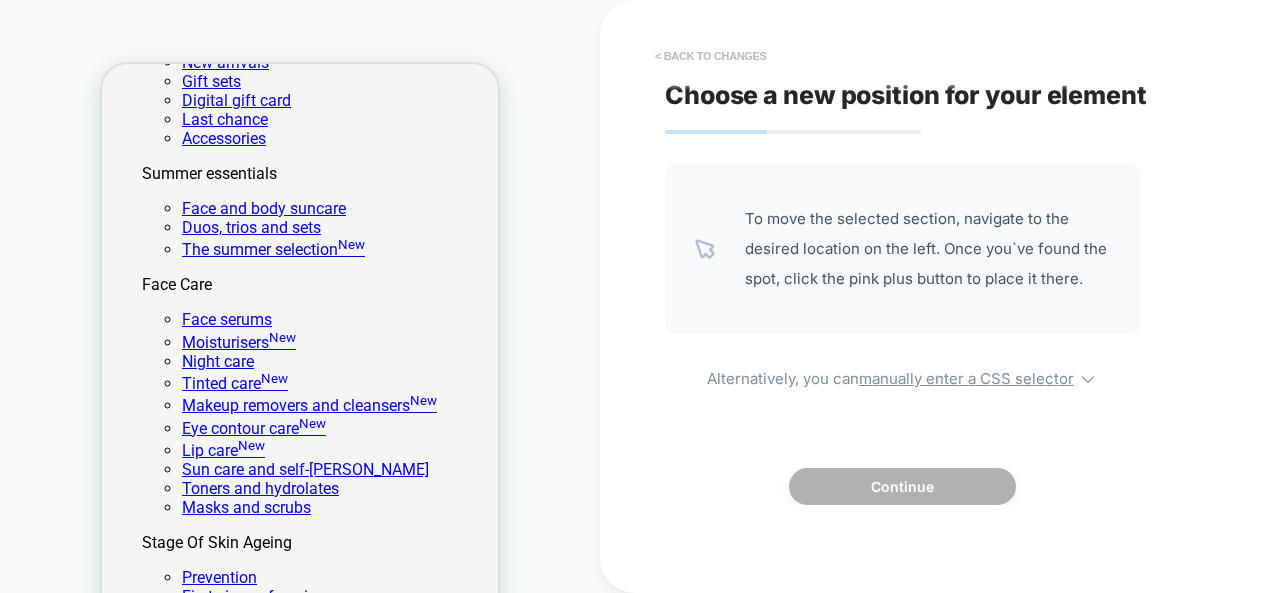 click on "< Back to changes" at bounding box center [711, 56] 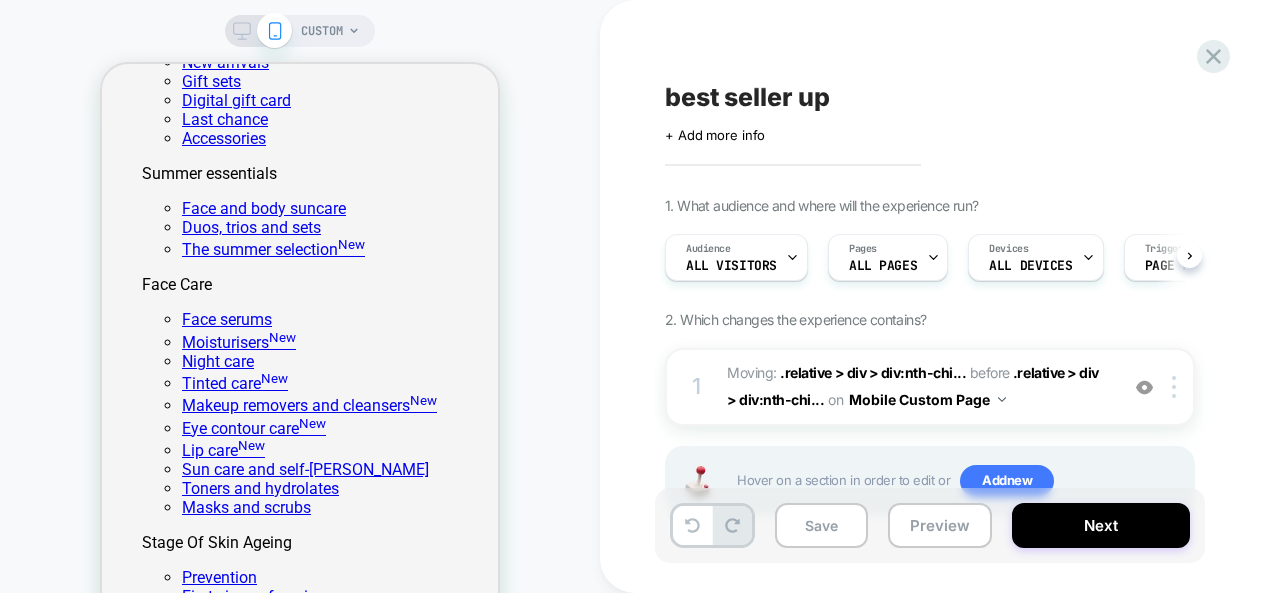 scroll, scrollTop: 0, scrollLeft: 1, axis: horizontal 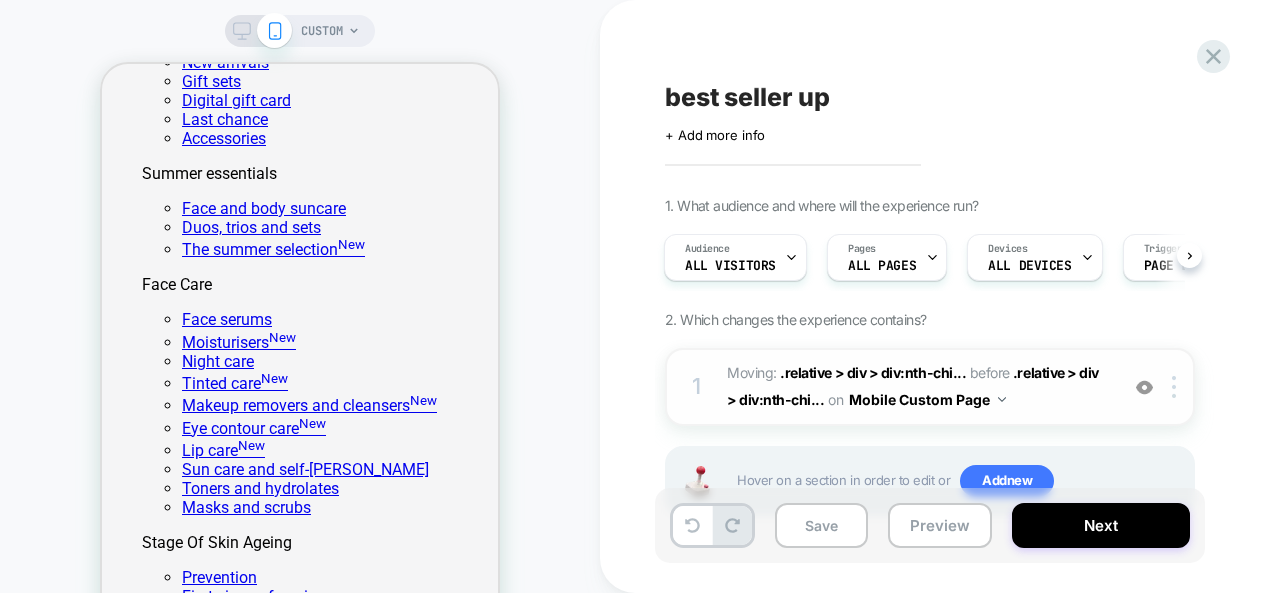 click on "Moving:   .relative > div > div:nth-chi... .relative > div > div:nth-child(5)   before .relative > div > div:nth-chi... .relative > div > div:nth-child(5)   on Mobile Custom Page" at bounding box center [917, 387] 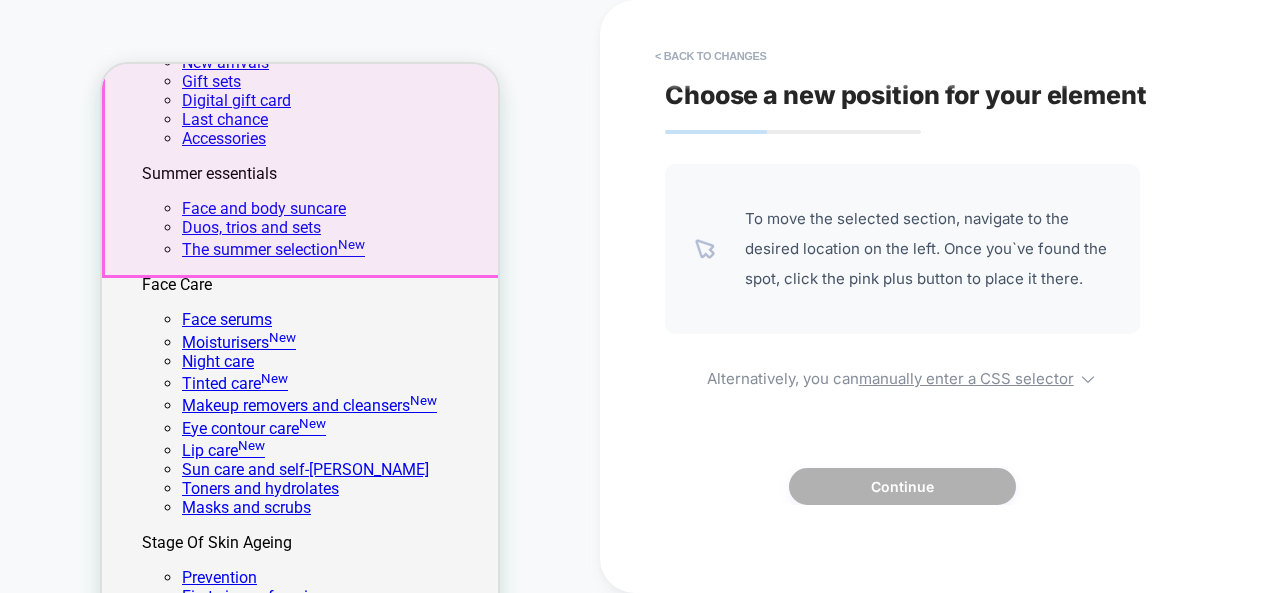 click on "PROTECT & SOOTHE
The essential routine to shield your skin from UV and soothe it" at bounding box center [300, 2284] 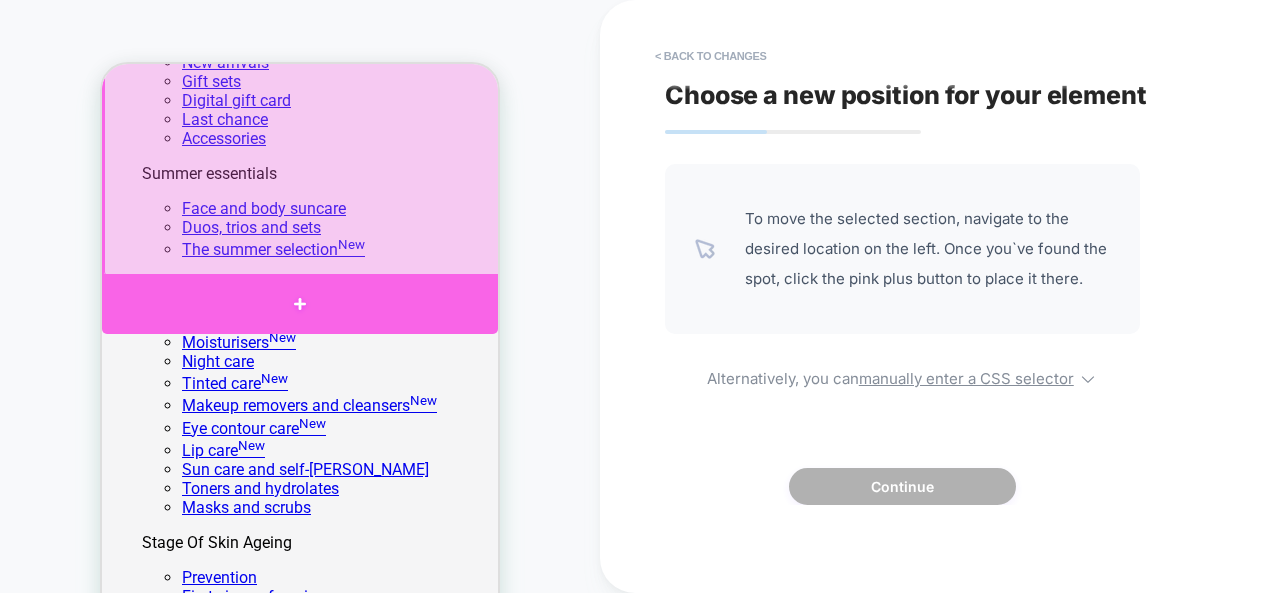 click at bounding box center [300, 304] 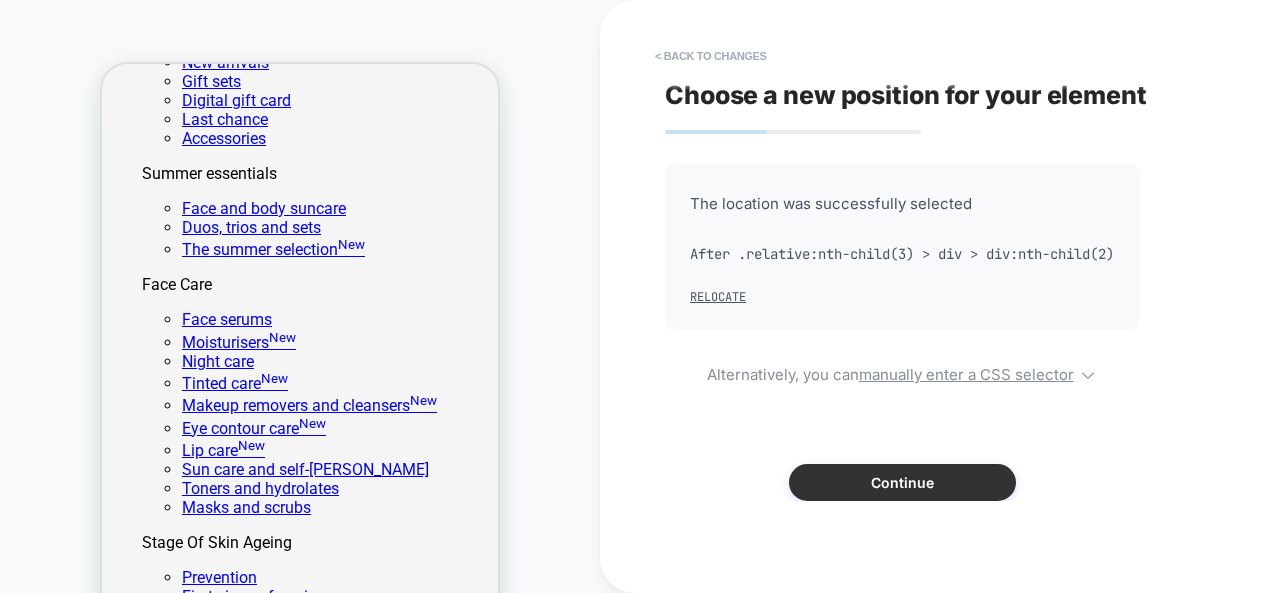 click on "Continue" at bounding box center (902, 482) 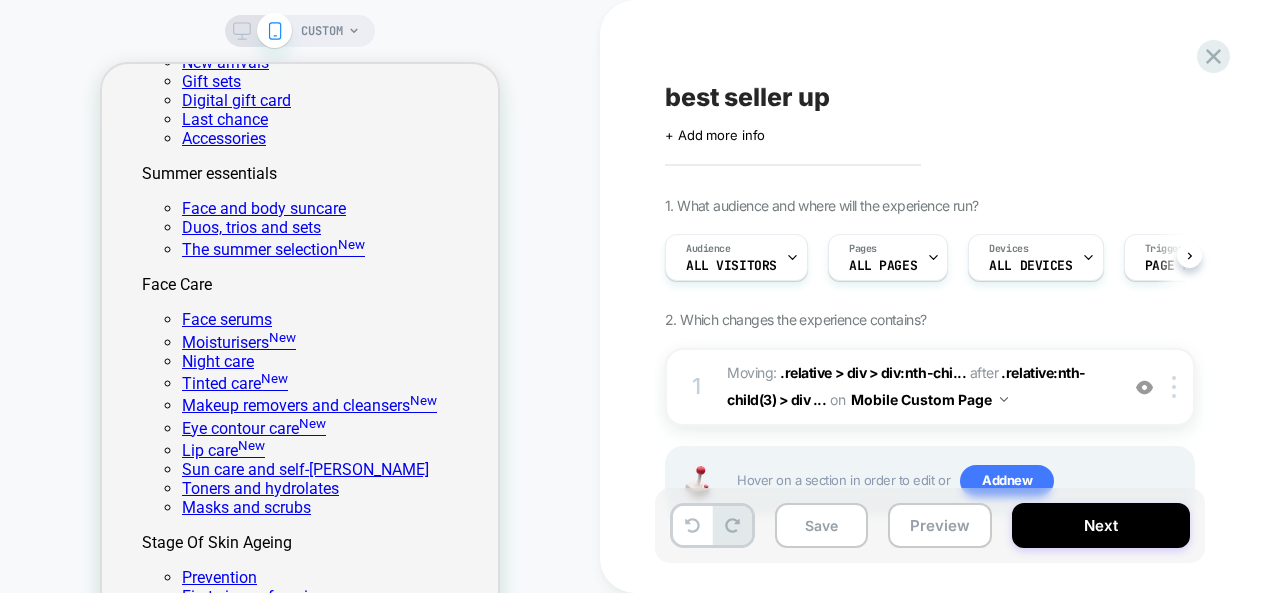 scroll, scrollTop: 0, scrollLeft: 1, axis: horizontal 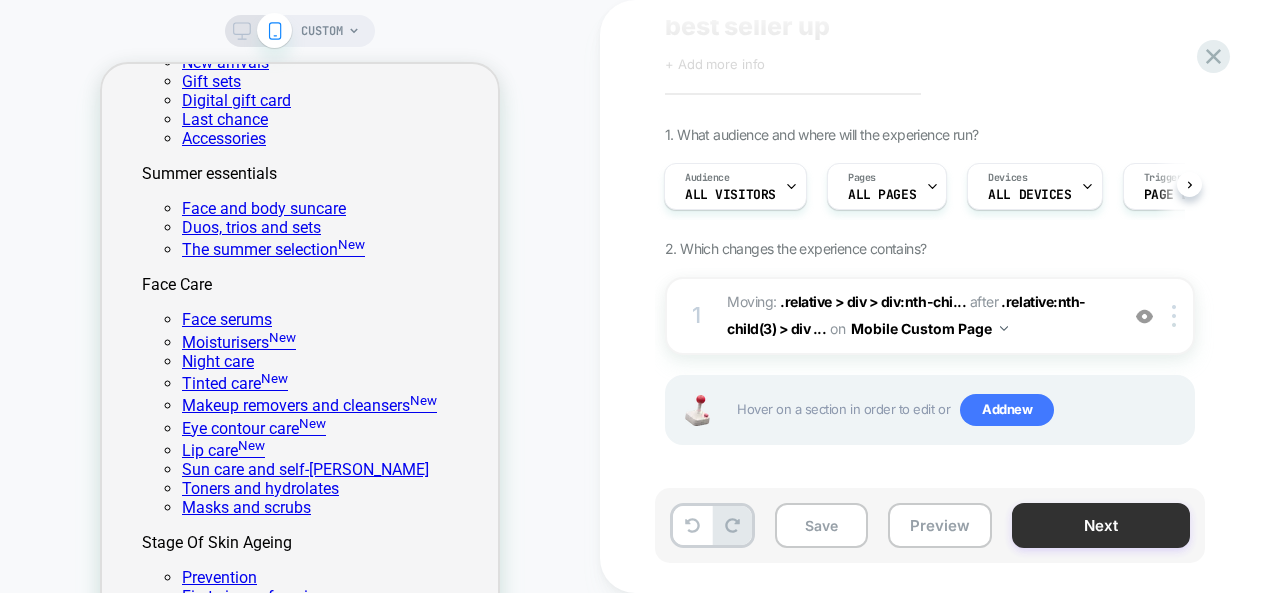 click on "Next" at bounding box center (1101, 525) 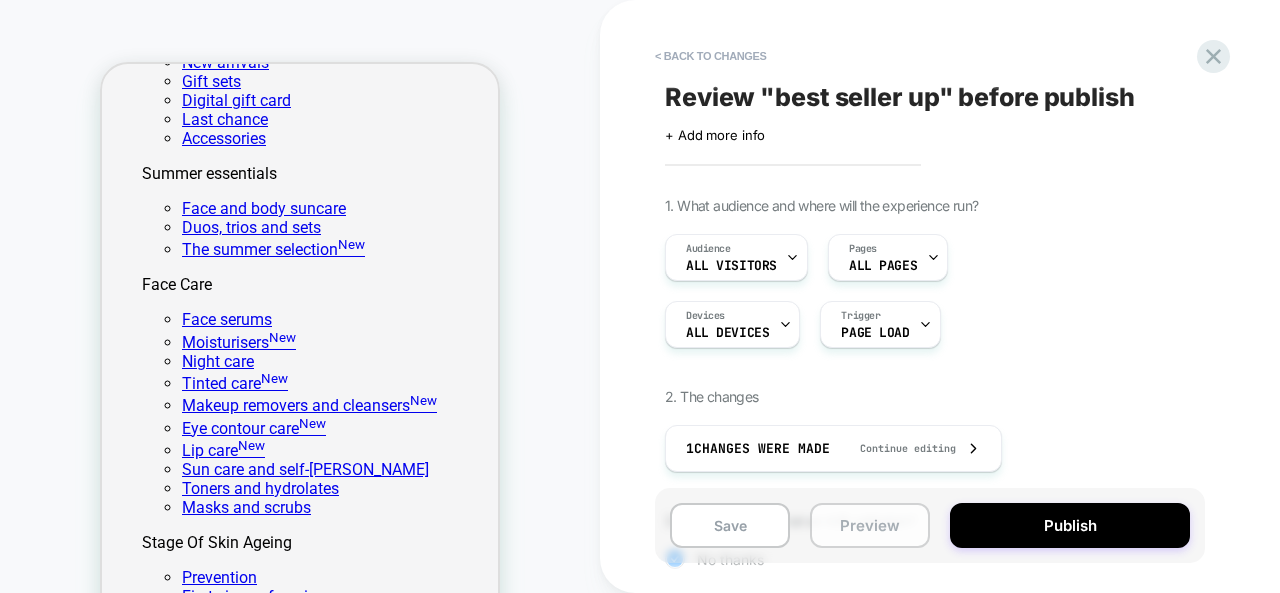 click on "Preview" at bounding box center (870, 525) 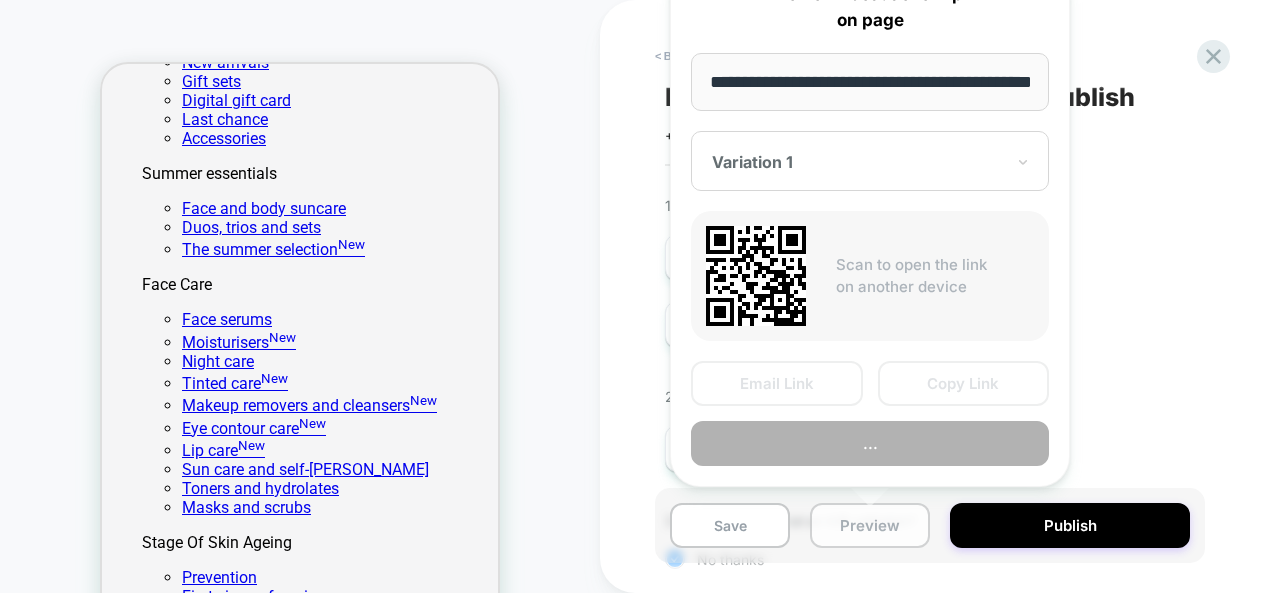 scroll, scrollTop: 0, scrollLeft: 62, axis: horizontal 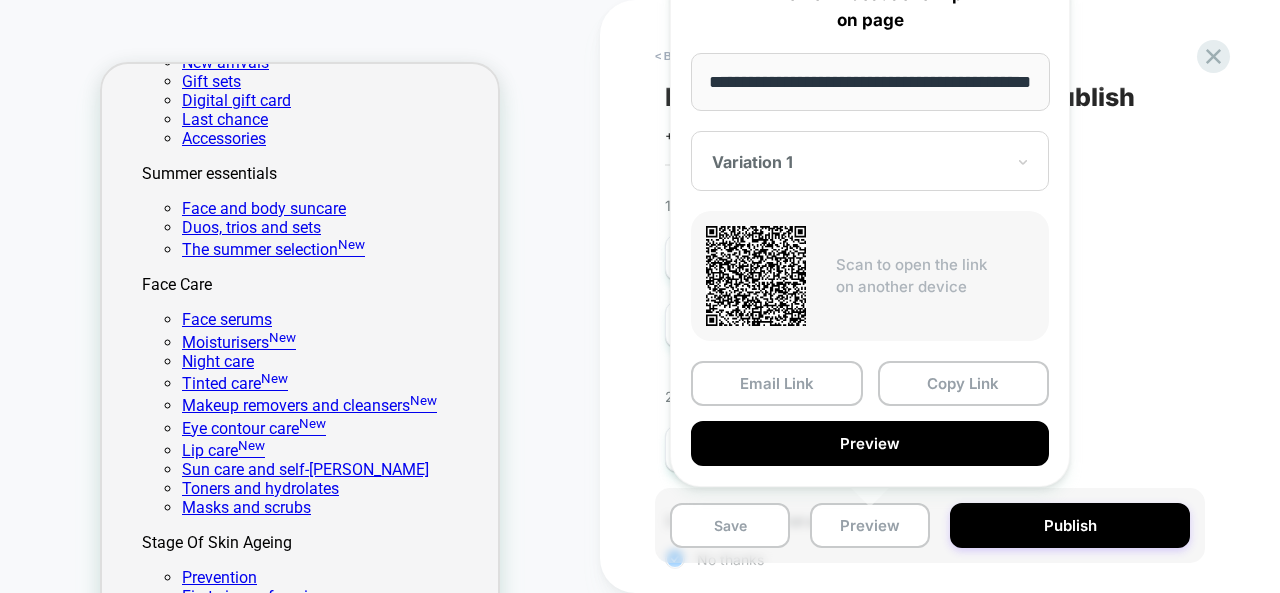 click on "**********" at bounding box center (870, 82) 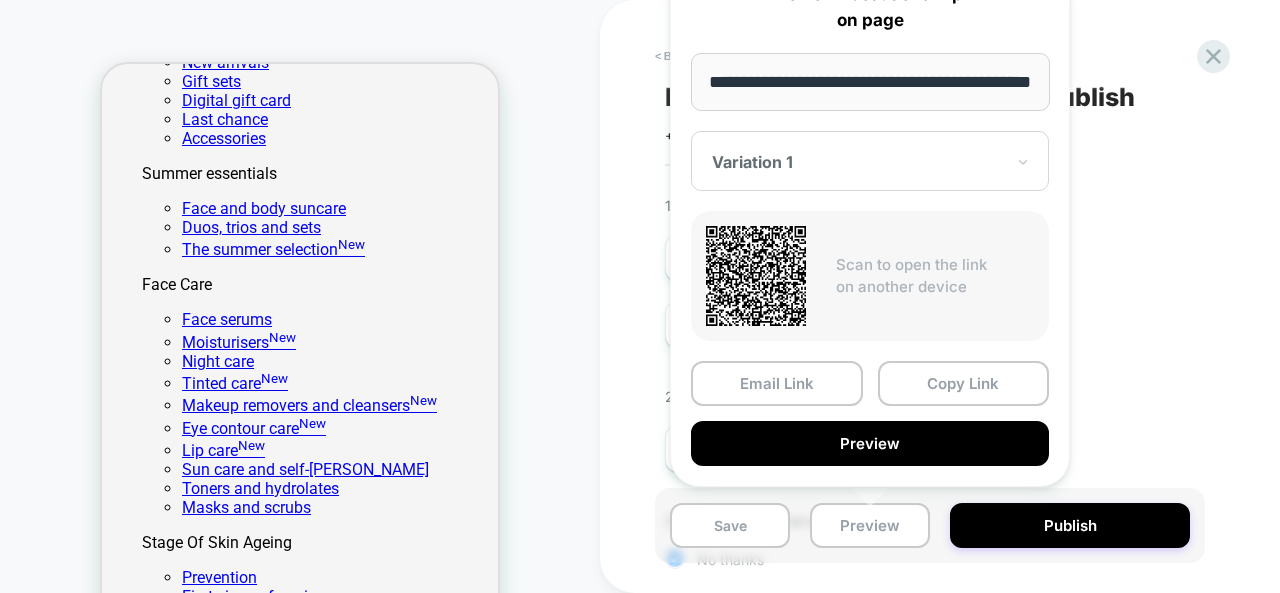 scroll, scrollTop: 0, scrollLeft: 0, axis: both 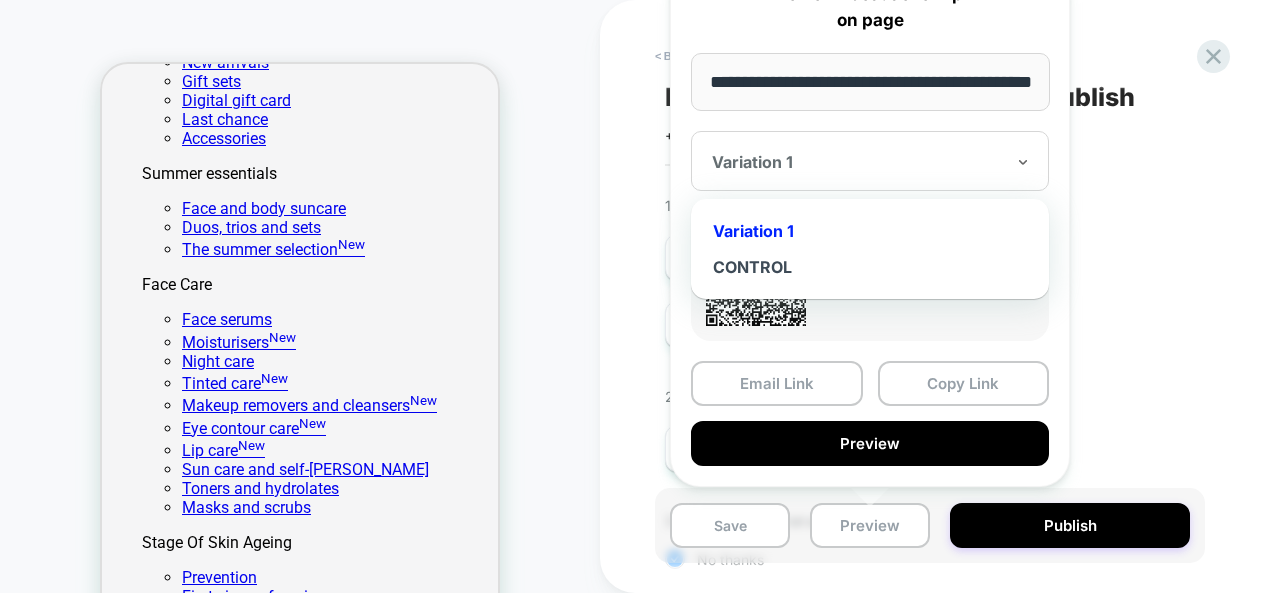 click at bounding box center (858, 162) 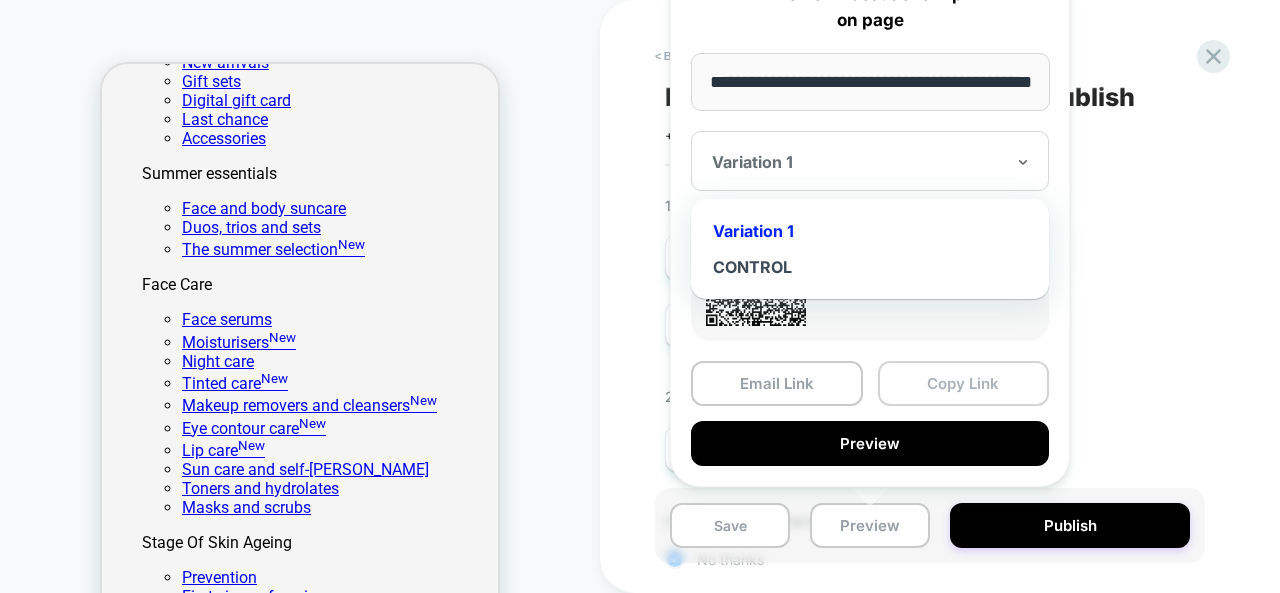 click on "Copy Link" at bounding box center [964, 383] 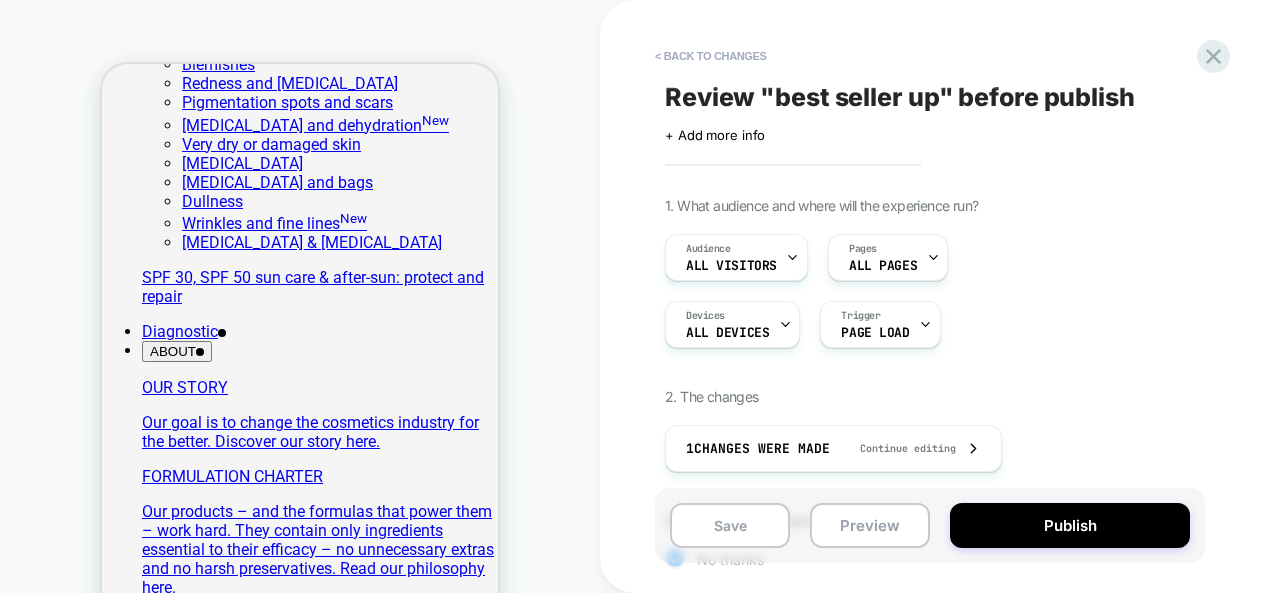 scroll, scrollTop: 1113, scrollLeft: 0, axis: vertical 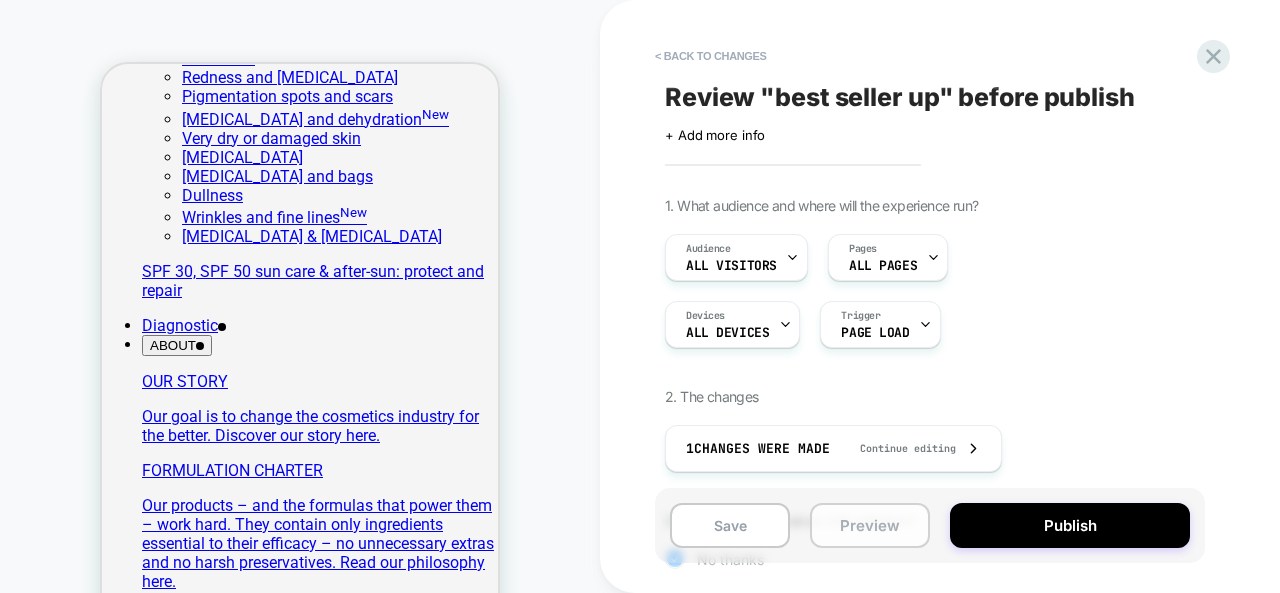 click on "Preview" at bounding box center (870, 525) 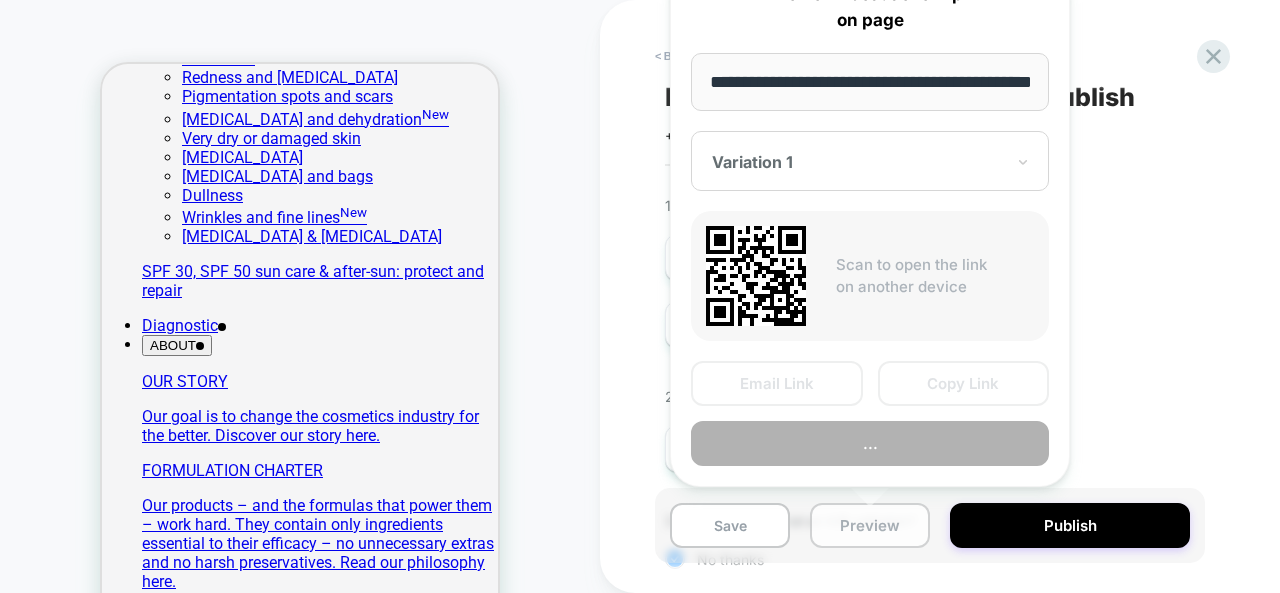 scroll, scrollTop: 0, scrollLeft: 62, axis: horizontal 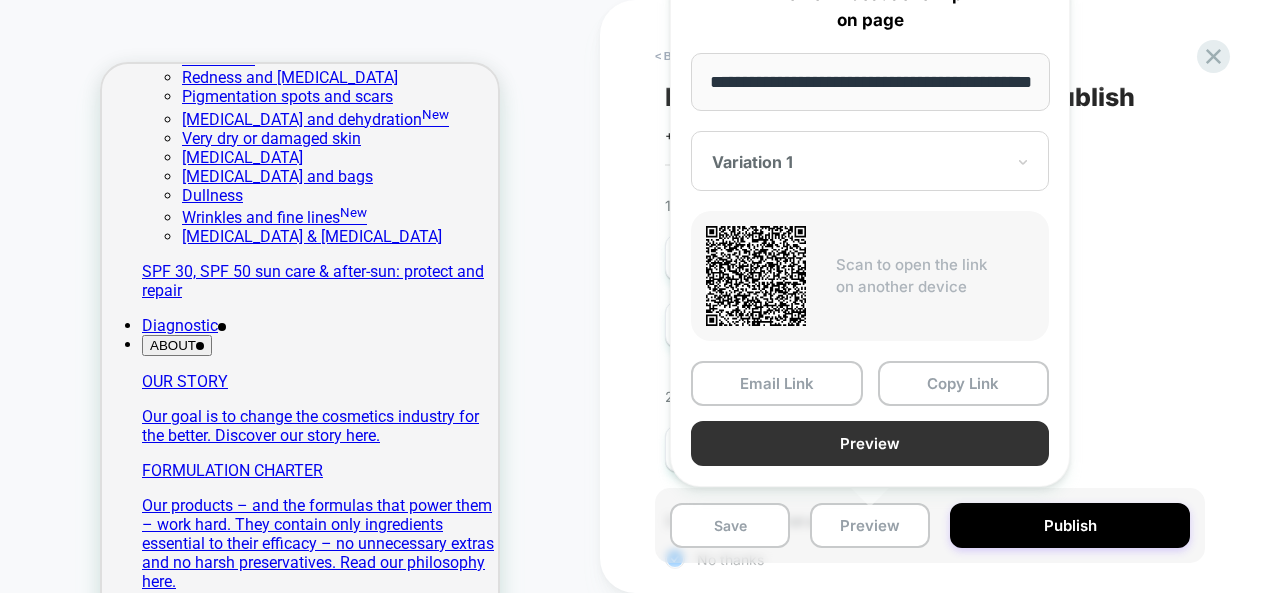 click on "Preview" at bounding box center (870, 443) 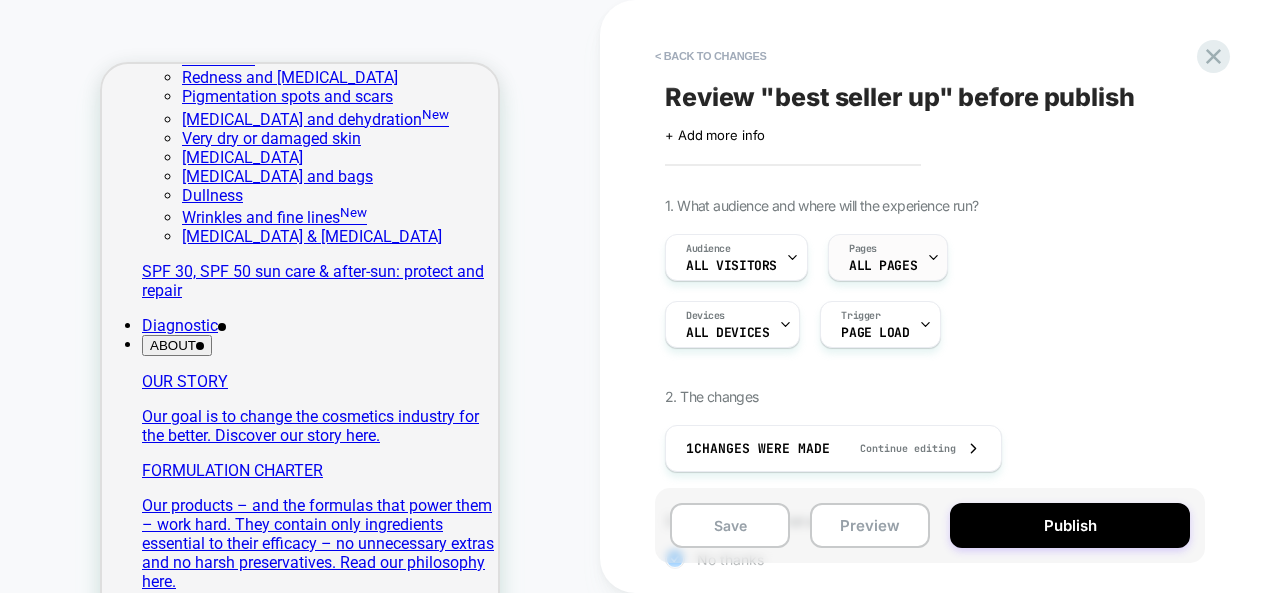 click on "ALL PAGES" at bounding box center (883, 266) 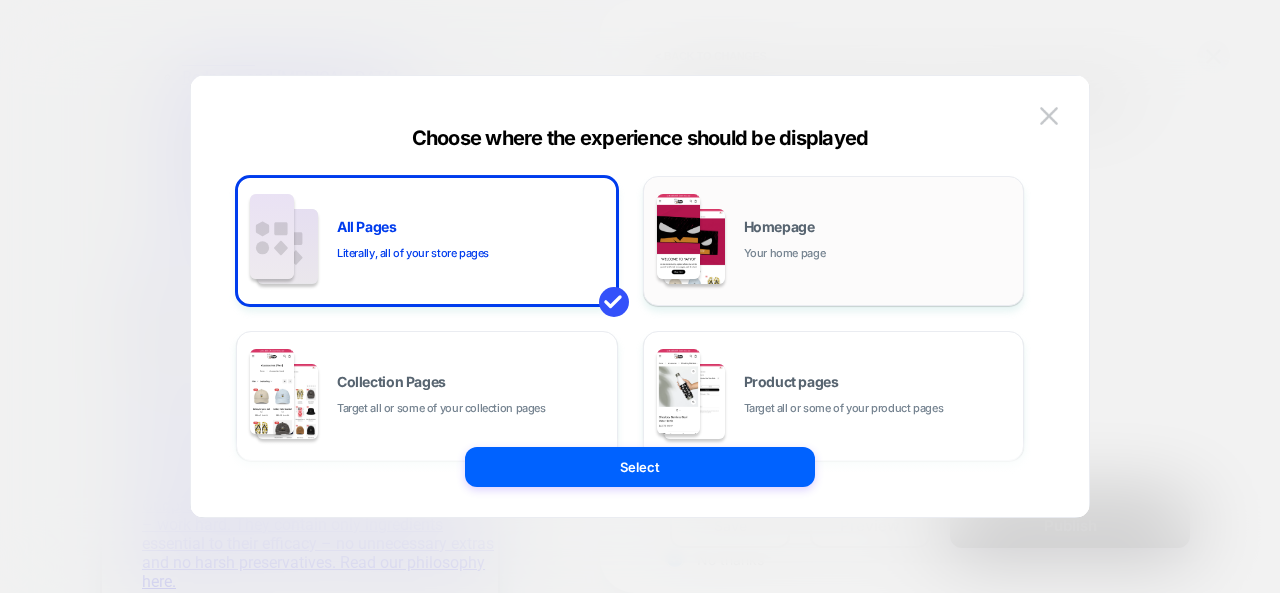 click on "Homepage Your home page" at bounding box center (834, 241) 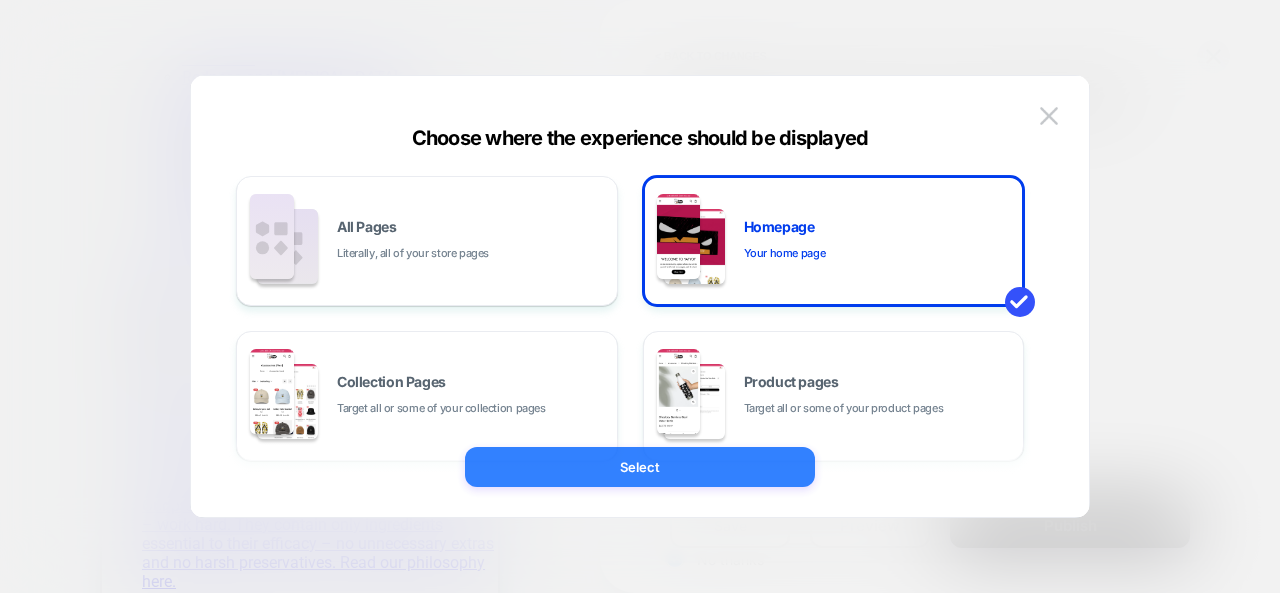 click on "Select" at bounding box center (640, 467) 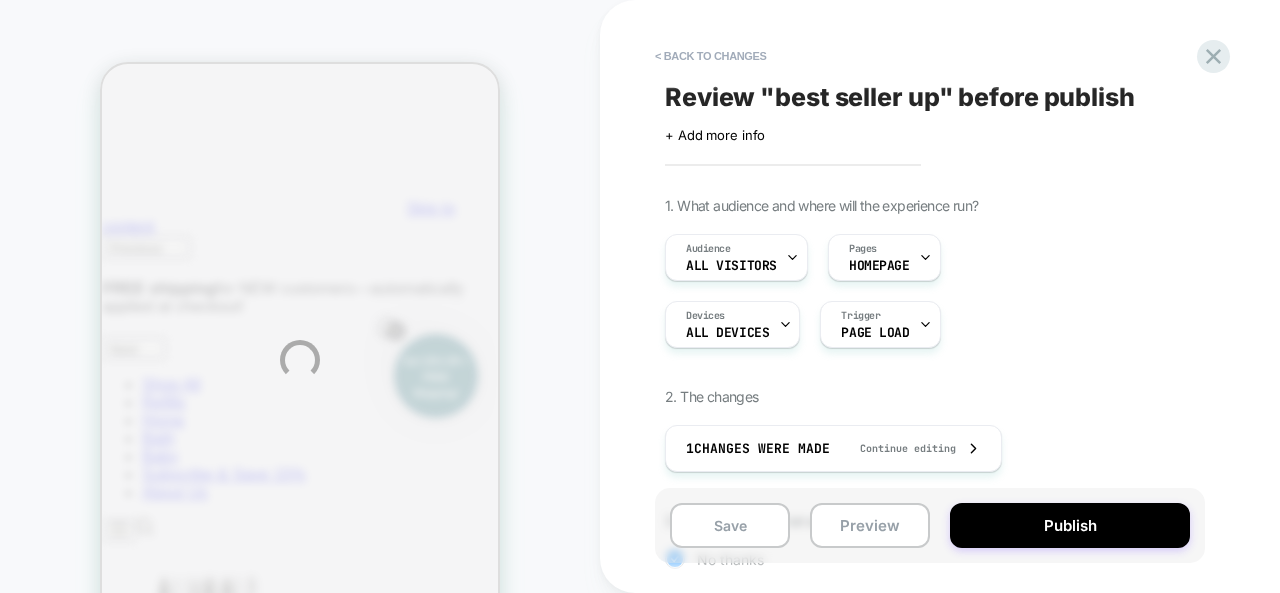 scroll, scrollTop: 0, scrollLeft: 0, axis: both 